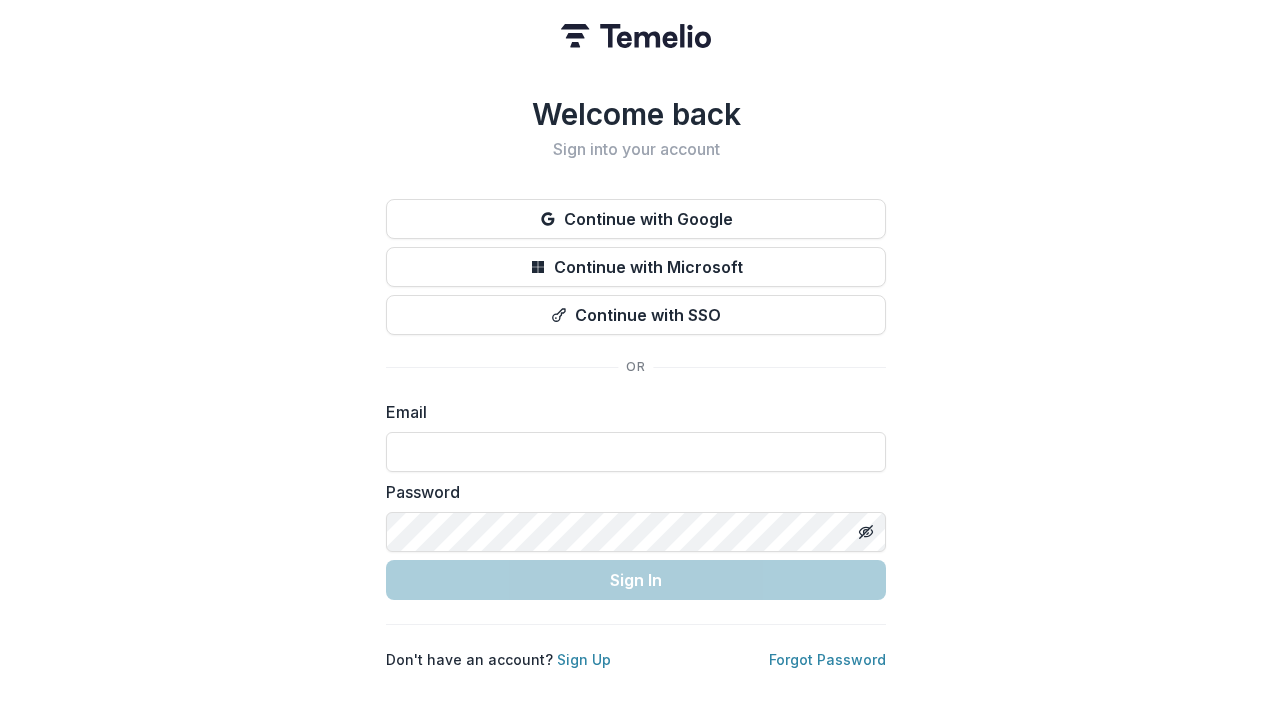 scroll, scrollTop: 0, scrollLeft: 0, axis: both 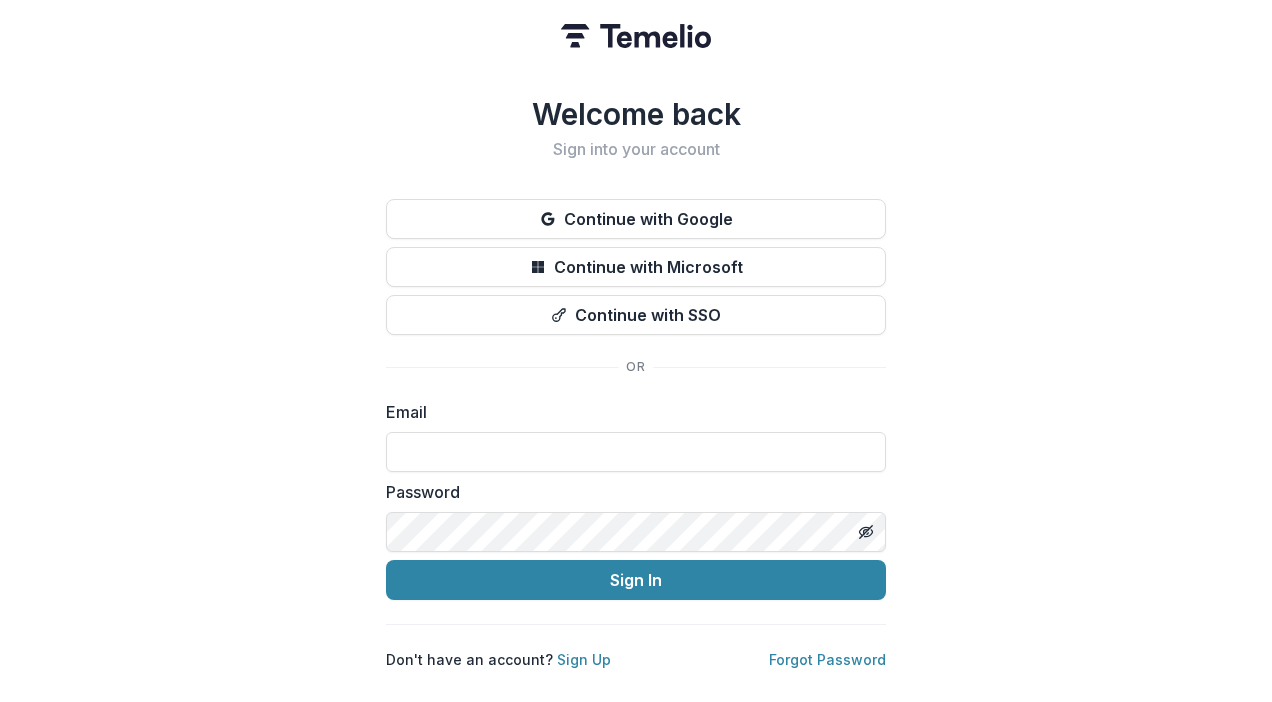 type on "**********" 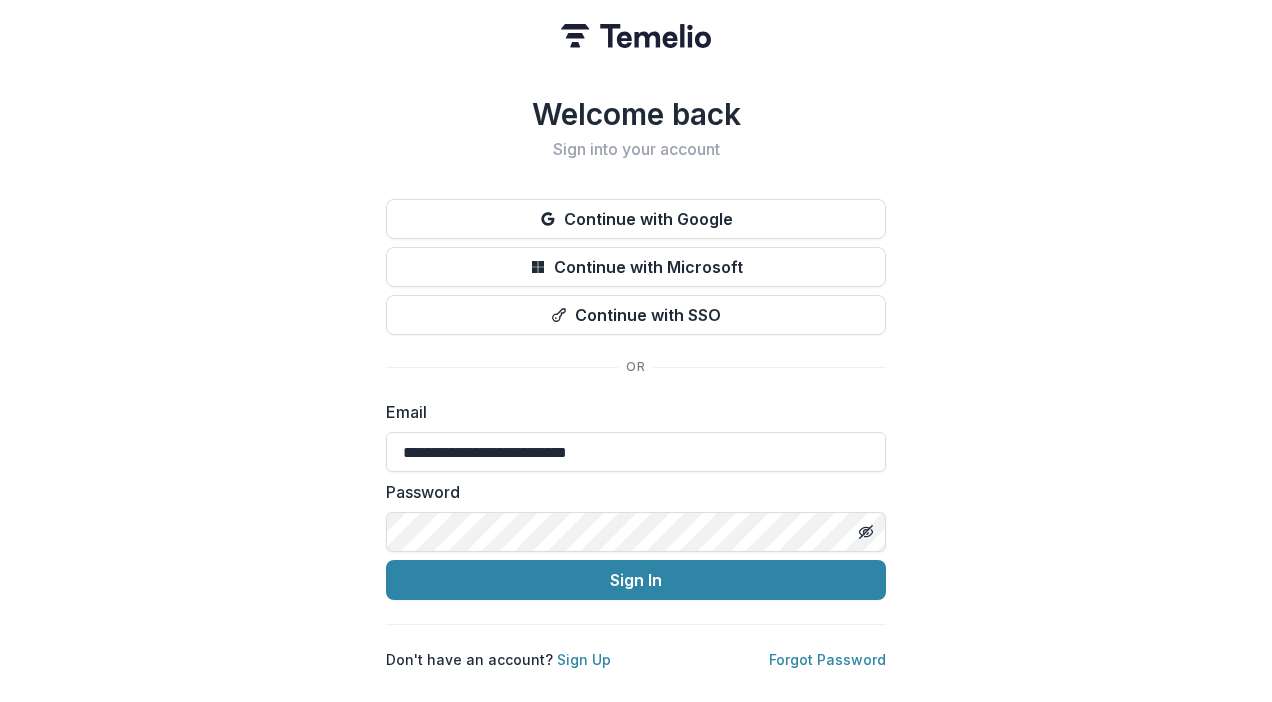 click on "**********" at bounding box center [636, 383] 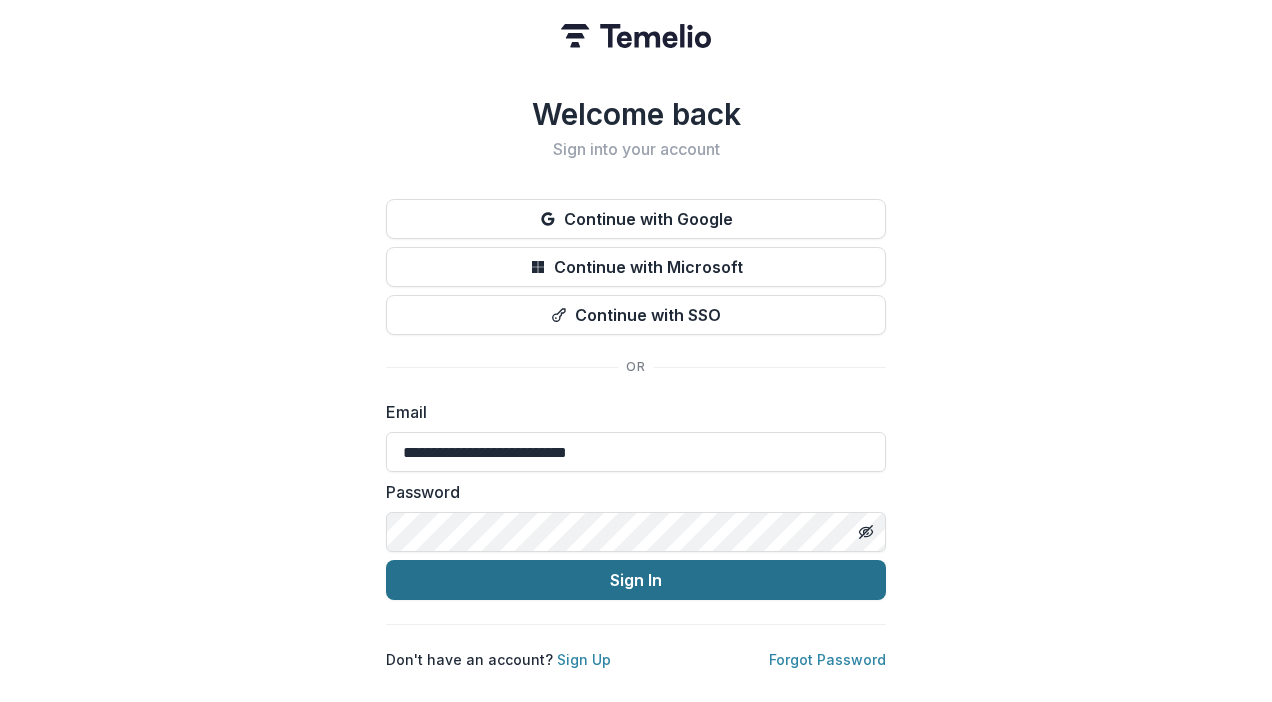 click on "Sign In" at bounding box center (636, 580) 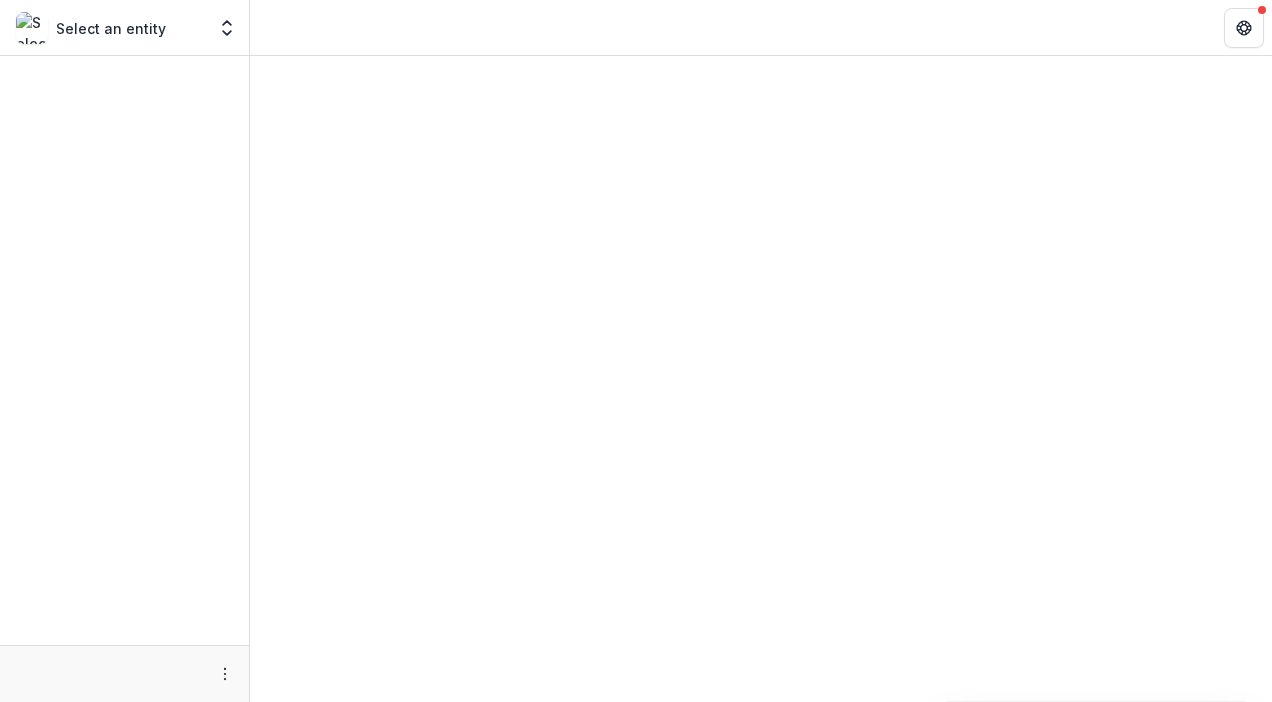 scroll, scrollTop: 0, scrollLeft: 0, axis: both 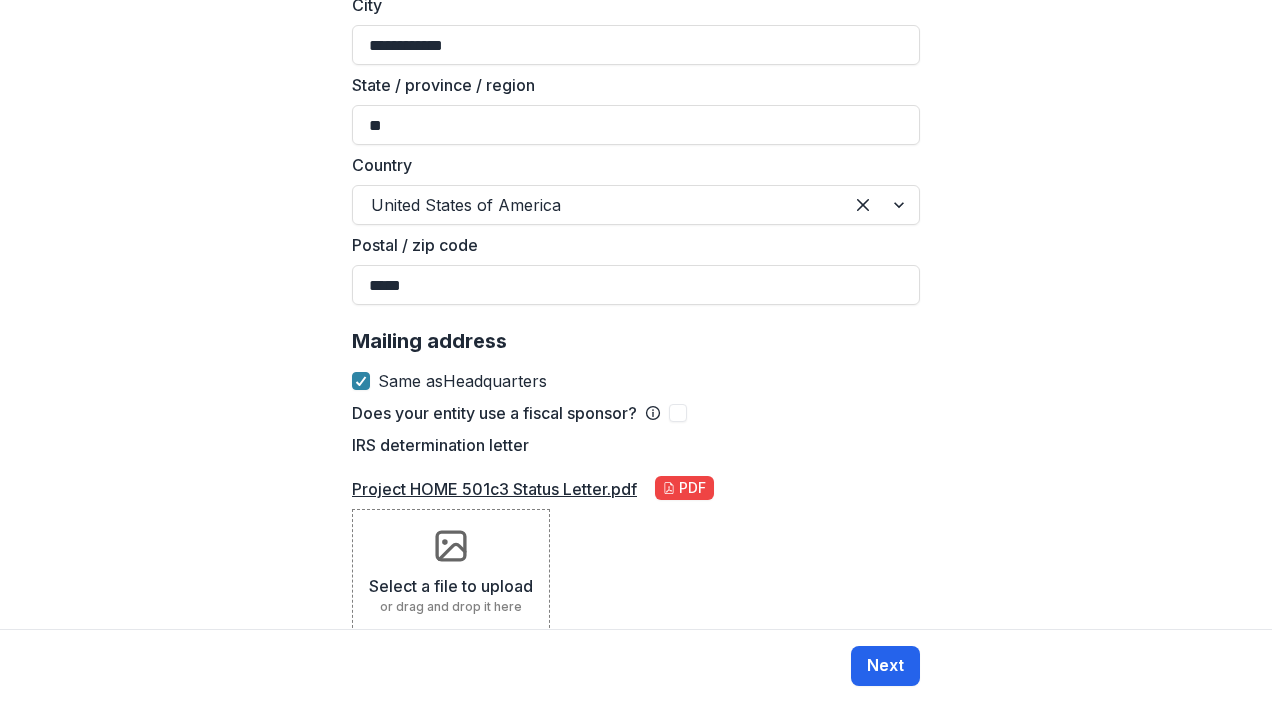 click on "Next" at bounding box center (885, 666) 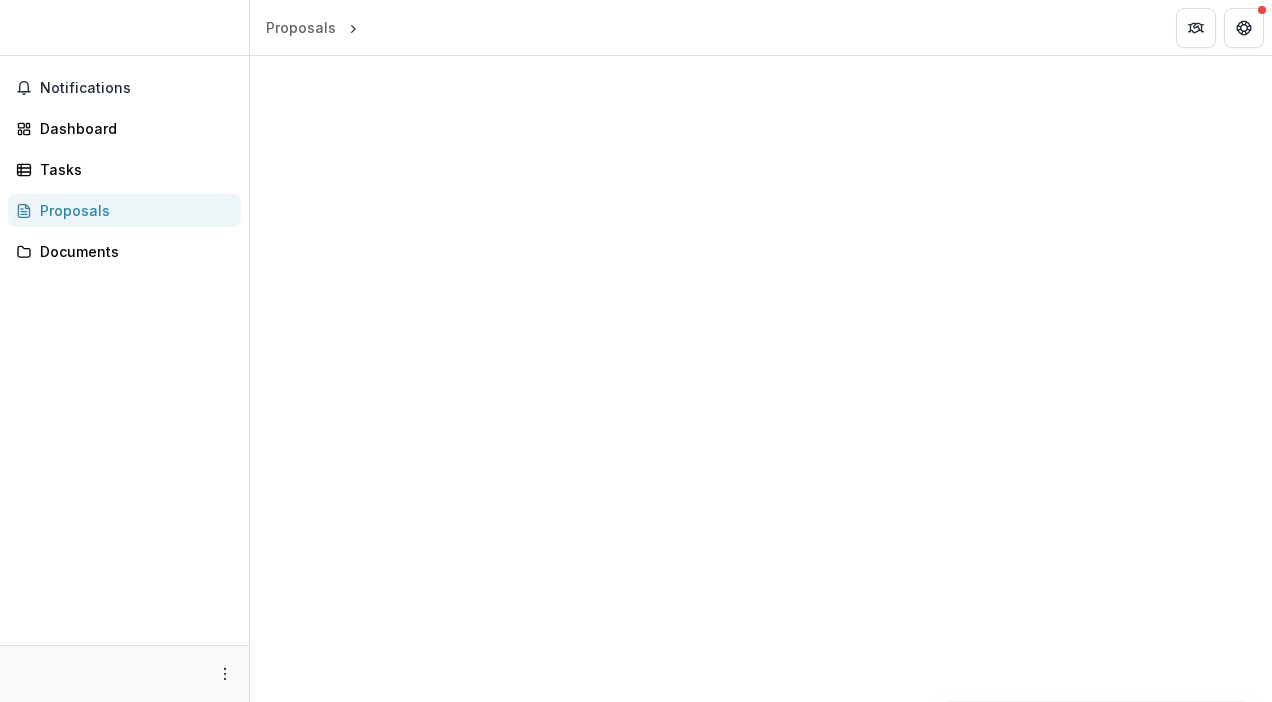 scroll, scrollTop: 0, scrollLeft: 0, axis: both 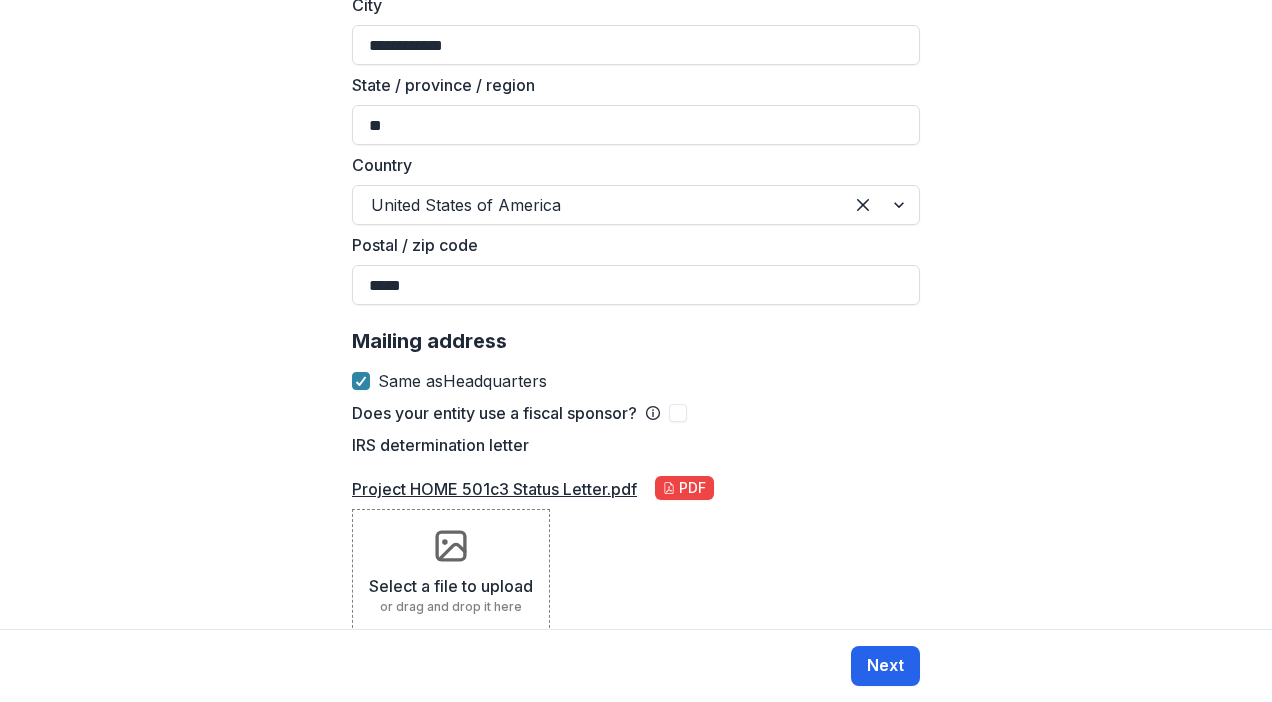 click on "Next" at bounding box center [885, 666] 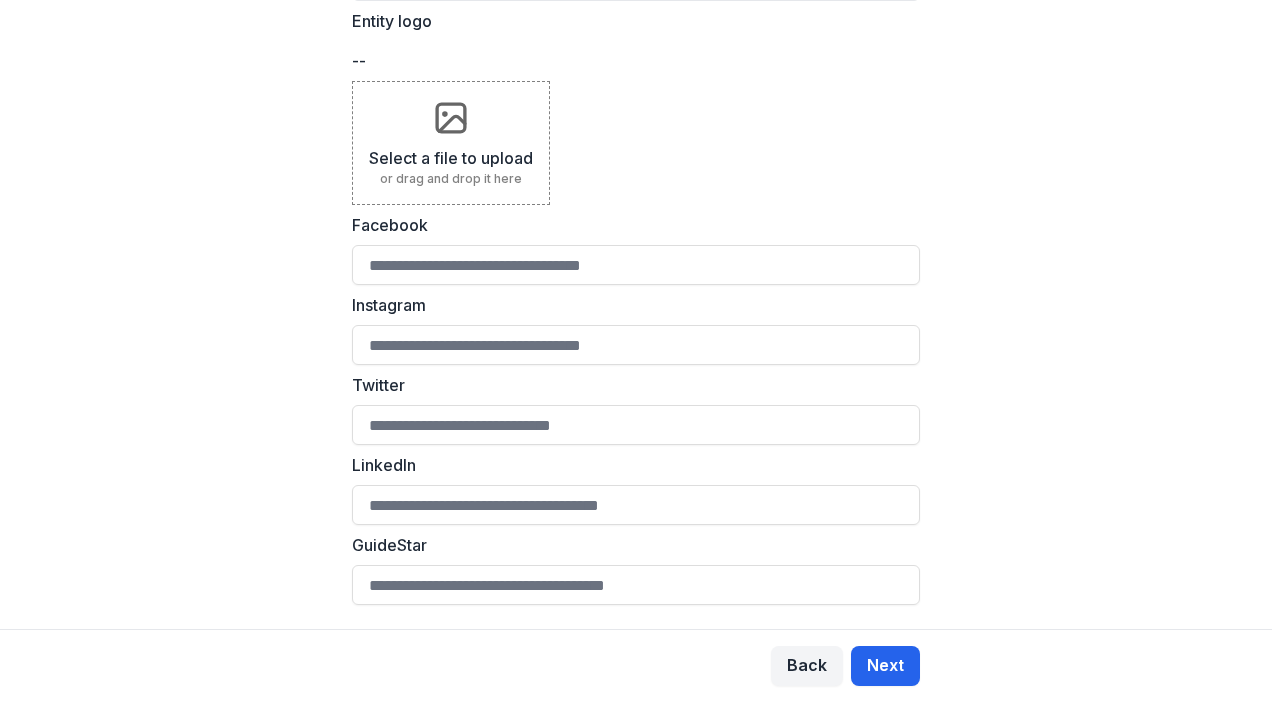 scroll, scrollTop: 0, scrollLeft: 0, axis: both 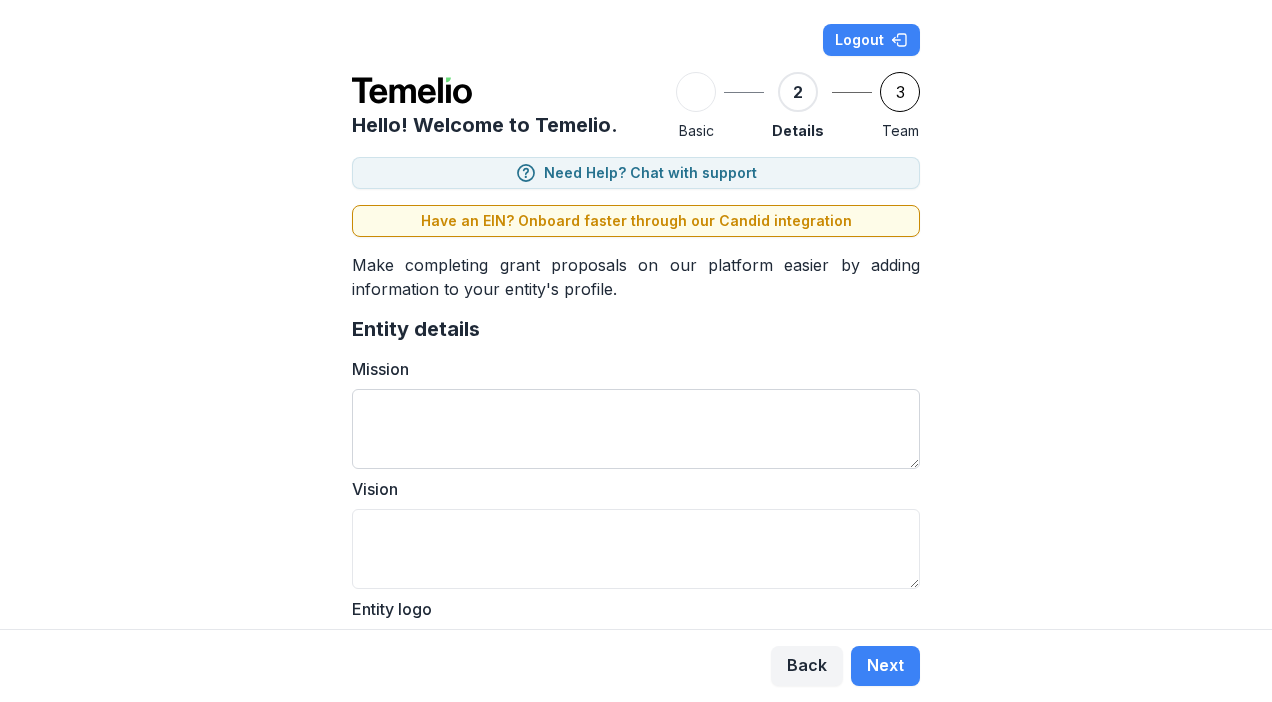 click on "Mission" at bounding box center [636, 429] 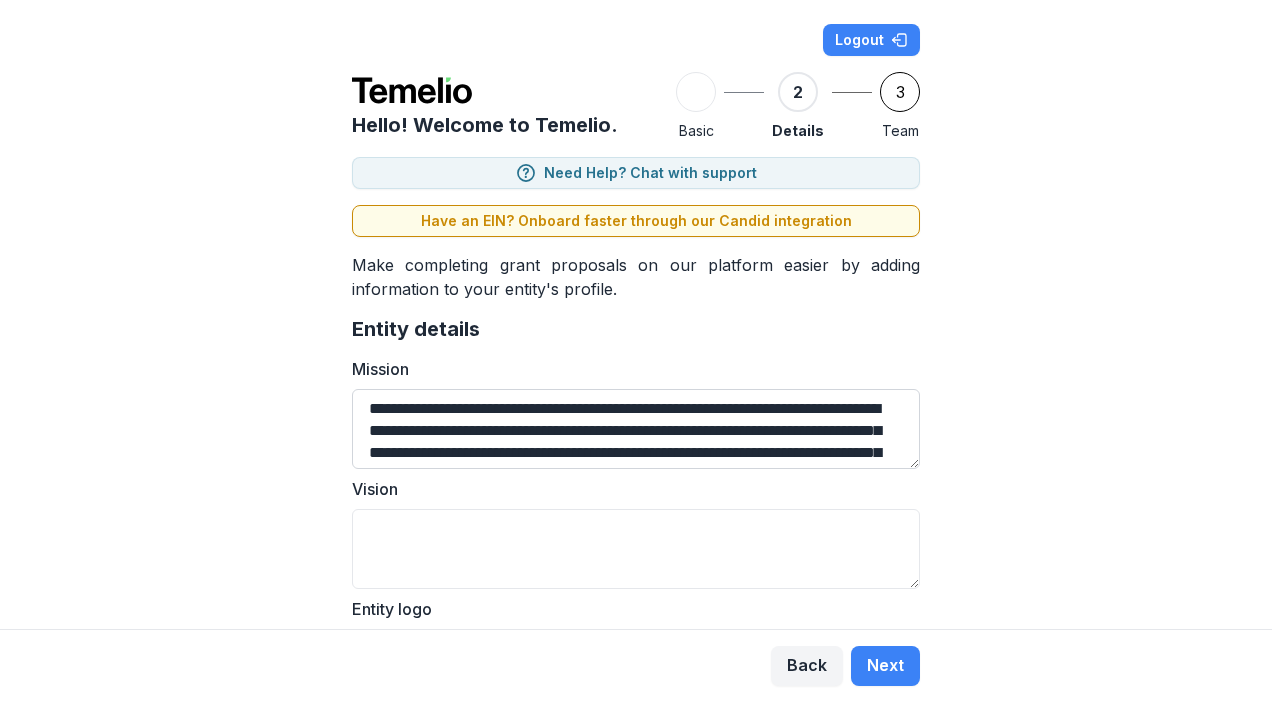 scroll, scrollTop: 500, scrollLeft: 0, axis: vertical 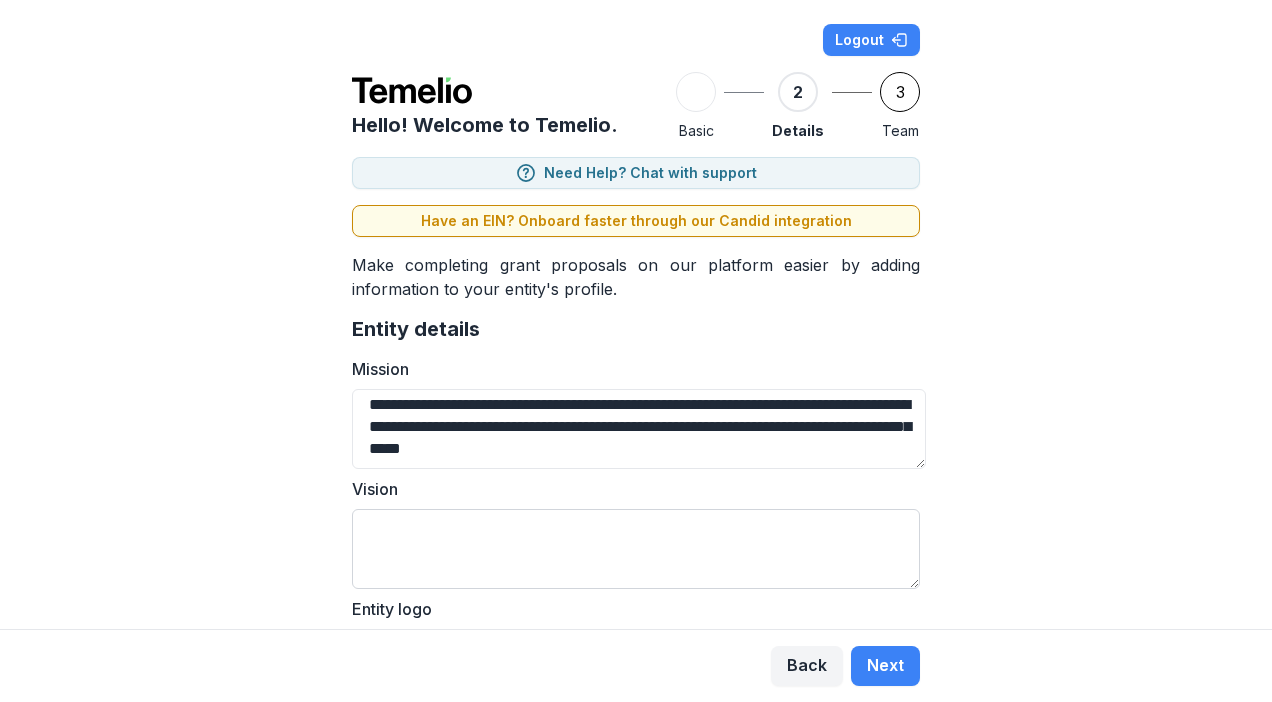 type on "**********" 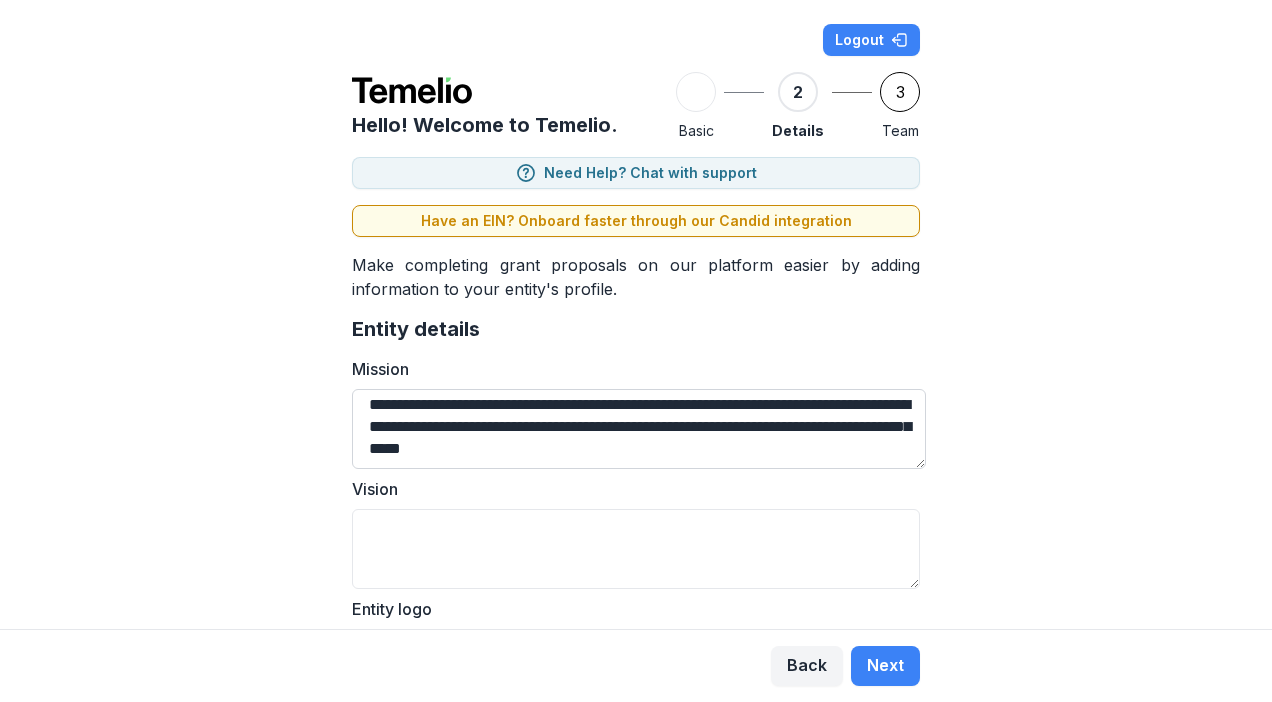 paste on "**********" 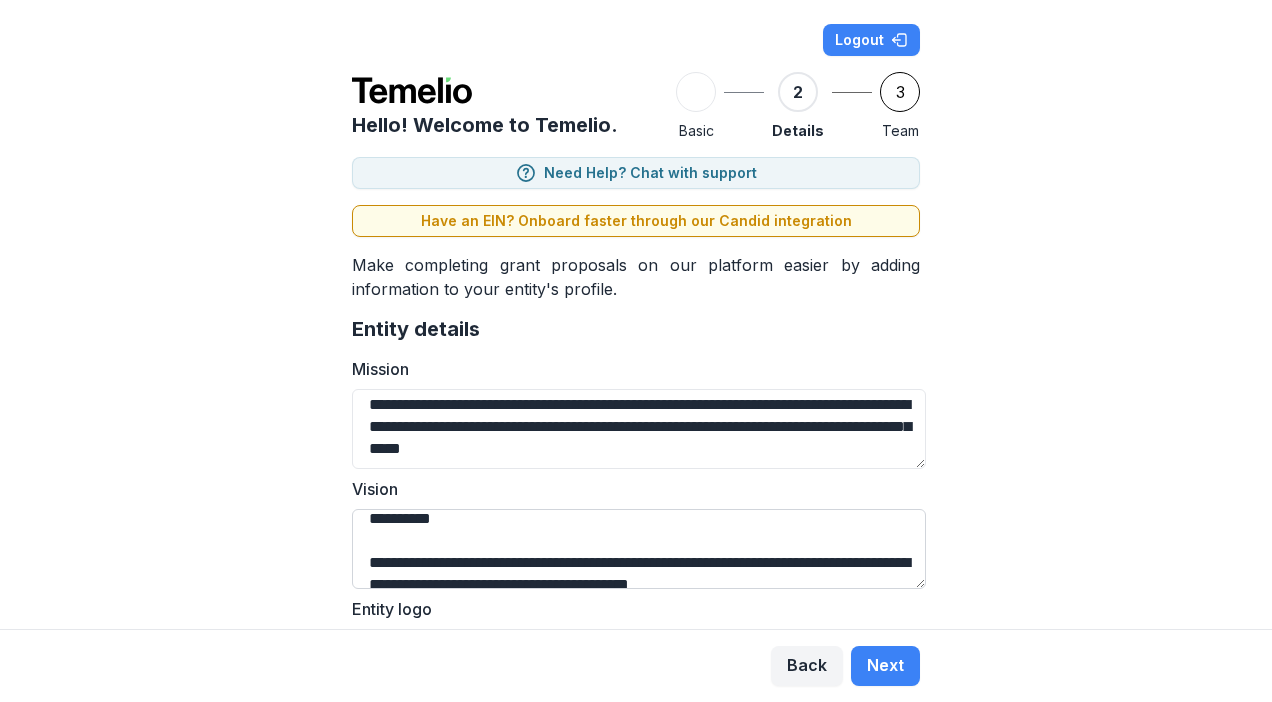 scroll, scrollTop: 0, scrollLeft: 0, axis: both 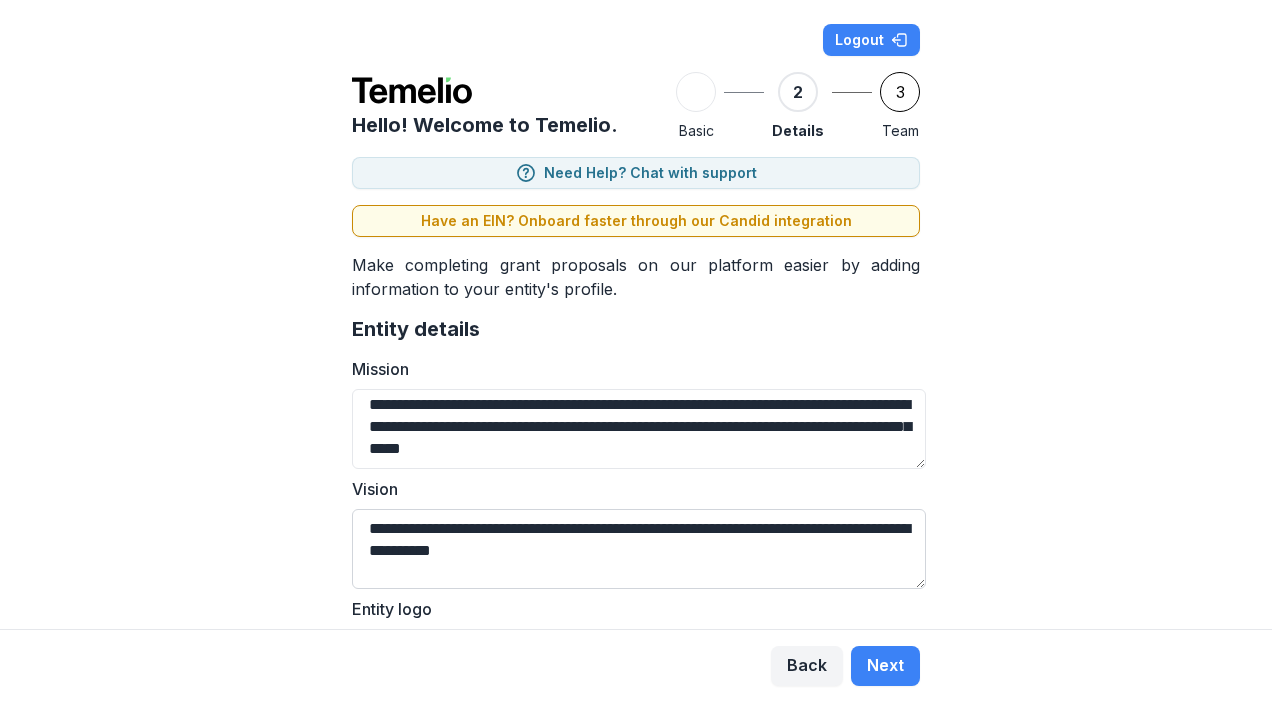 click on "**********" at bounding box center (639, 549) 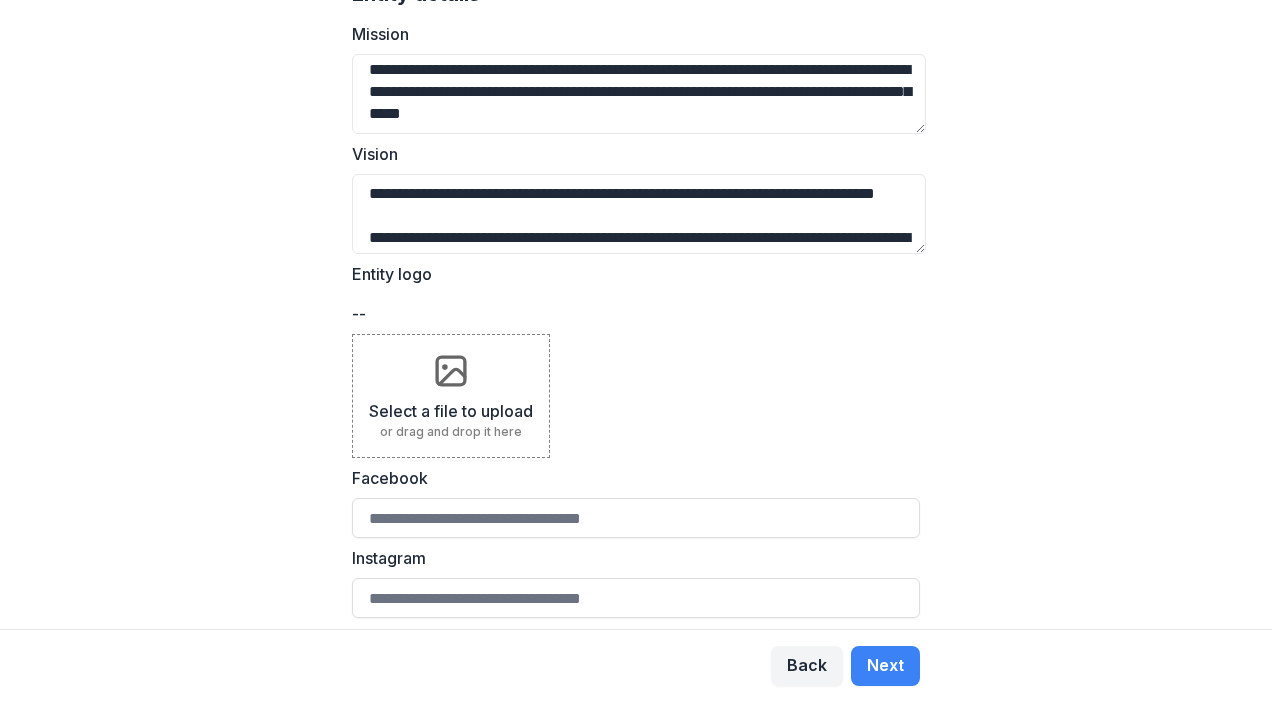 scroll, scrollTop: 338, scrollLeft: 0, axis: vertical 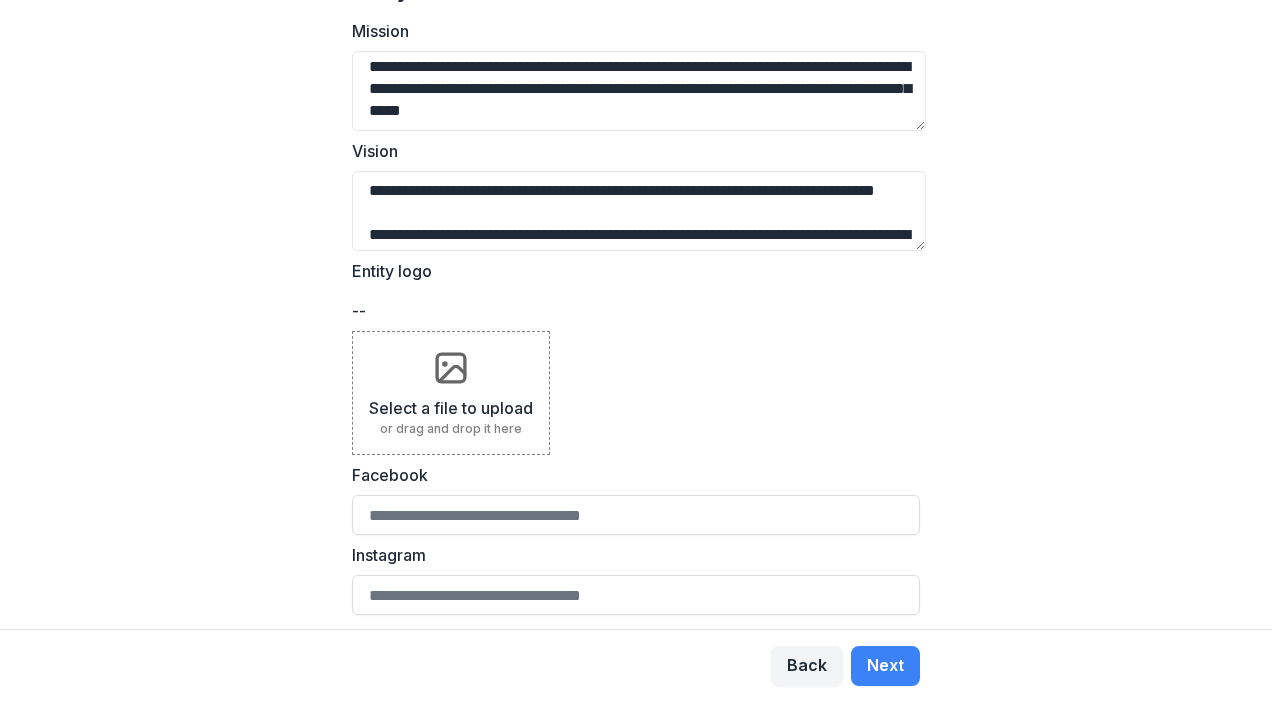 type on "**********" 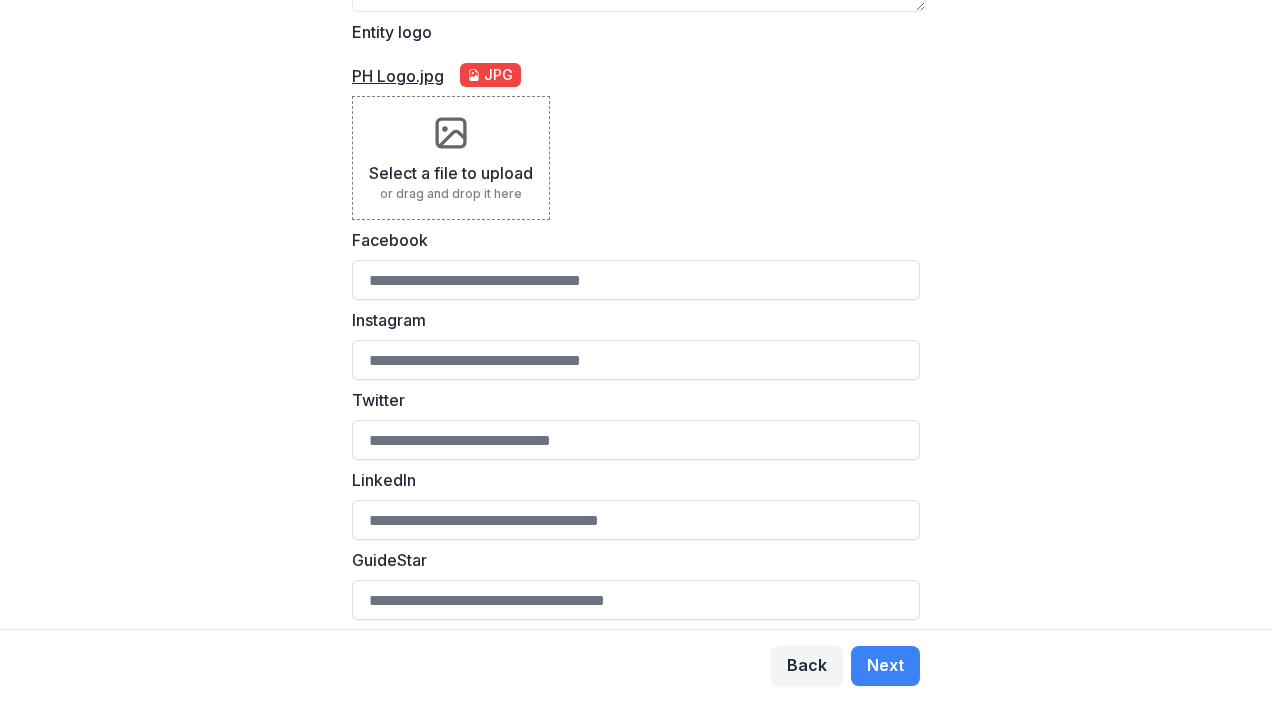 scroll, scrollTop: 591, scrollLeft: 0, axis: vertical 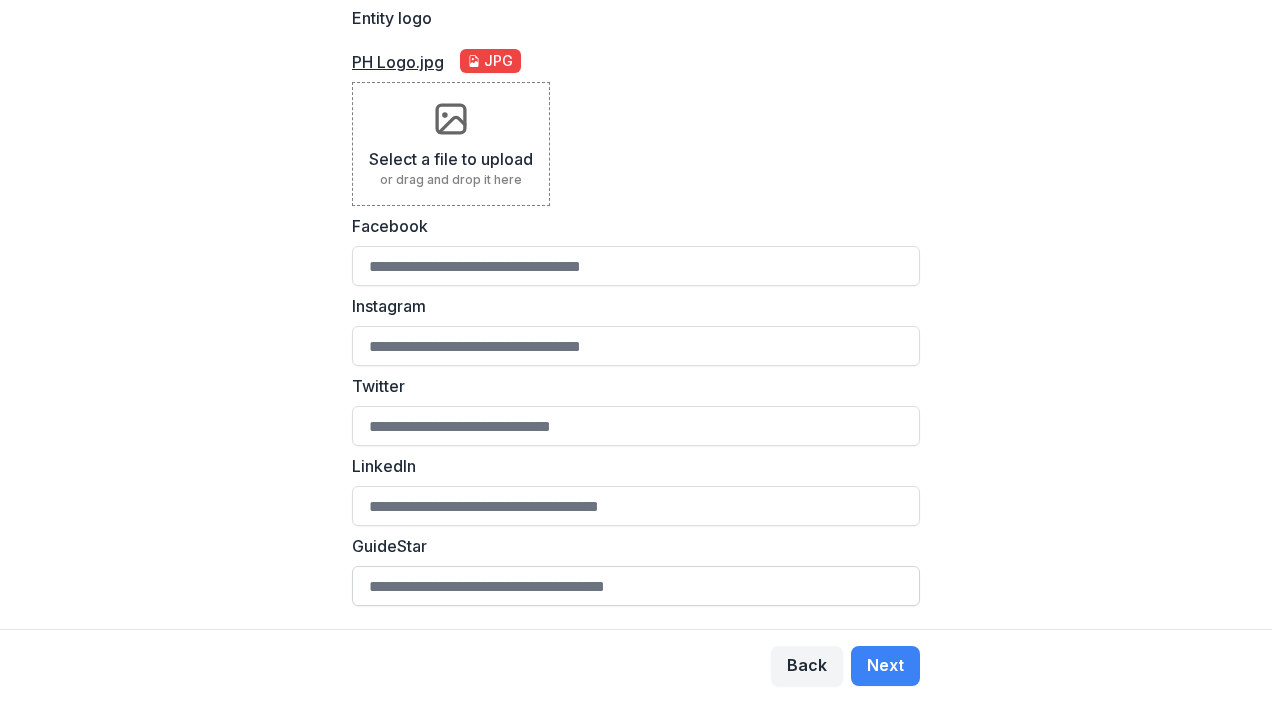 click on "GuideStar" at bounding box center [636, 586] 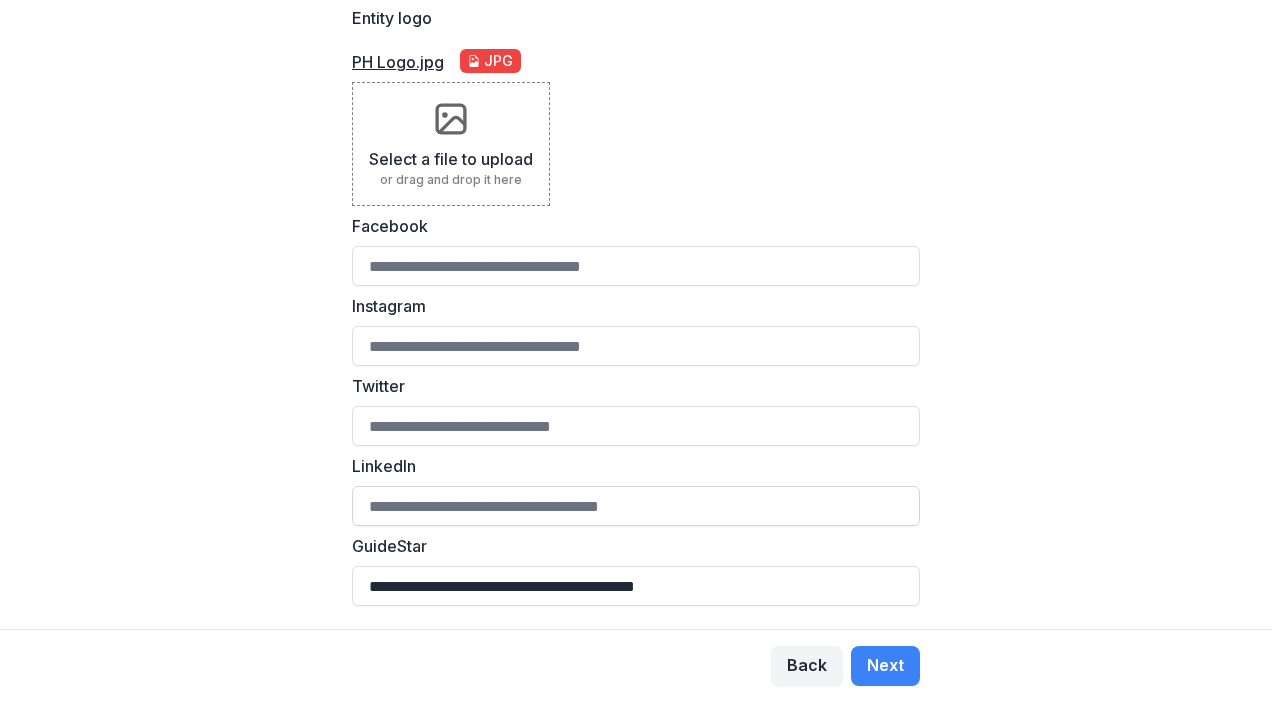 type on "**********" 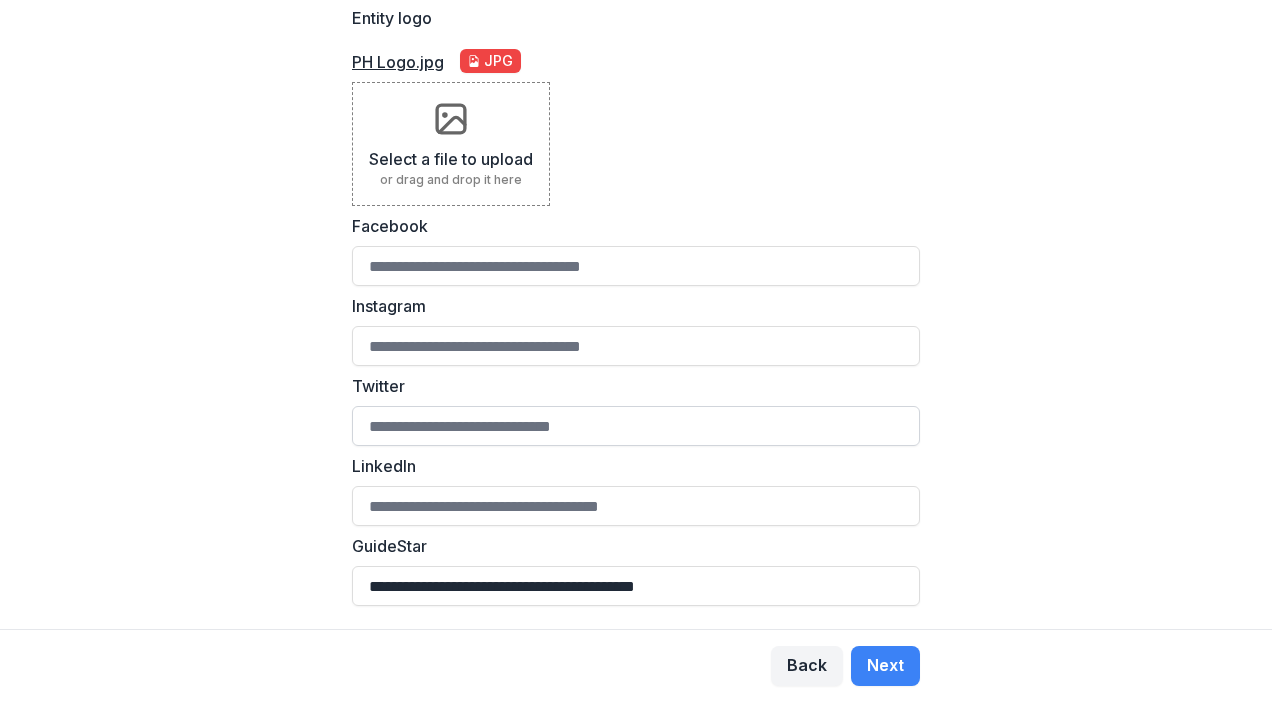 click on "Twitter" at bounding box center [636, 426] 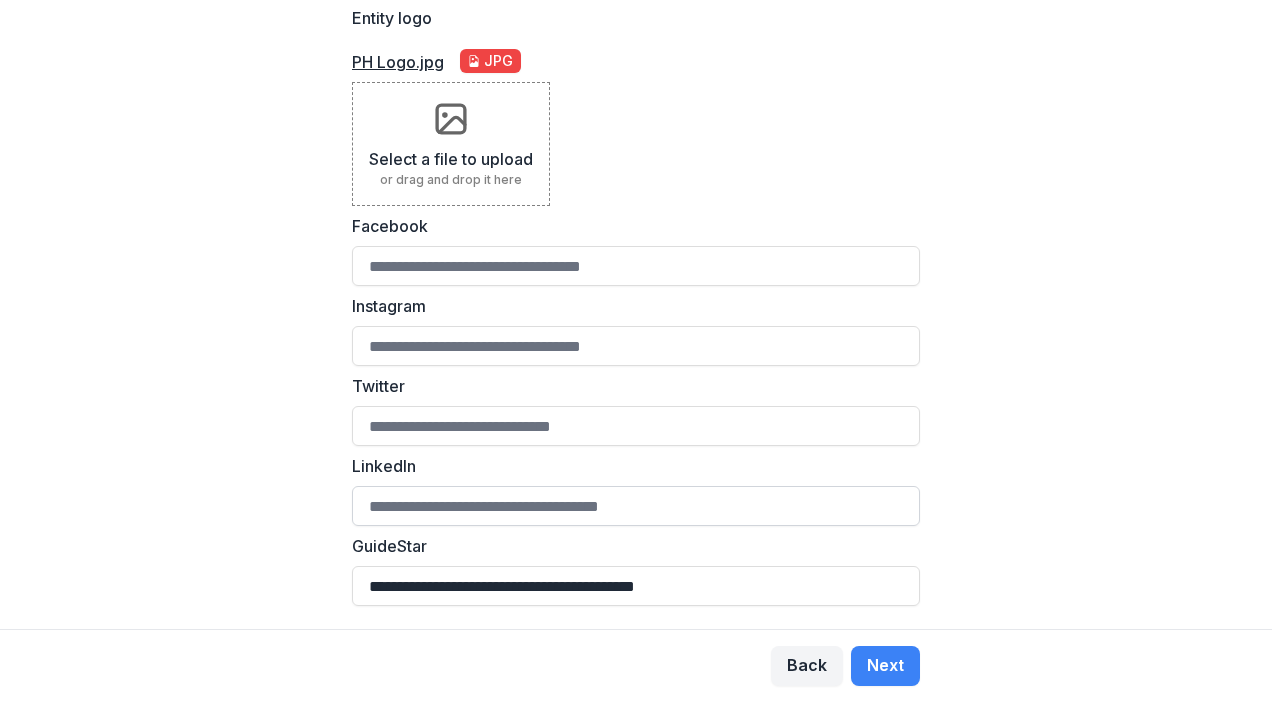 click on "LinkedIn" at bounding box center [636, 506] 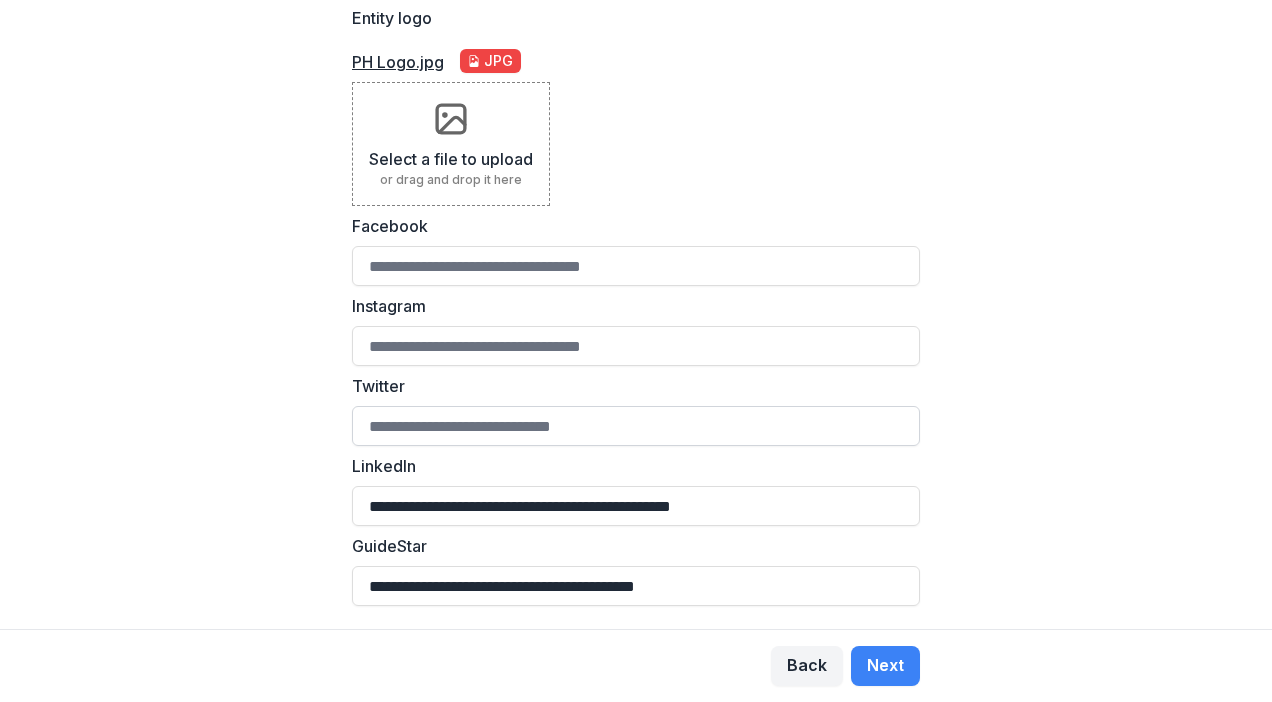 type on "**********" 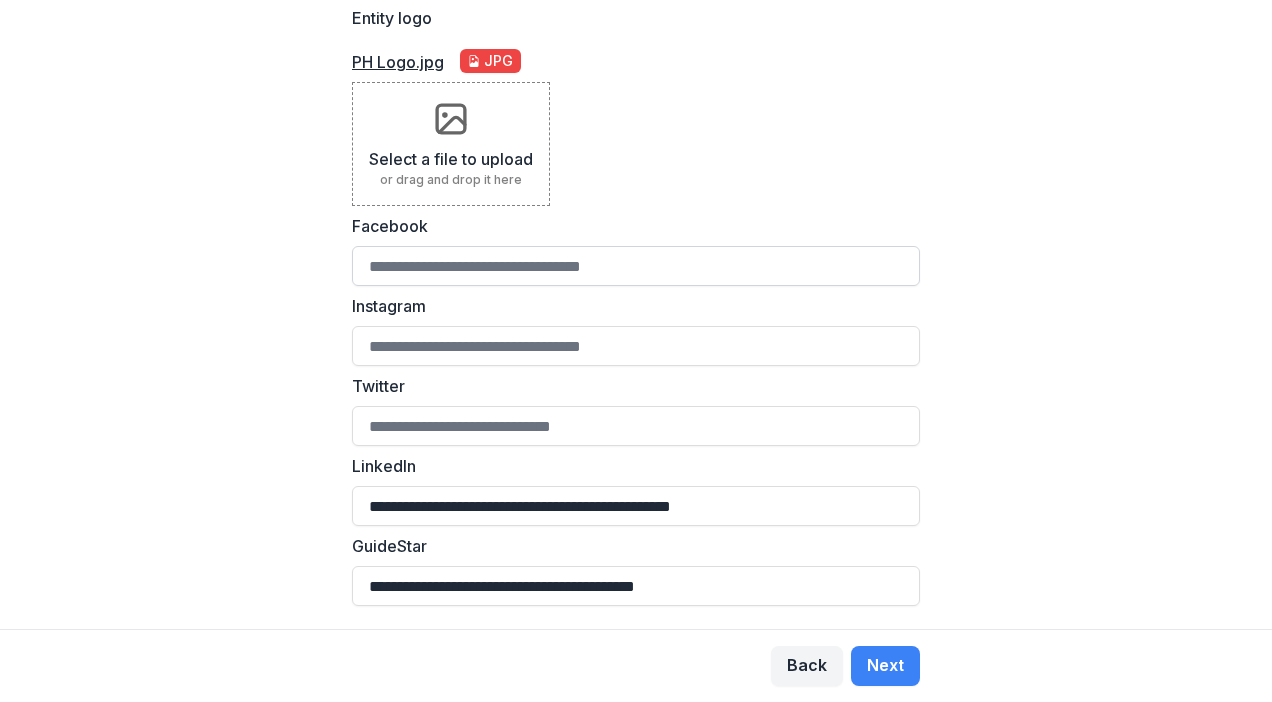 click on "Facebook" at bounding box center (636, 266) 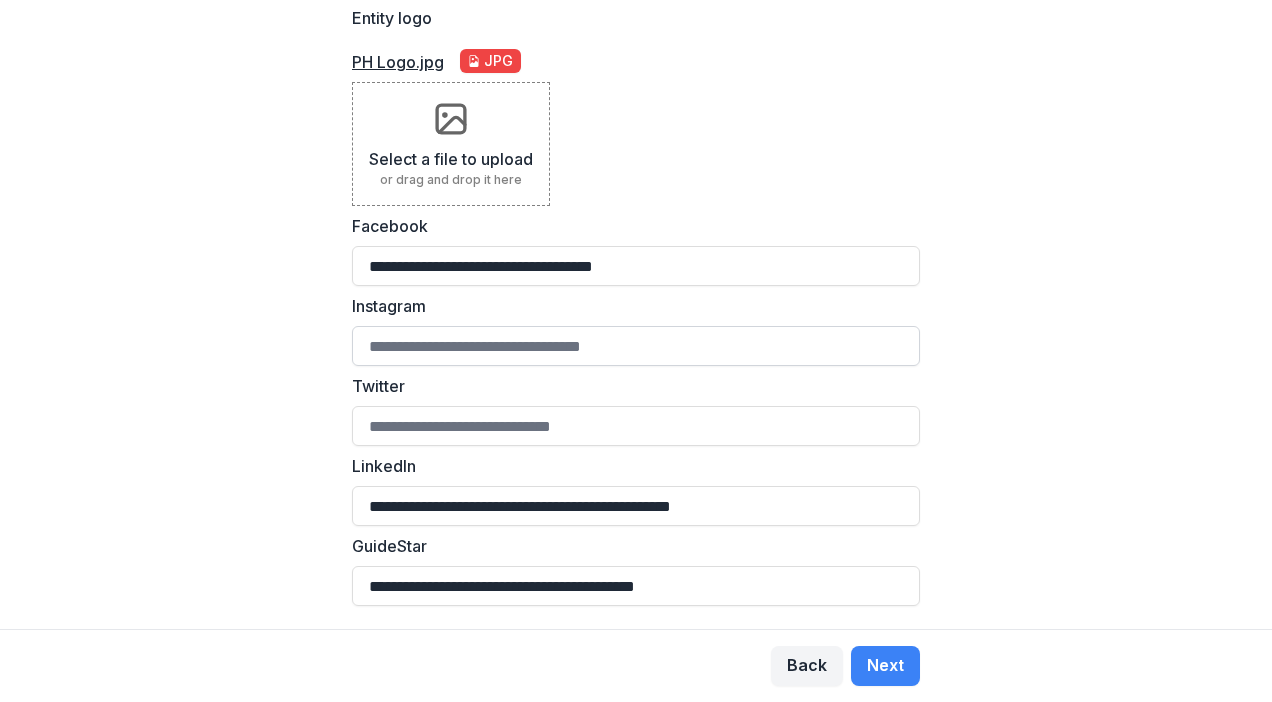 type on "**********" 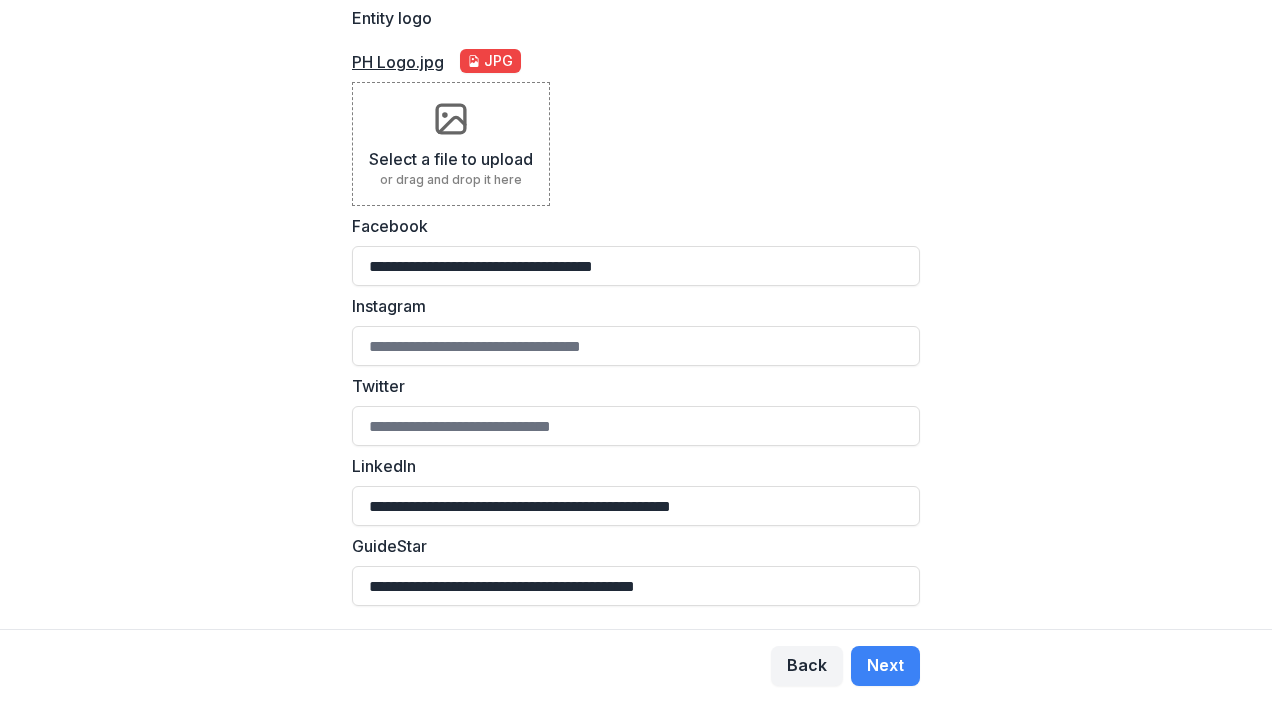 paste on "**********" 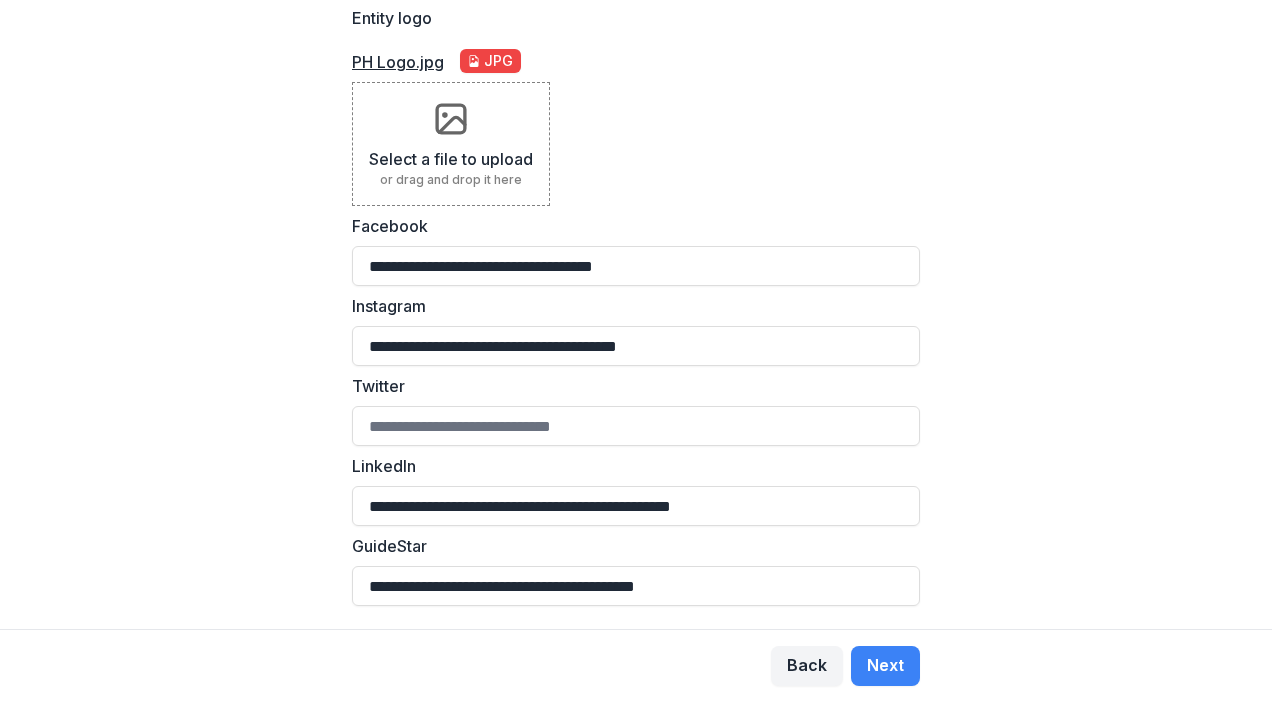 type on "**********" 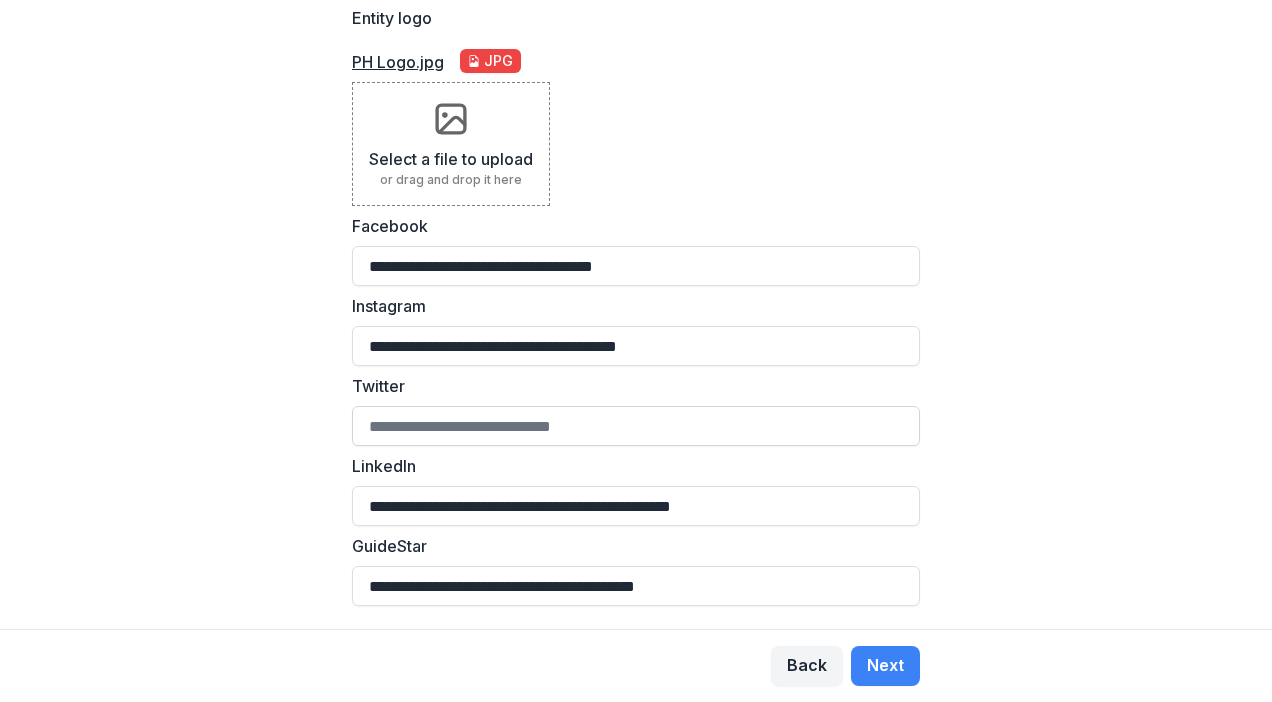 click on "Twitter" at bounding box center [636, 426] 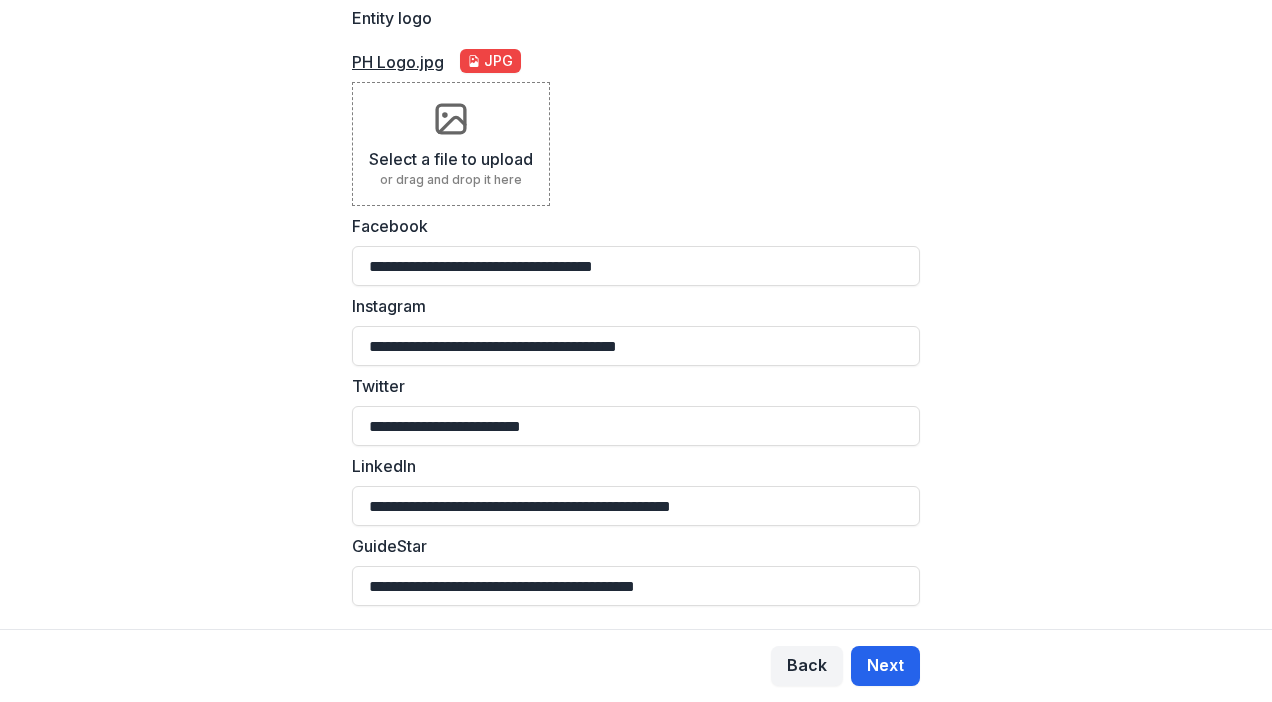 type on "**********" 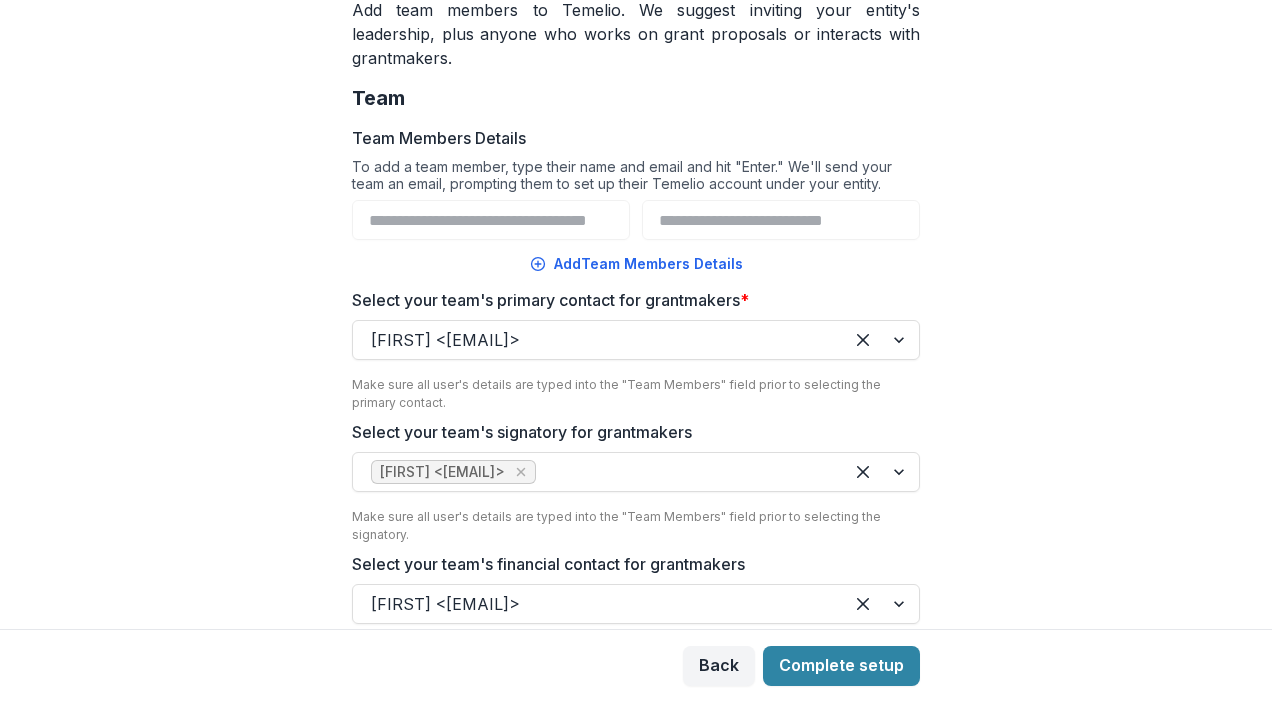 scroll, scrollTop: 254, scrollLeft: 0, axis: vertical 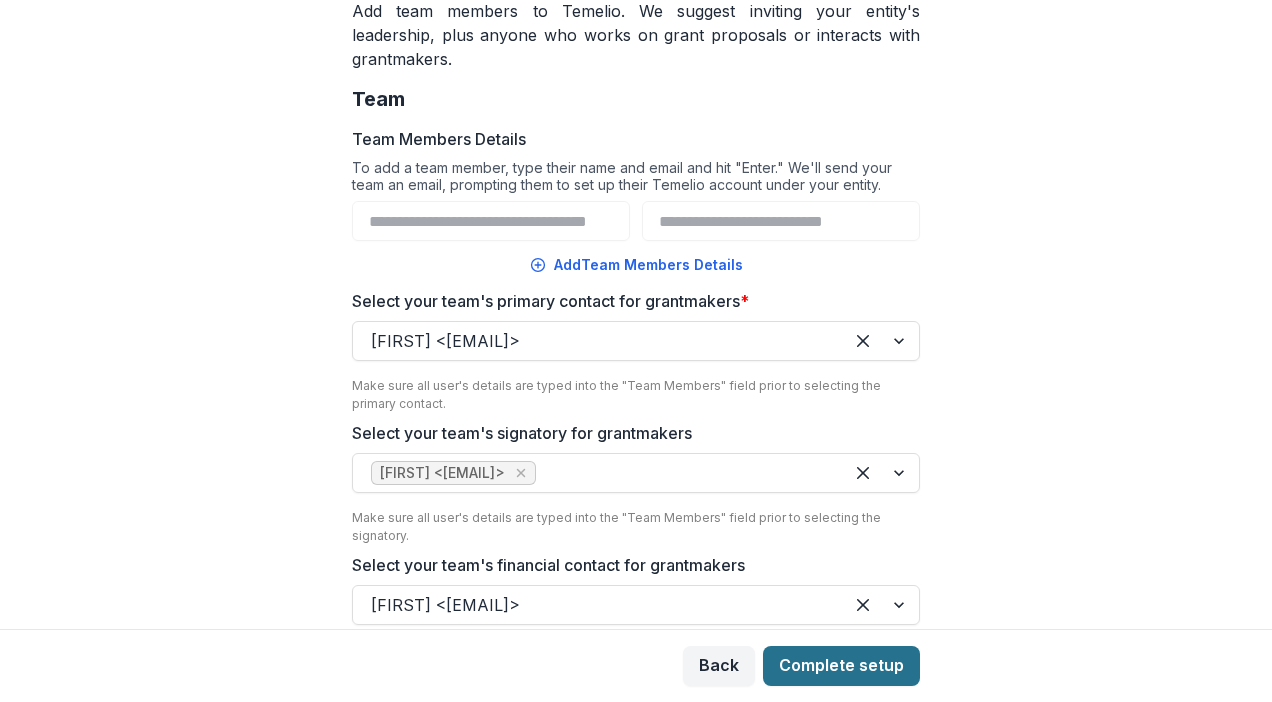 click on "Complete setup" at bounding box center [841, 666] 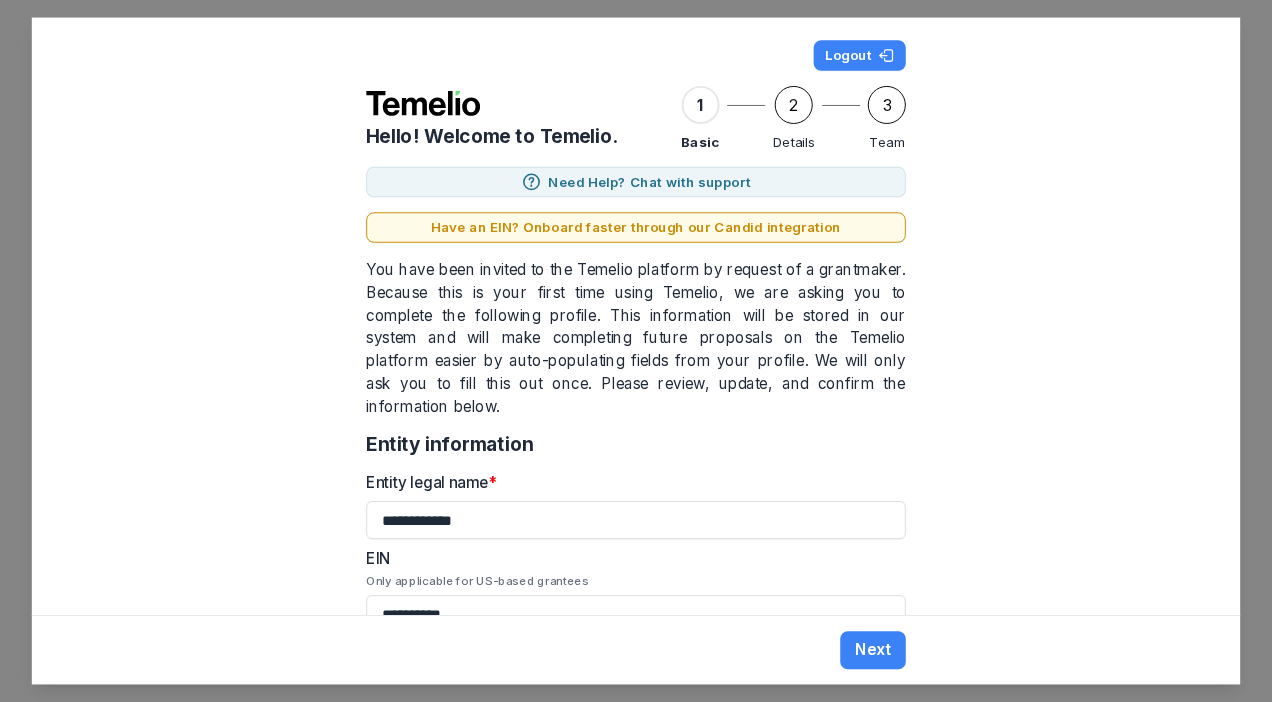 scroll, scrollTop: 0, scrollLeft: 0, axis: both 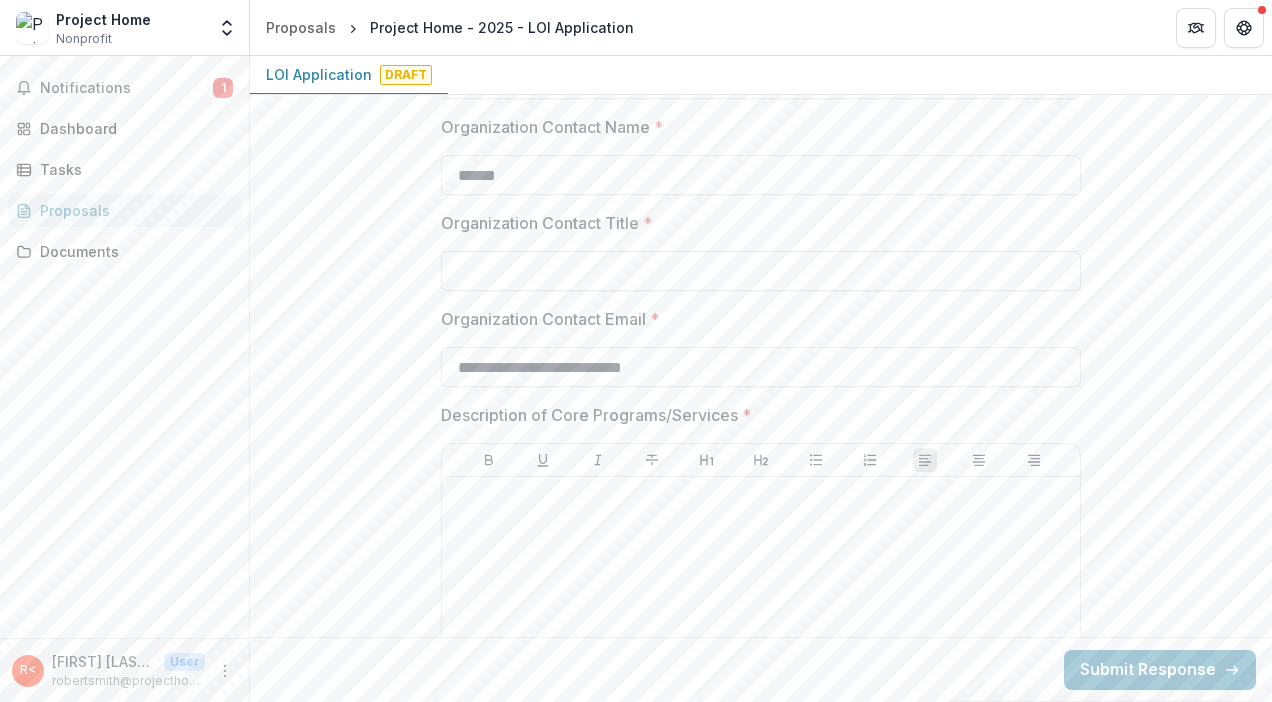 click on "Organization Contact Title *" at bounding box center [761, 271] 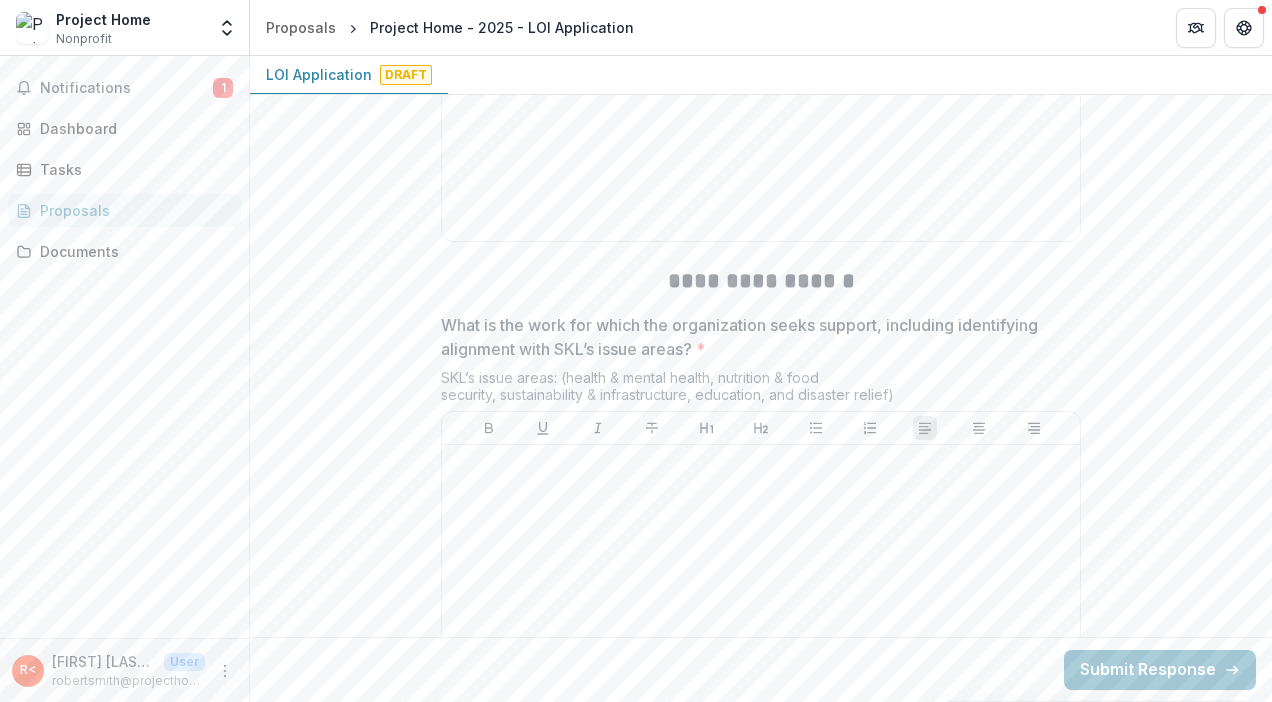 scroll, scrollTop: 1789, scrollLeft: 0, axis: vertical 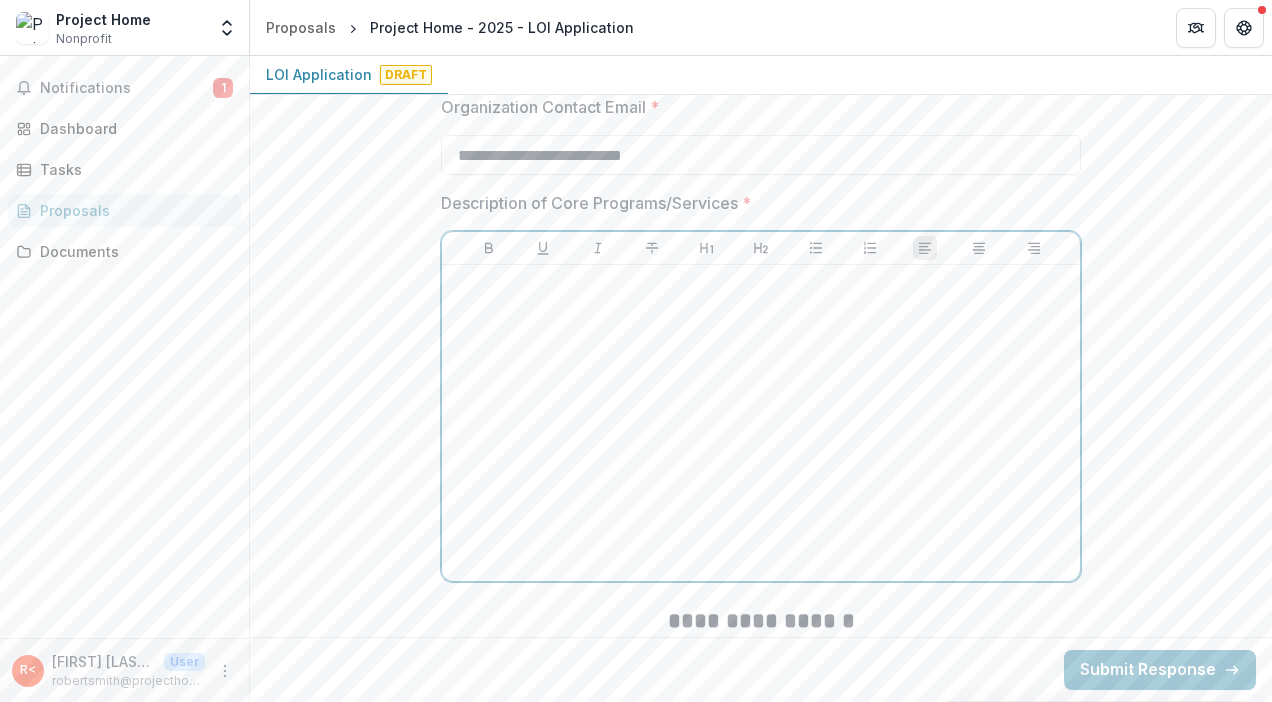 click at bounding box center (761, 423) 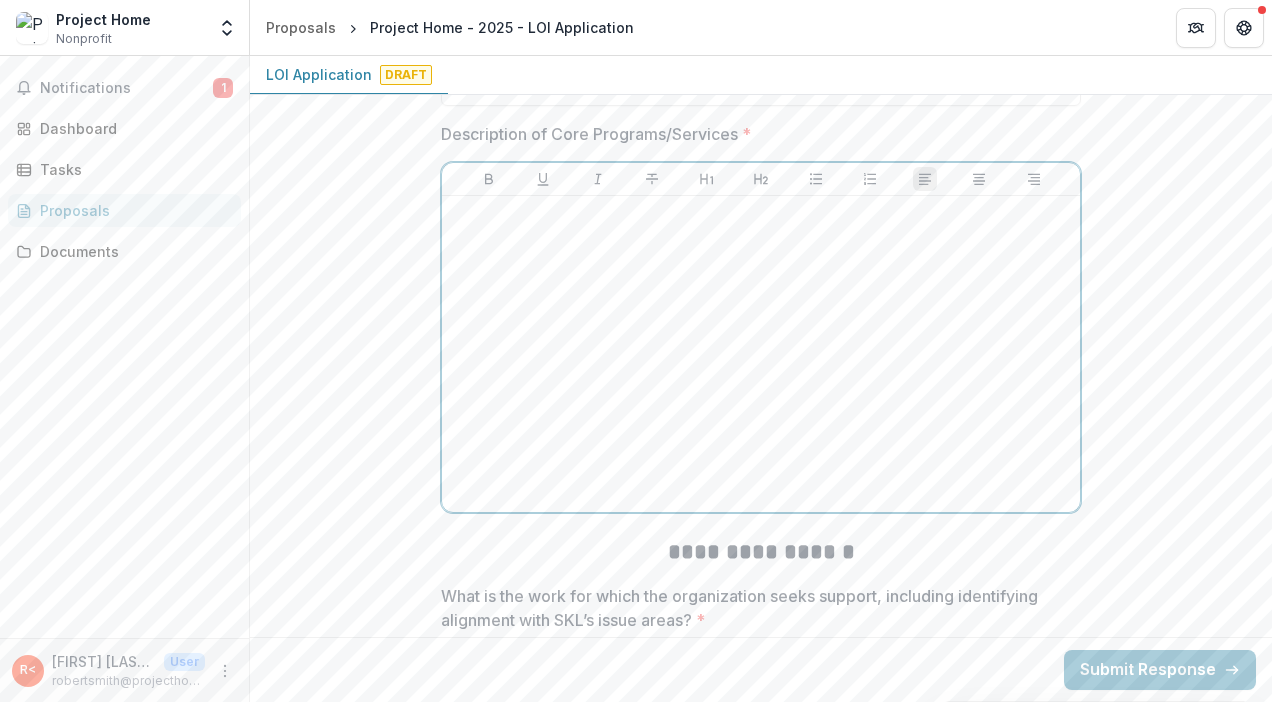 scroll, scrollTop: 1525, scrollLeft: 0, axis: vertical 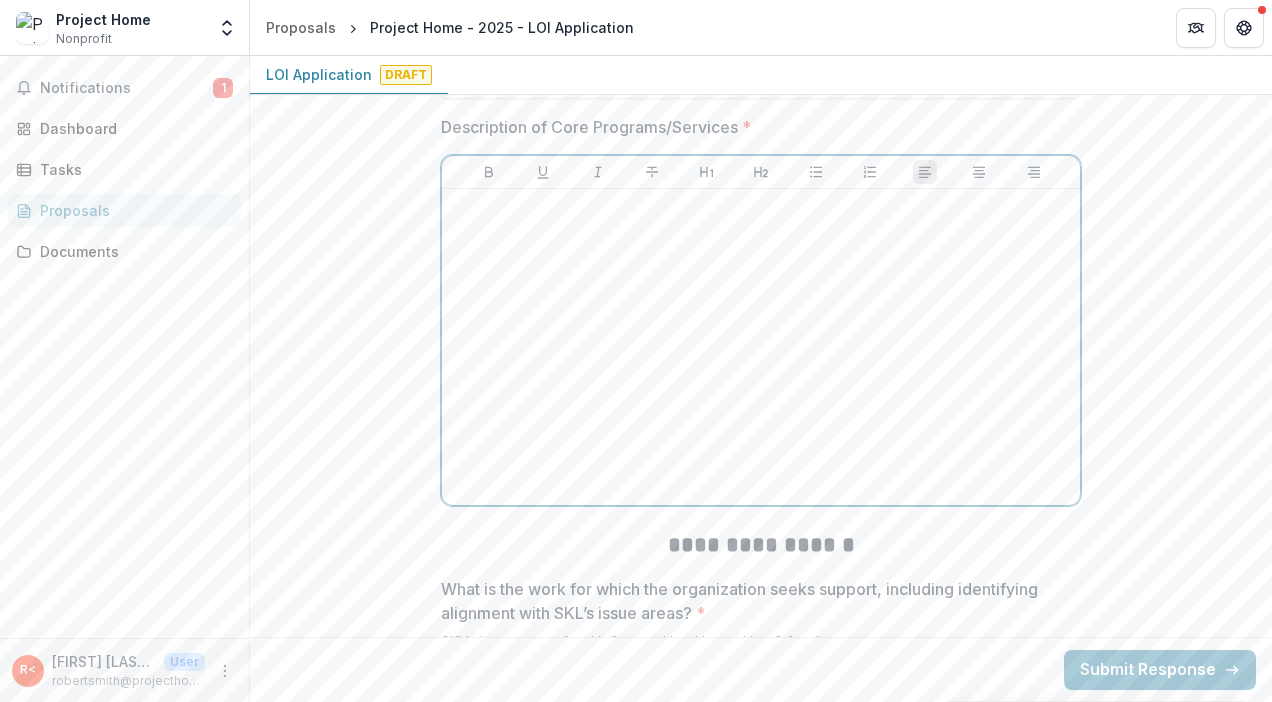 paste 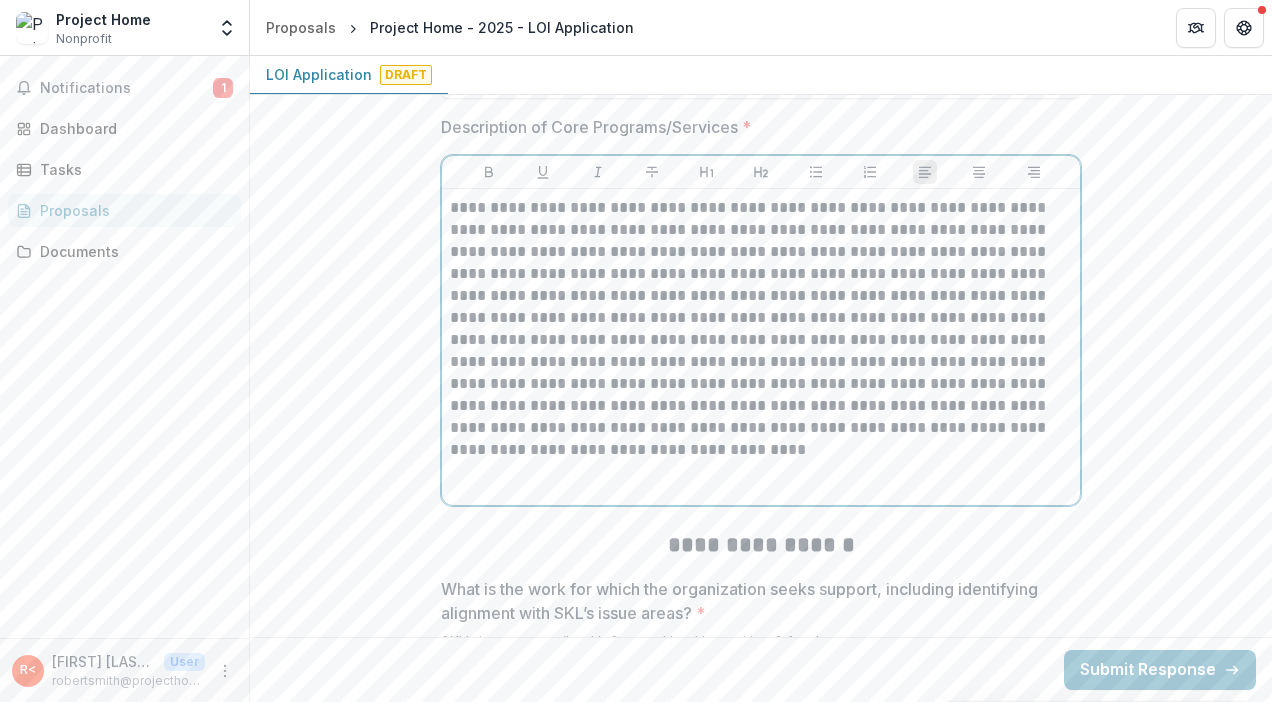 type 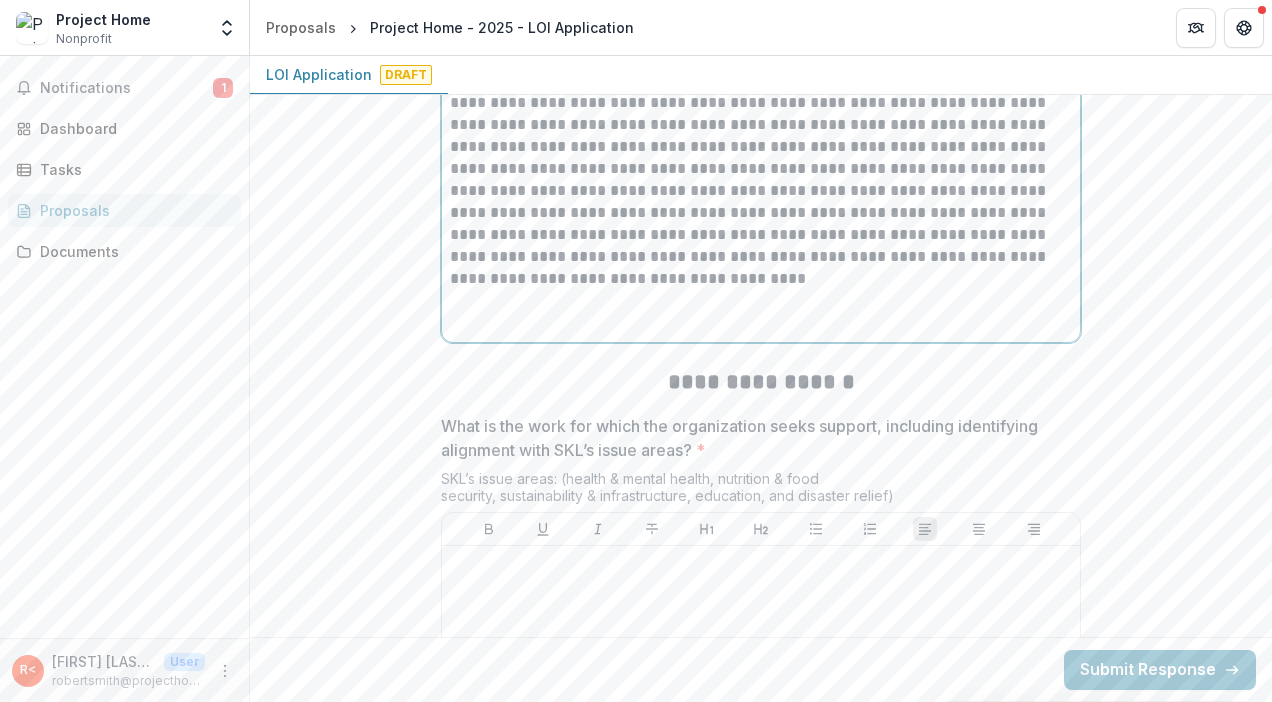 scroll, scrollTop: 1697, scrollLeft: 0, axis: vertical 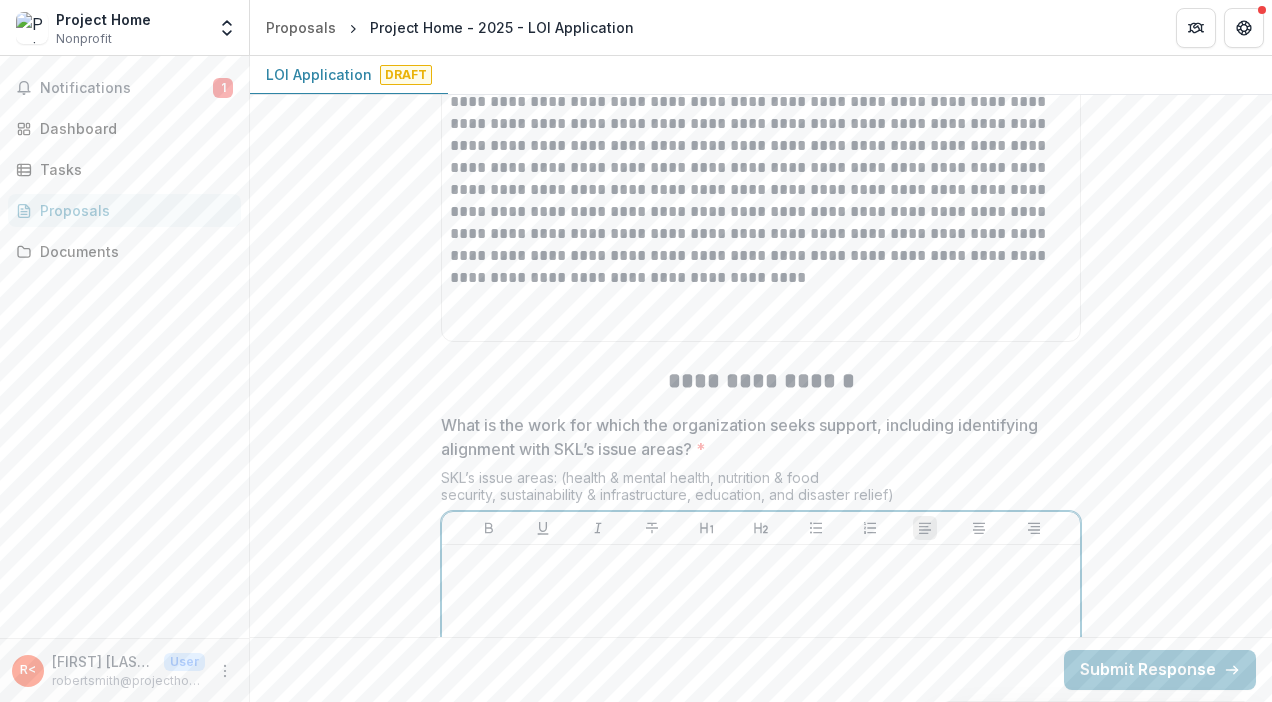 click at bounding box center (761, 564) 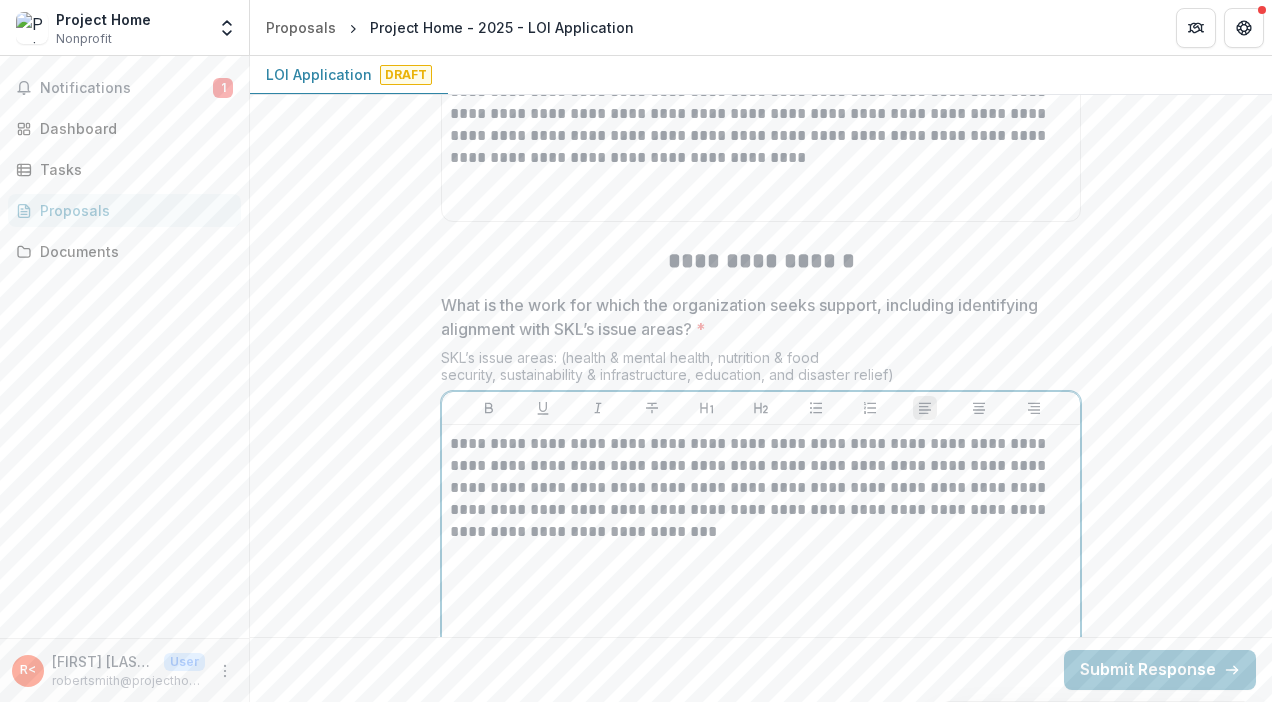 scroll, scrollTop: 1819, scrollLeft: 0, axis: vertical 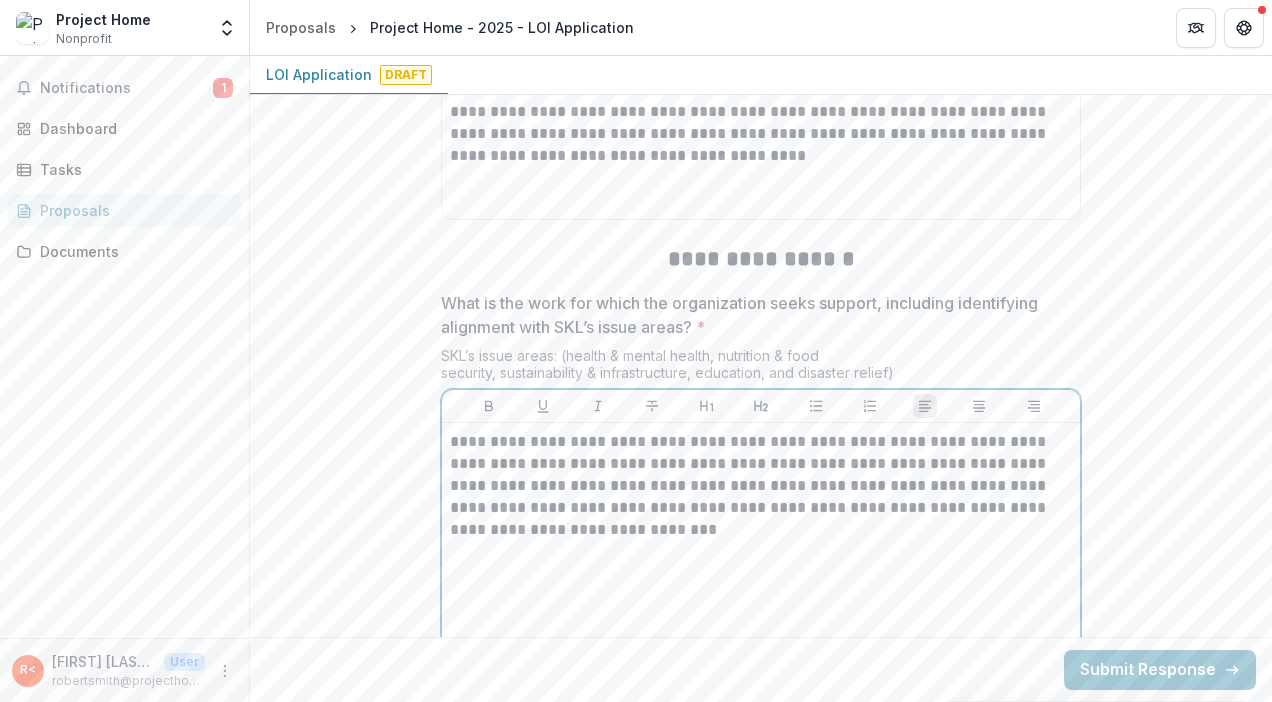 click on "**********" at bounding box center [761, 486] 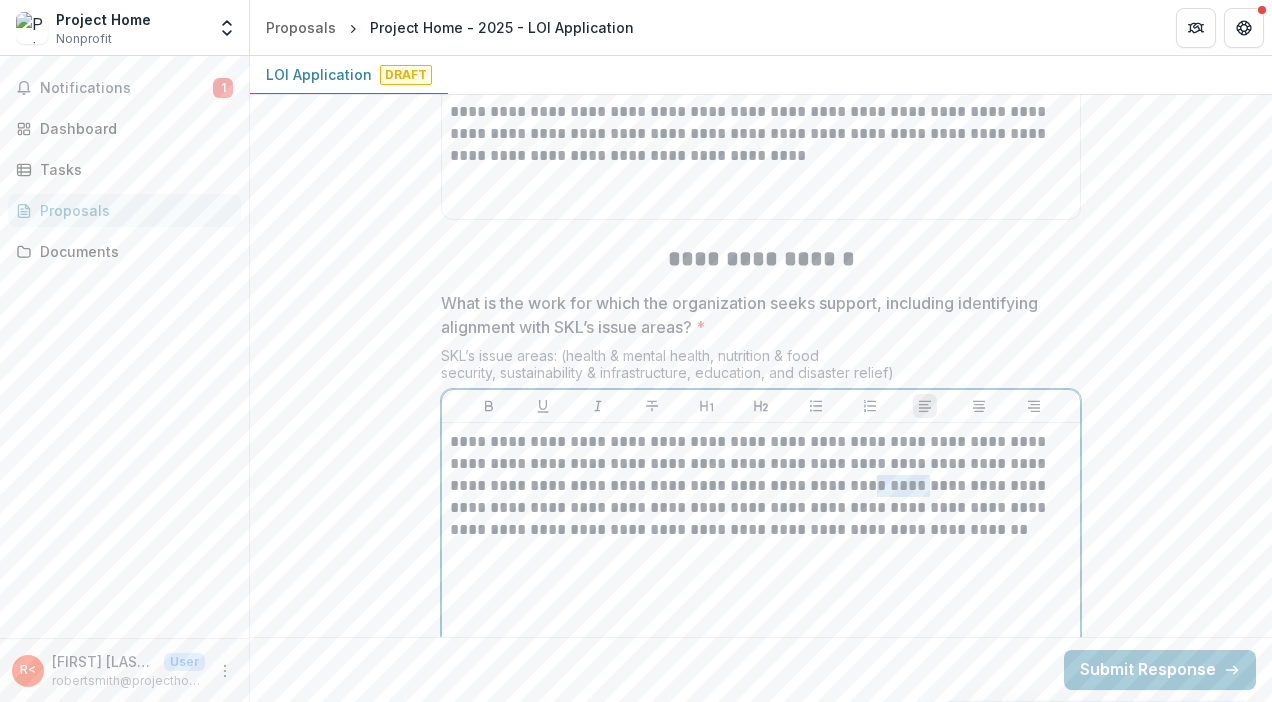 drag, startPoint x: 790, startPoint y: 481, endPoint x: 847, endPoint y: 482, distance: 57.00877 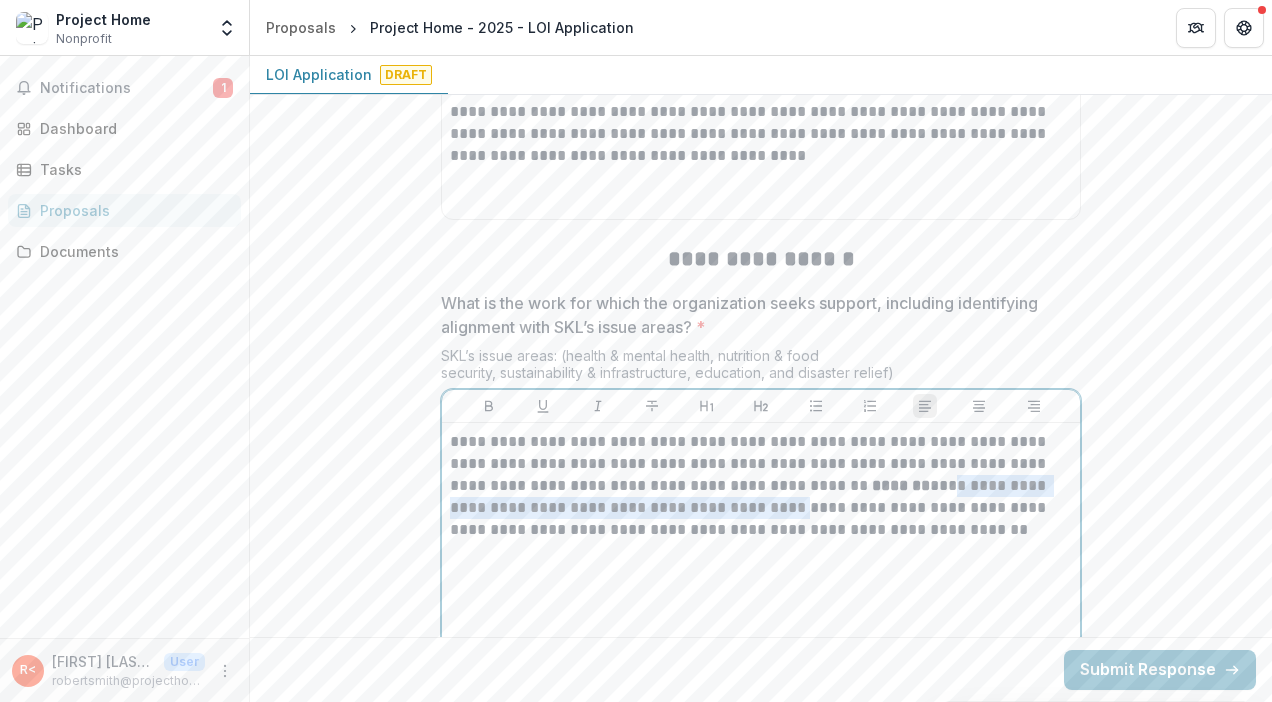 drag, startPoint x: 768, startPoint y: 501, endPoint x: 864, endPoint y: 483, distance: 97.67292 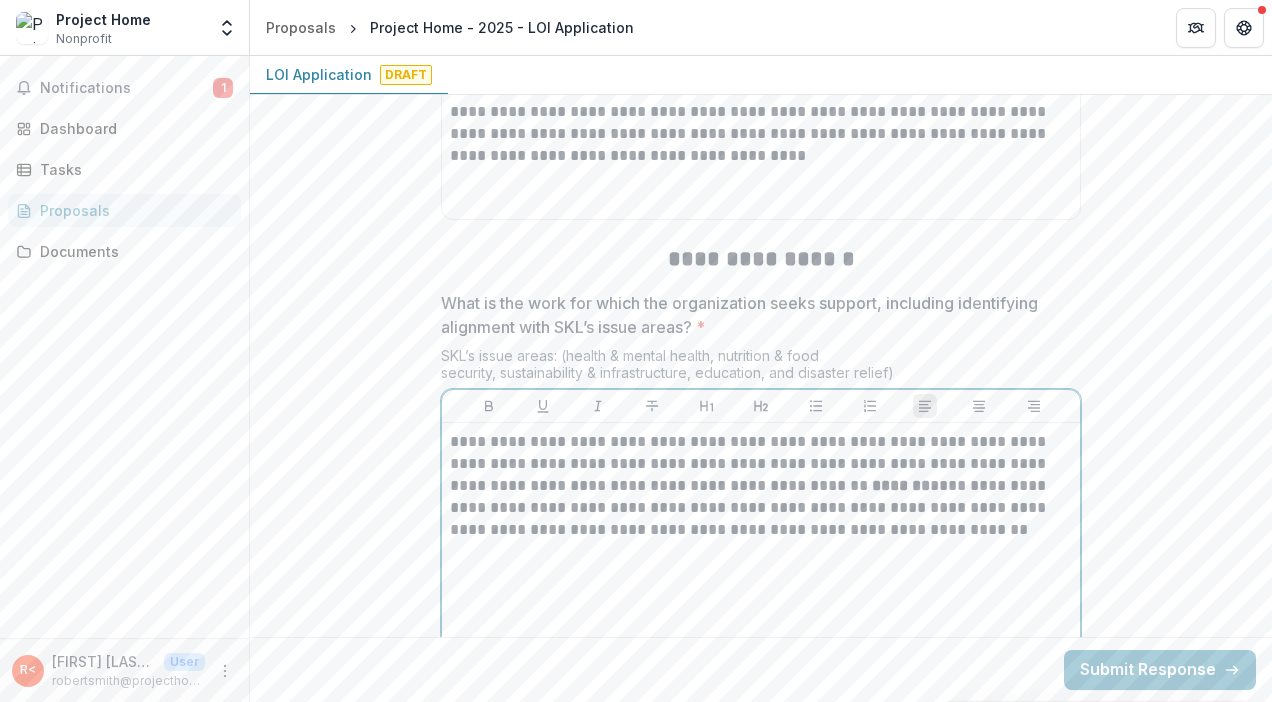 click on "**********" at bounding box center [761, 486] 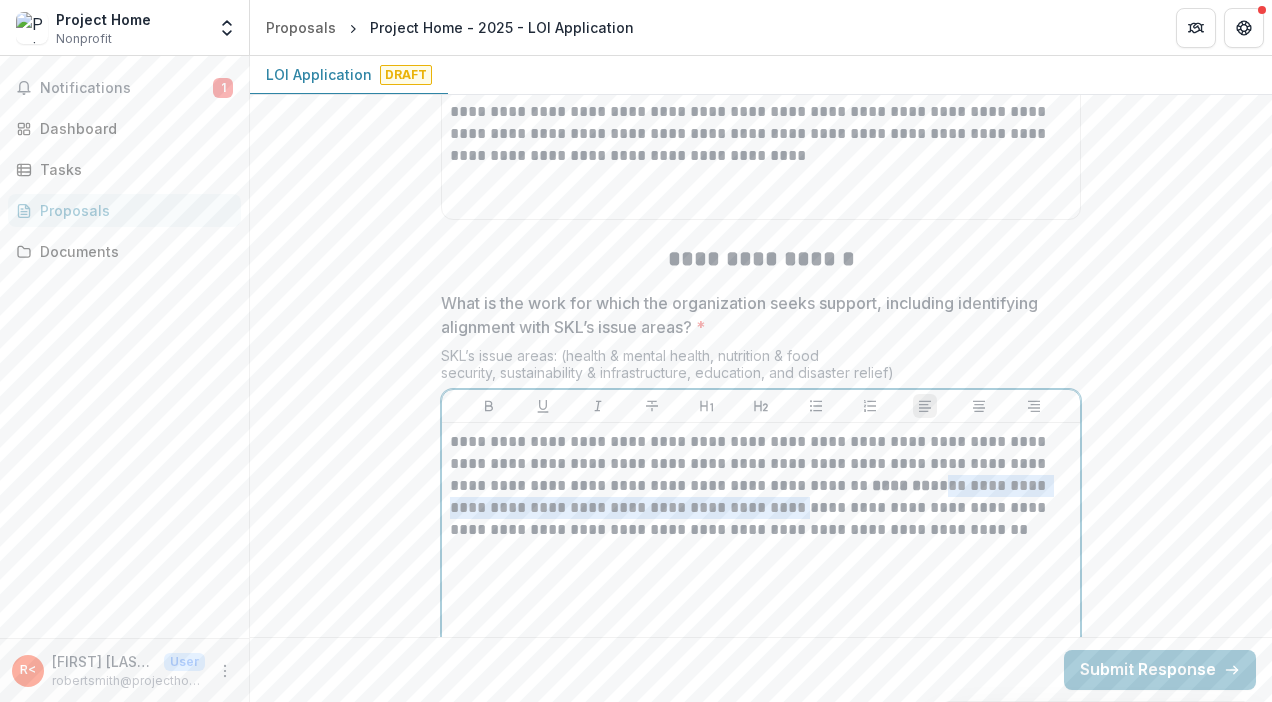 drag, startPoint x: 768, startPoint y: 500, endPoint x: 861, endPoint y: 479, distance: 95.34149 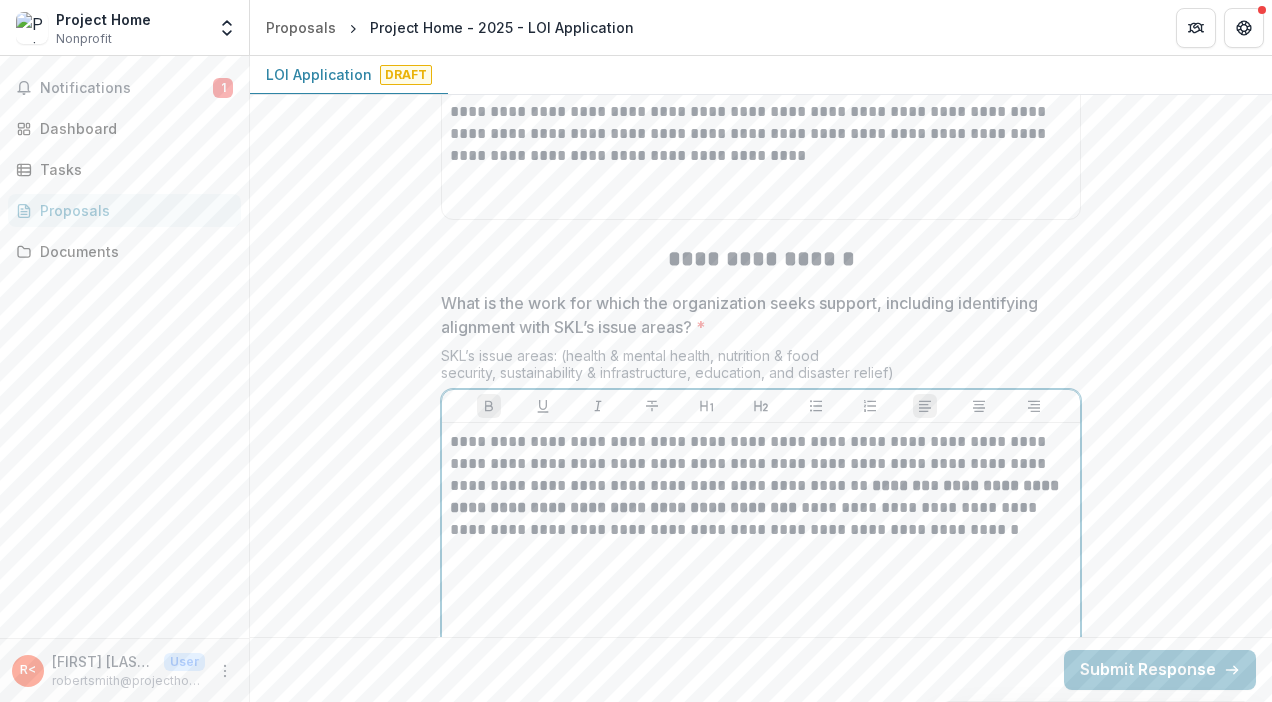 click on "**********" at bounding box center (761, 486) 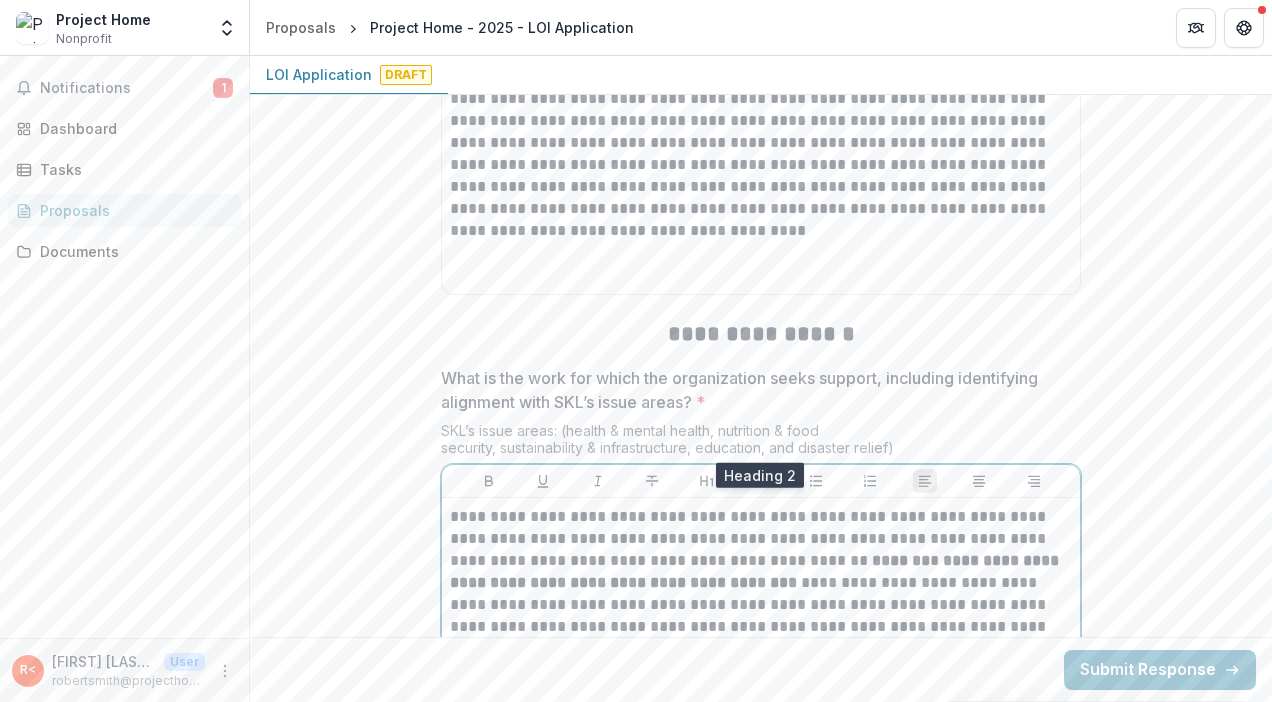 scroll, scrollTop: 1809, scrollLeft: 0, axis: vertical 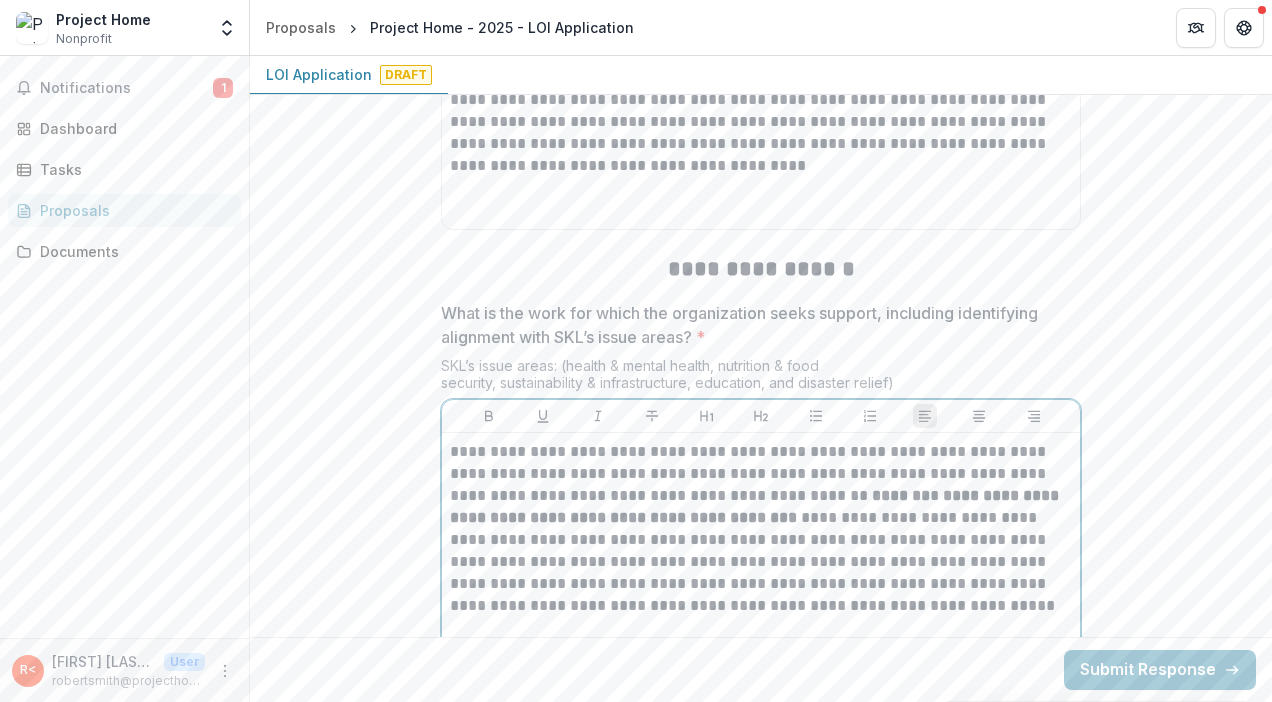 click on "**********" at bounding box center [761, 529] 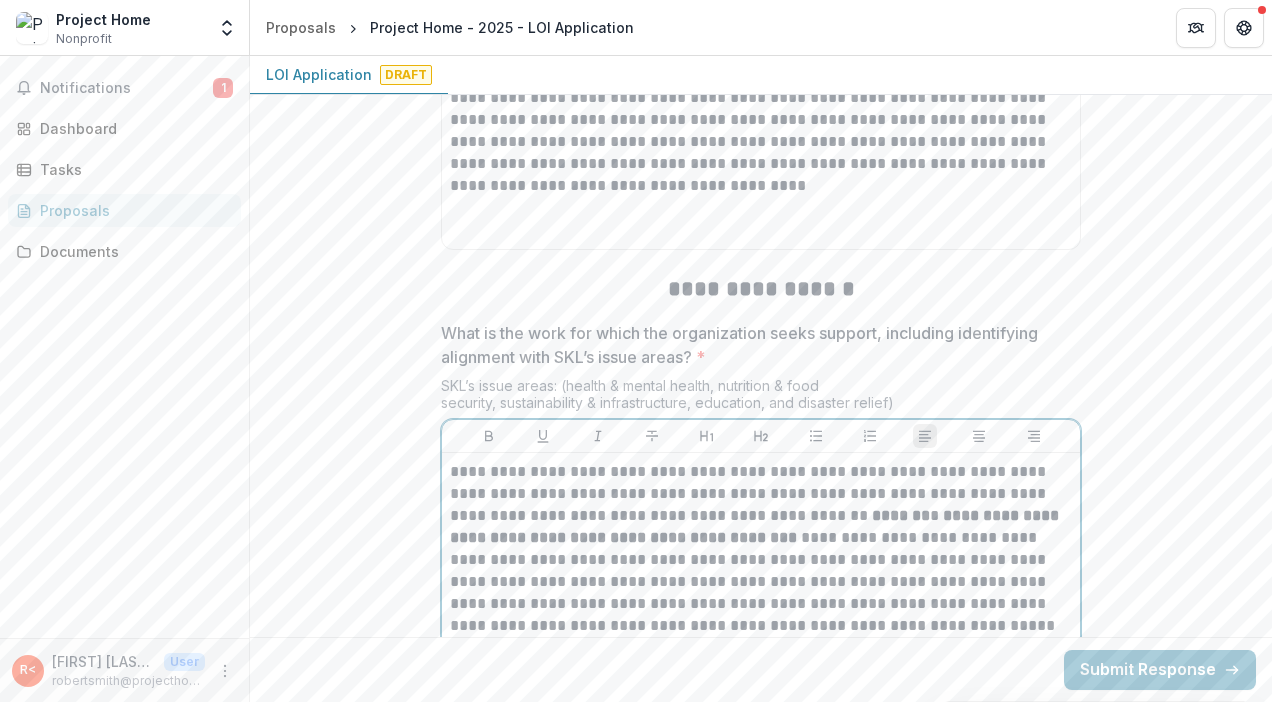 scroll, scrollTop: 1788, scrollLeft: 0, axis: vertical 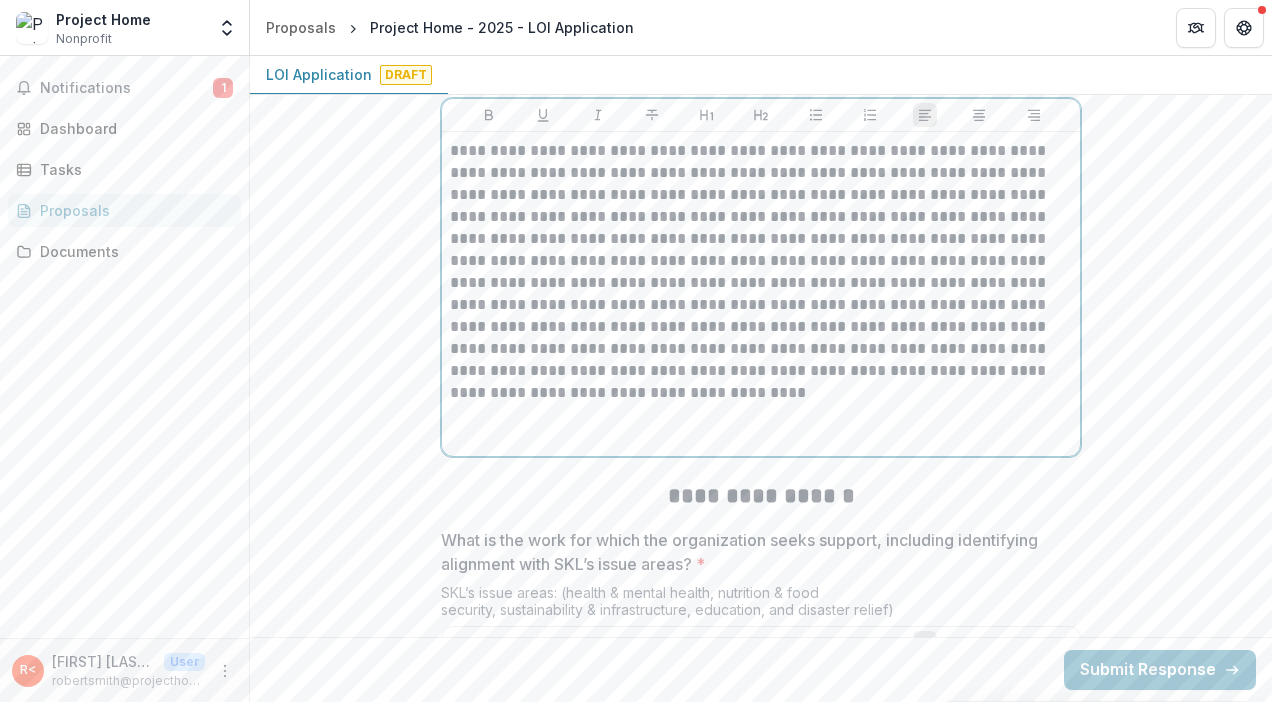 click on "**********" at bounding box center [761, 294] 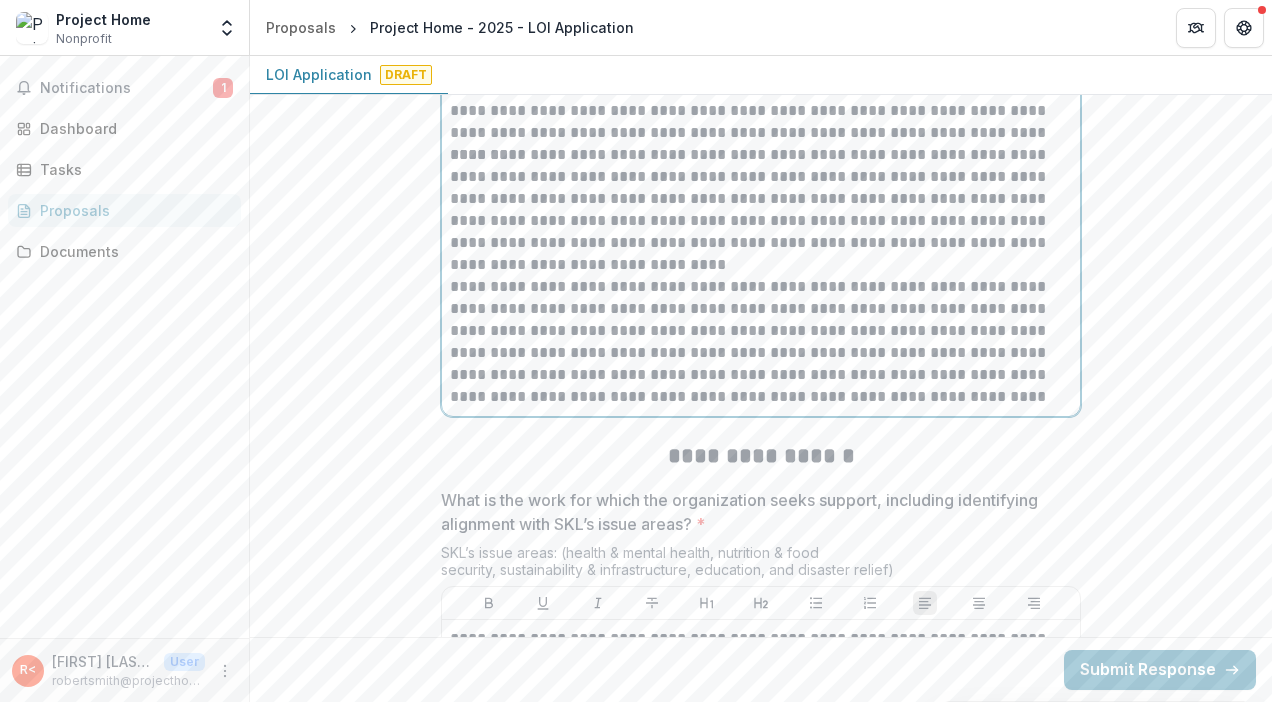 scroll, scrollTop: 2497, scrollLeft: 0, axis: vertical 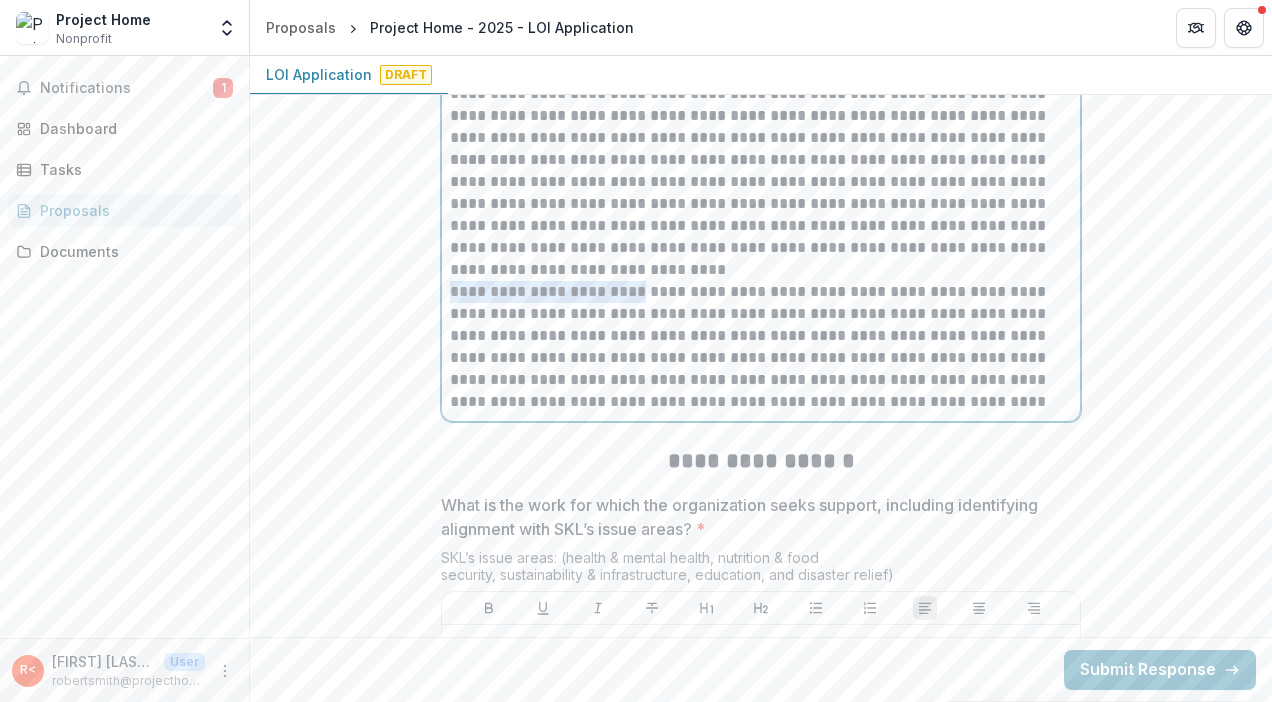 drag, startPoint x: 632, startPoint y: 291, endPoint x: 426, endPoint y: 290, distance: 206.00243 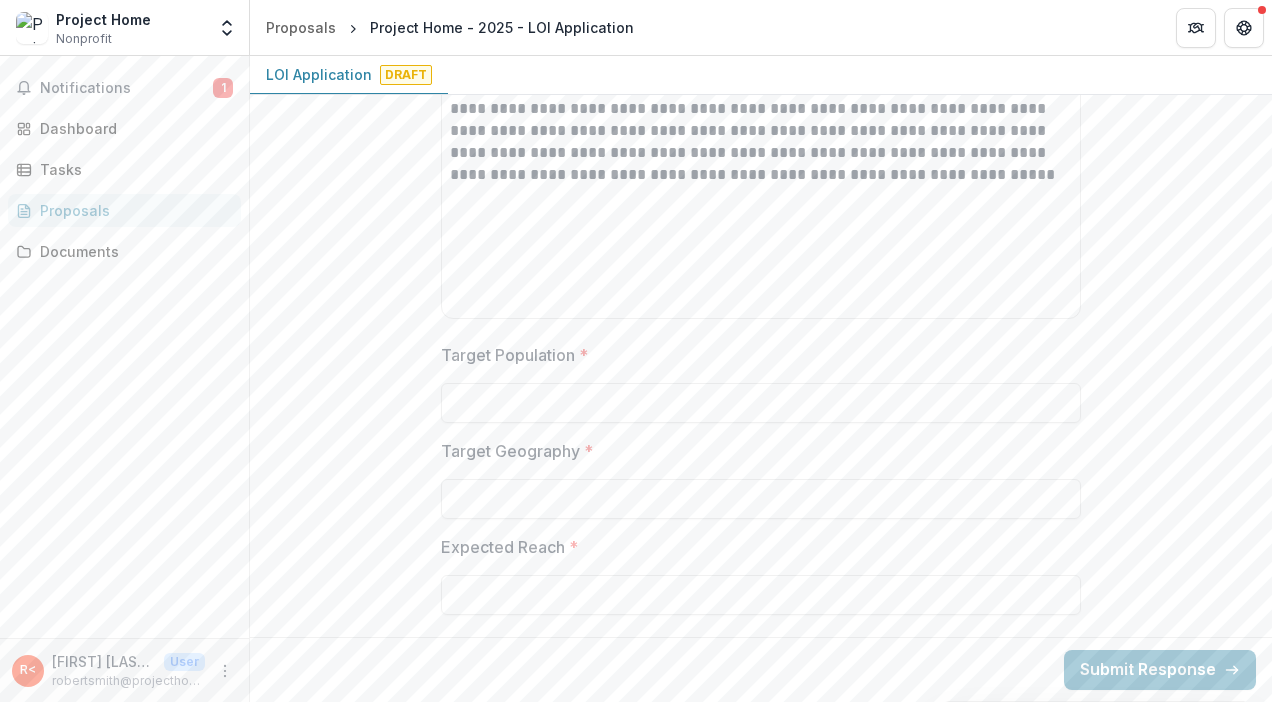 scroll, scrollTop: 3105, scrollLeft: 0, axis: vertical 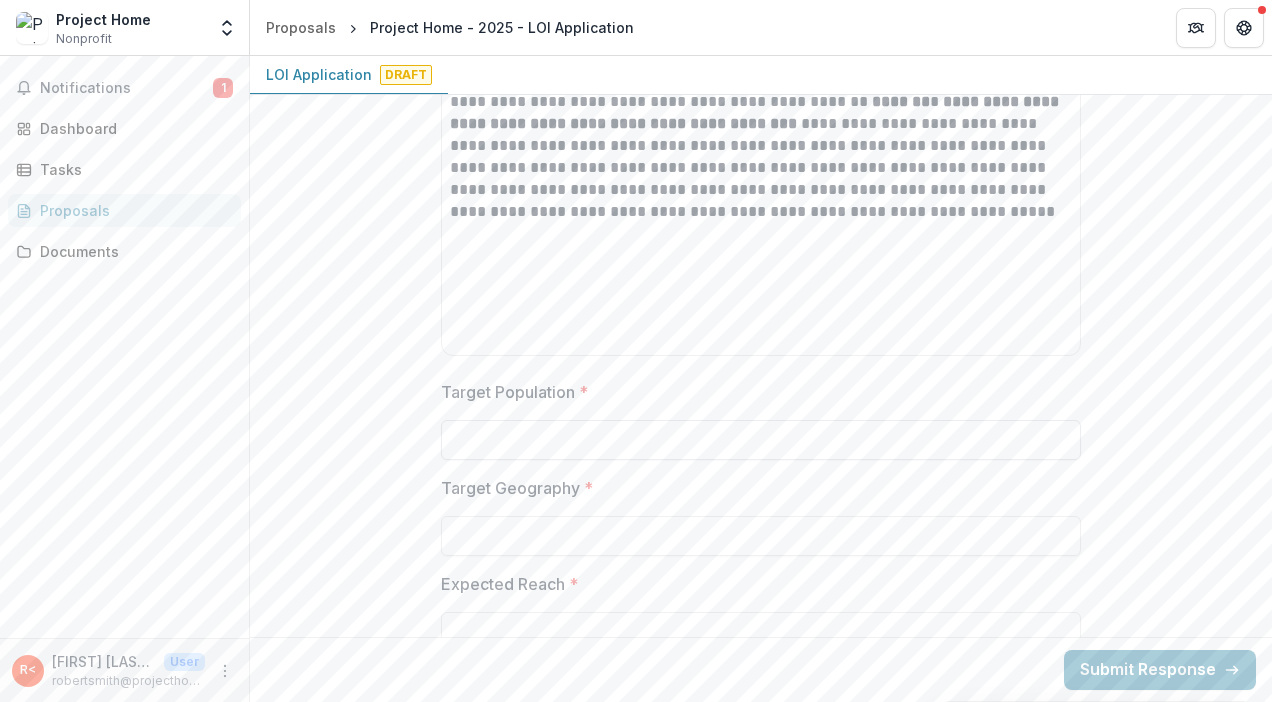 click on "Target Population *" at bounding box center (761, 440) 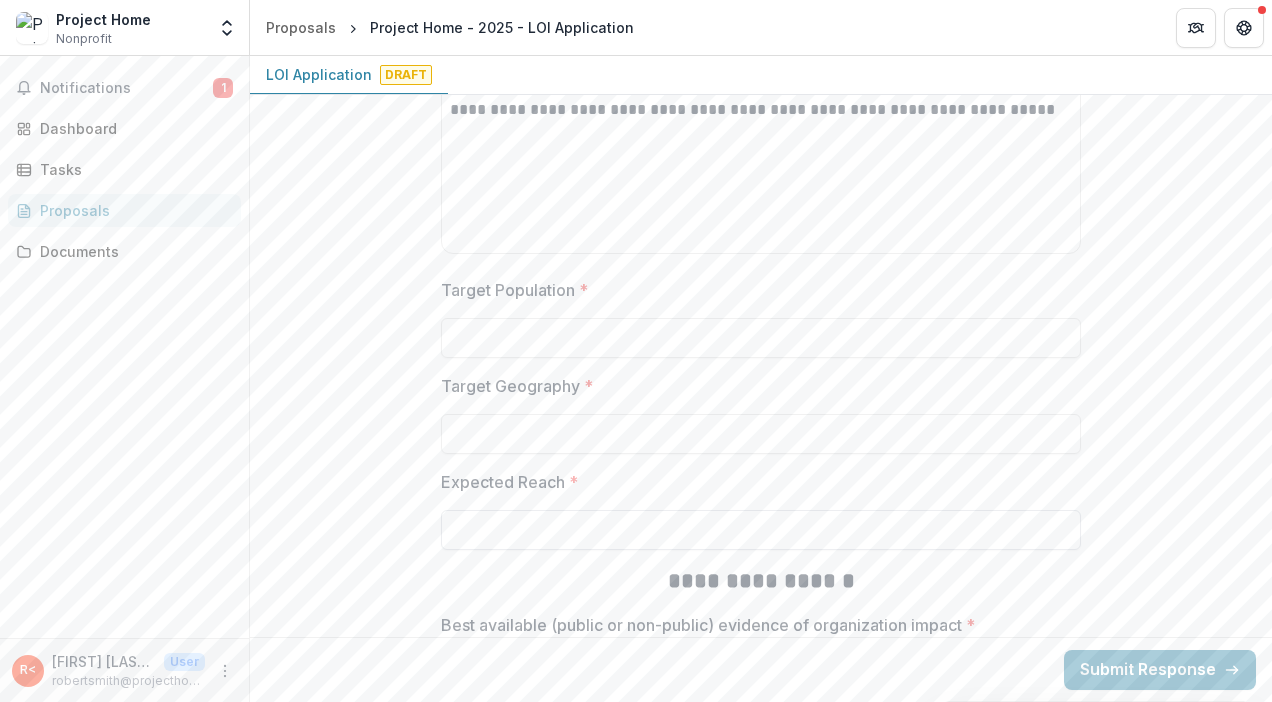 click on "Expected Reach *" at bounding box center [761, 530] 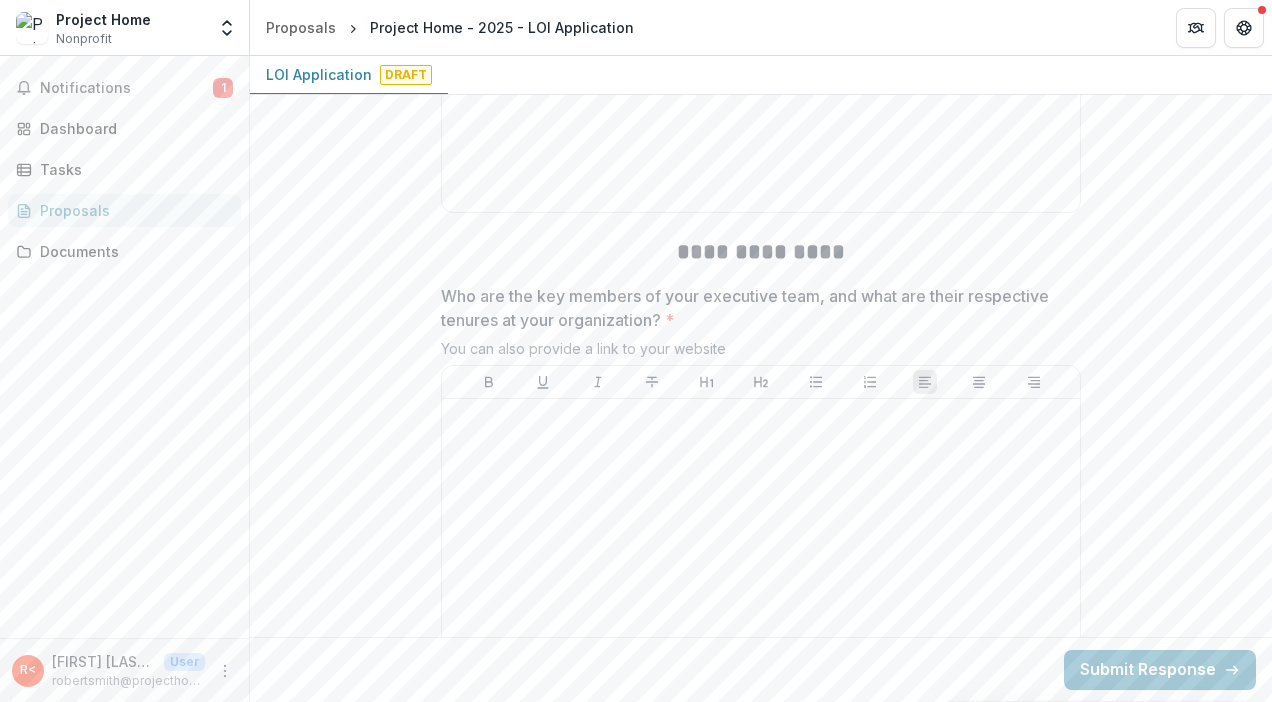 scroll, scrollTop: 5551, scrollLeft: 0, axis: vertical 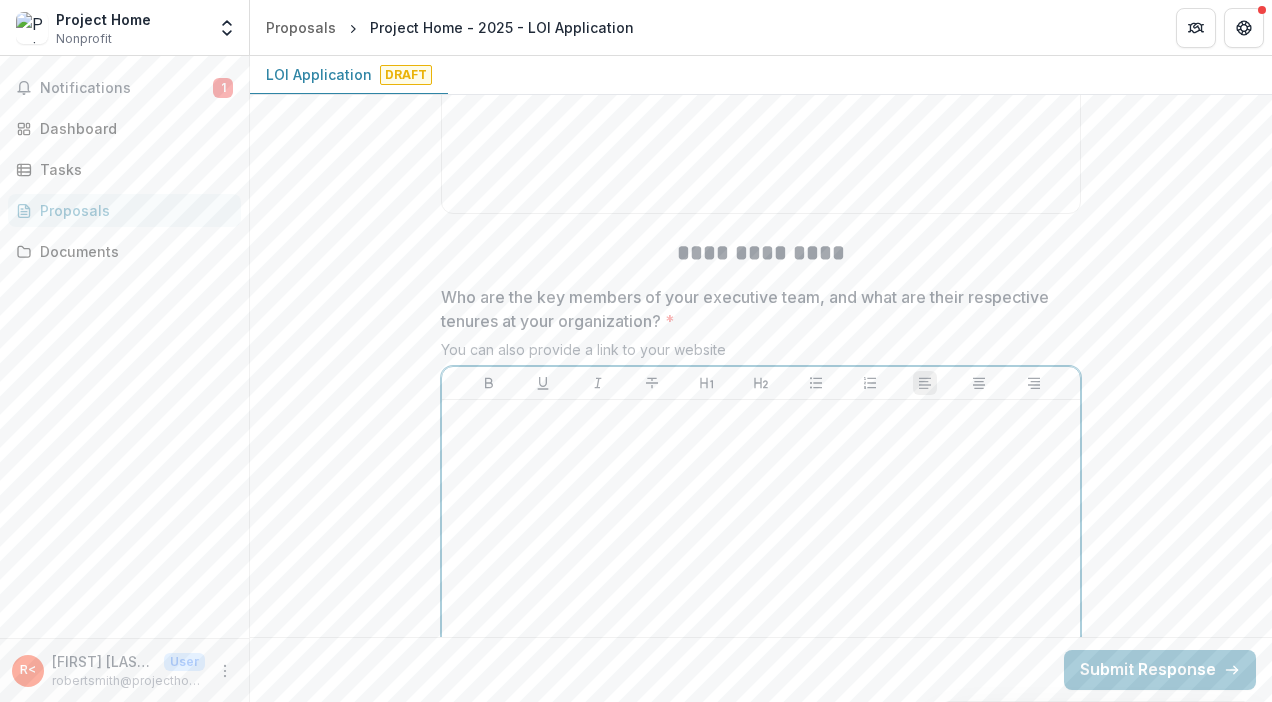 click at bounding box center [761, 558] 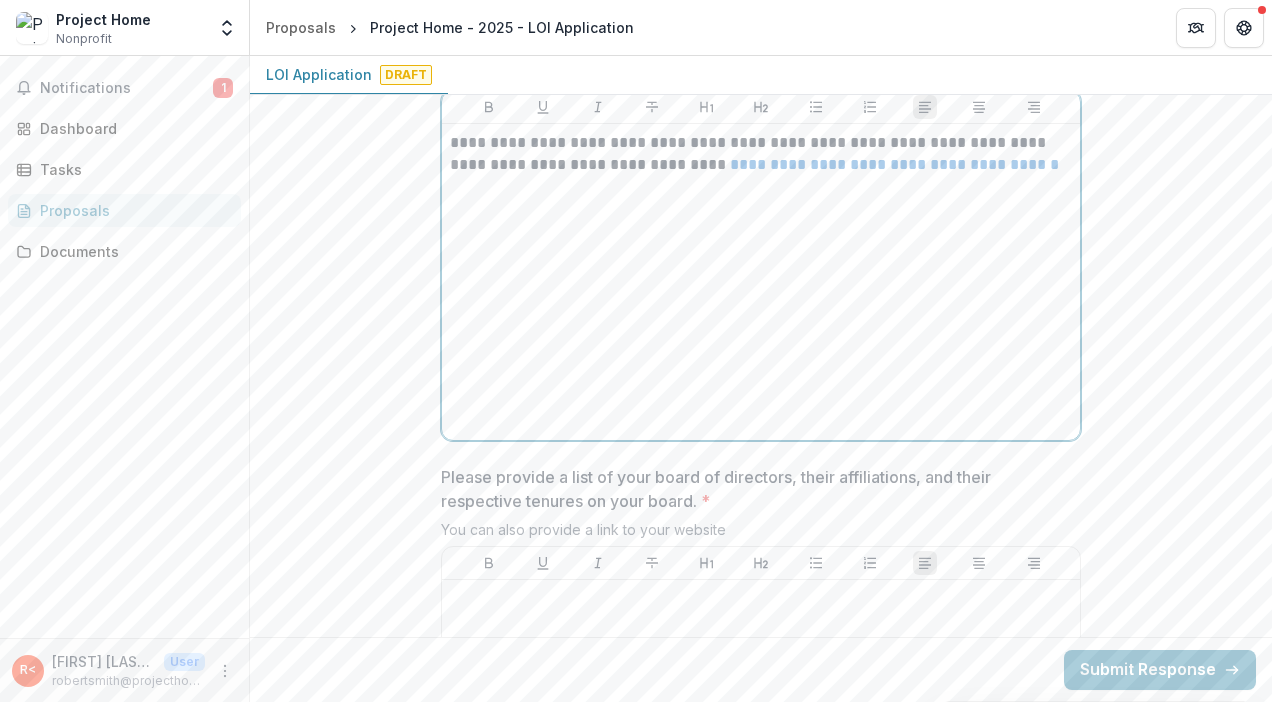 scroll, scrollTop: 5828, scrollLeft: 0, axis: vertical 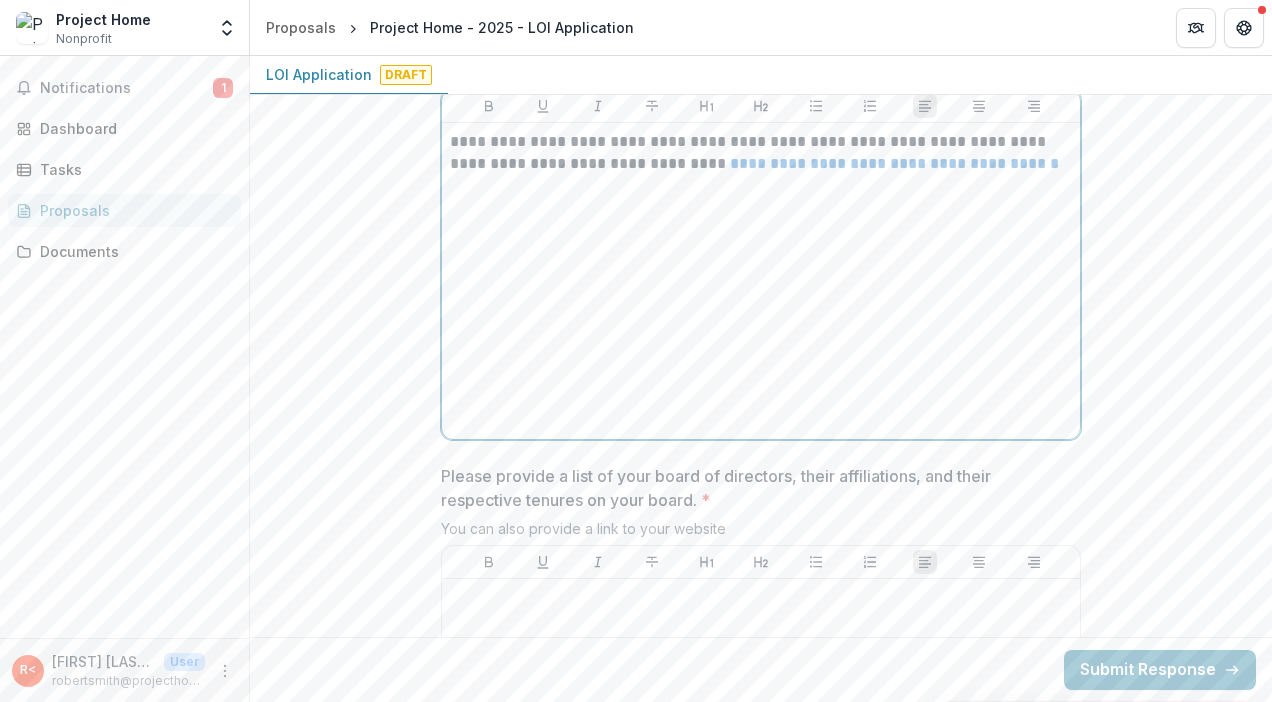click on "**********" at bounding box center [761, 153] 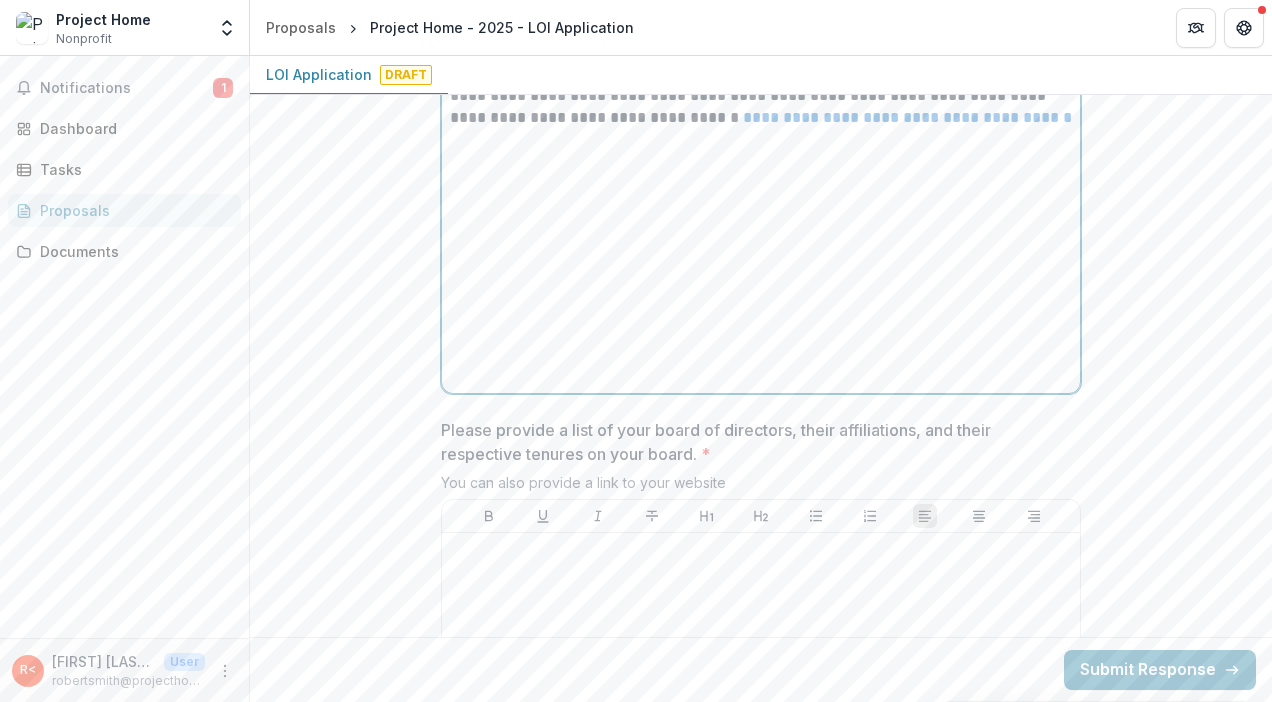 scroll, scrollTop: 5876, scrollLeft: 0, axis: vertical 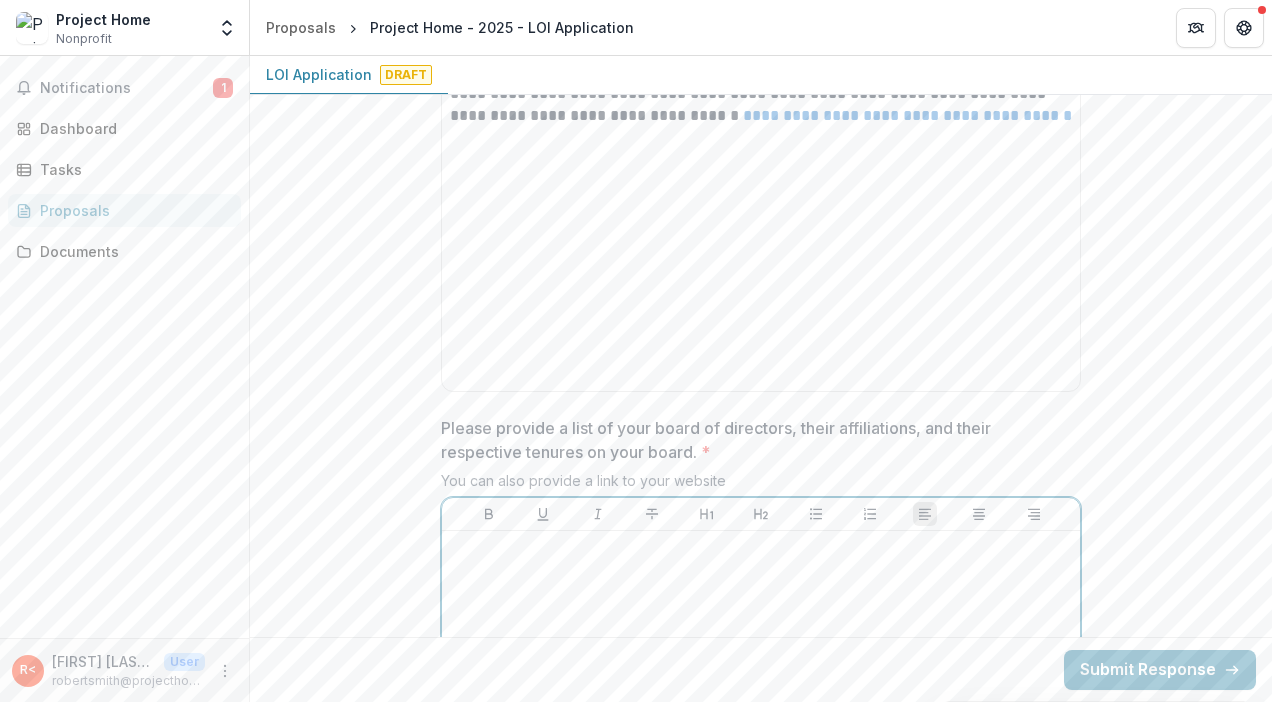 click at bounding box center [761, 689] 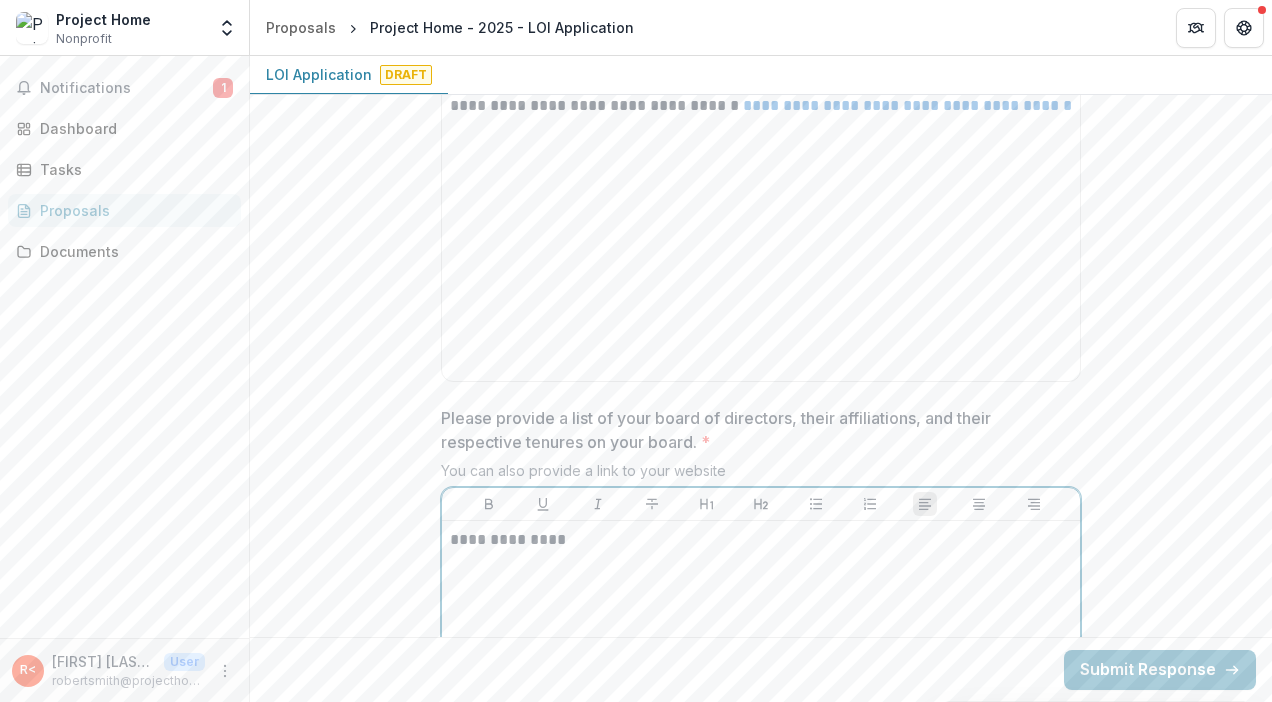 scroll, scrollTop: 5888, scrollLeft: 0, axis: vertical 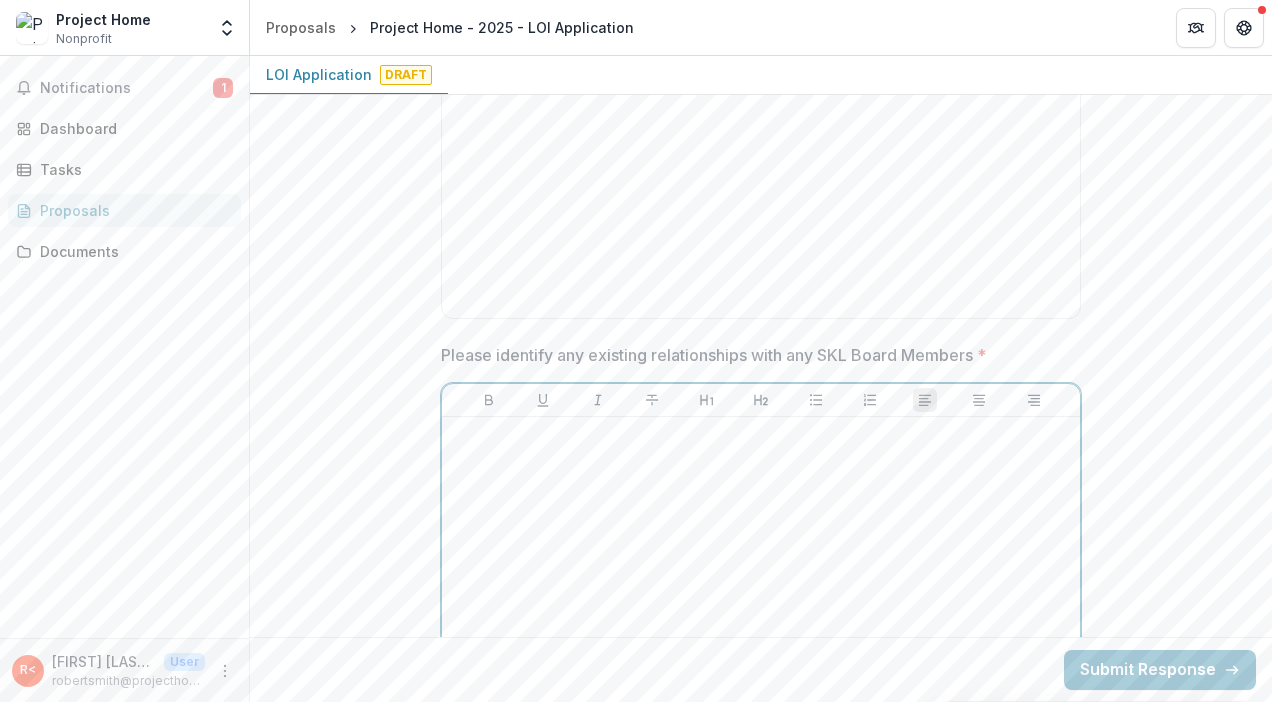 click at bounding box center [761, 575] 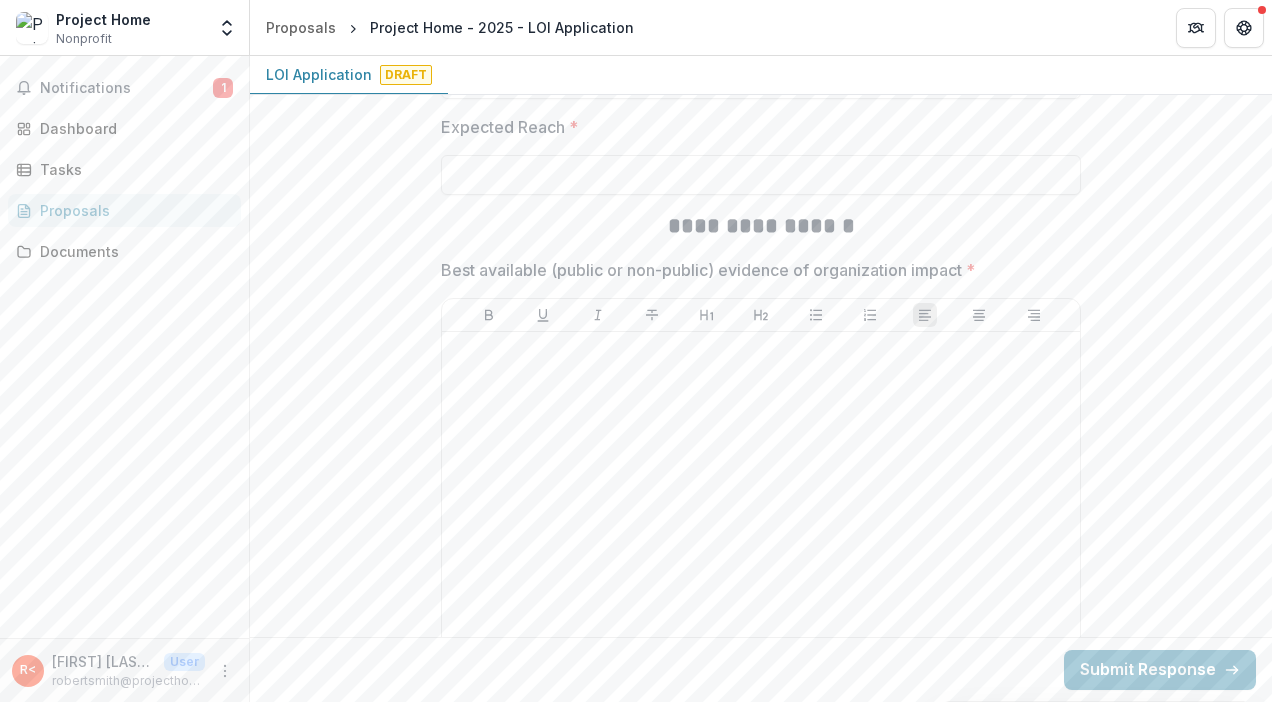 scroll, scrollTop: 3557, scrollLeft: 0, axis: vertical 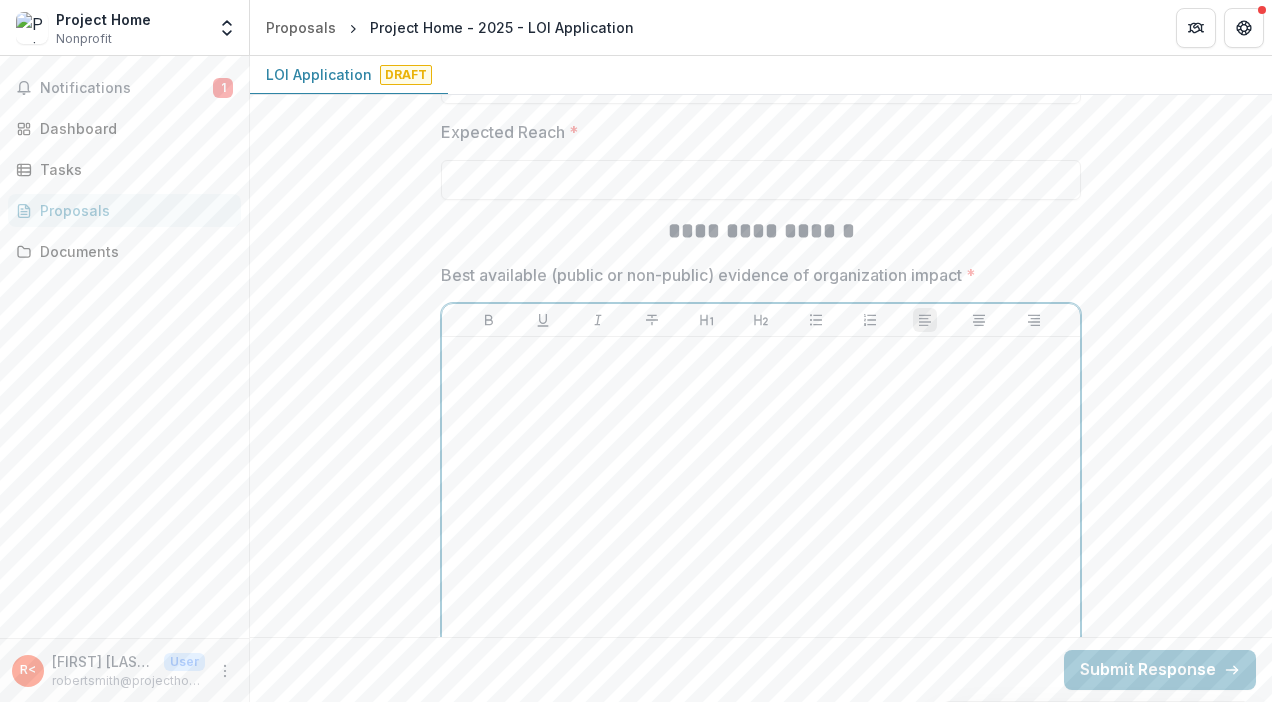 click at bounding box center (761, 495) 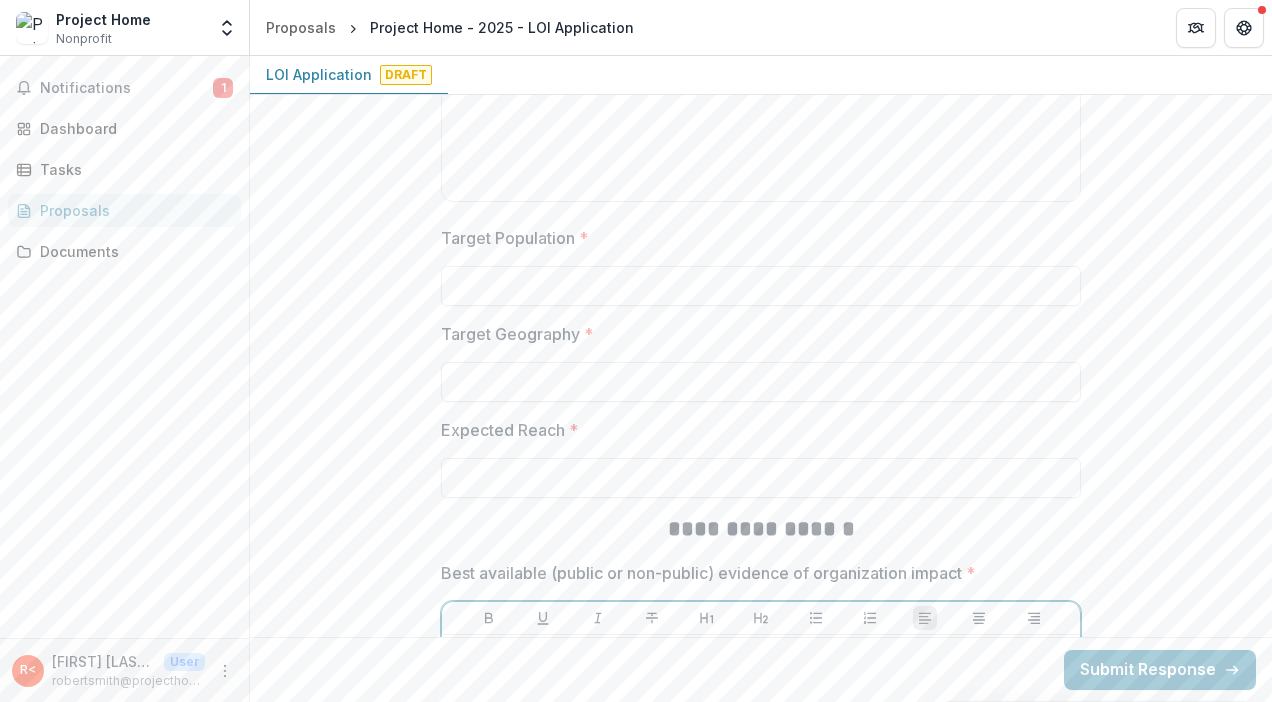 scroll, scrollTop: 3211, scrollLeft: 0, axis: vertical 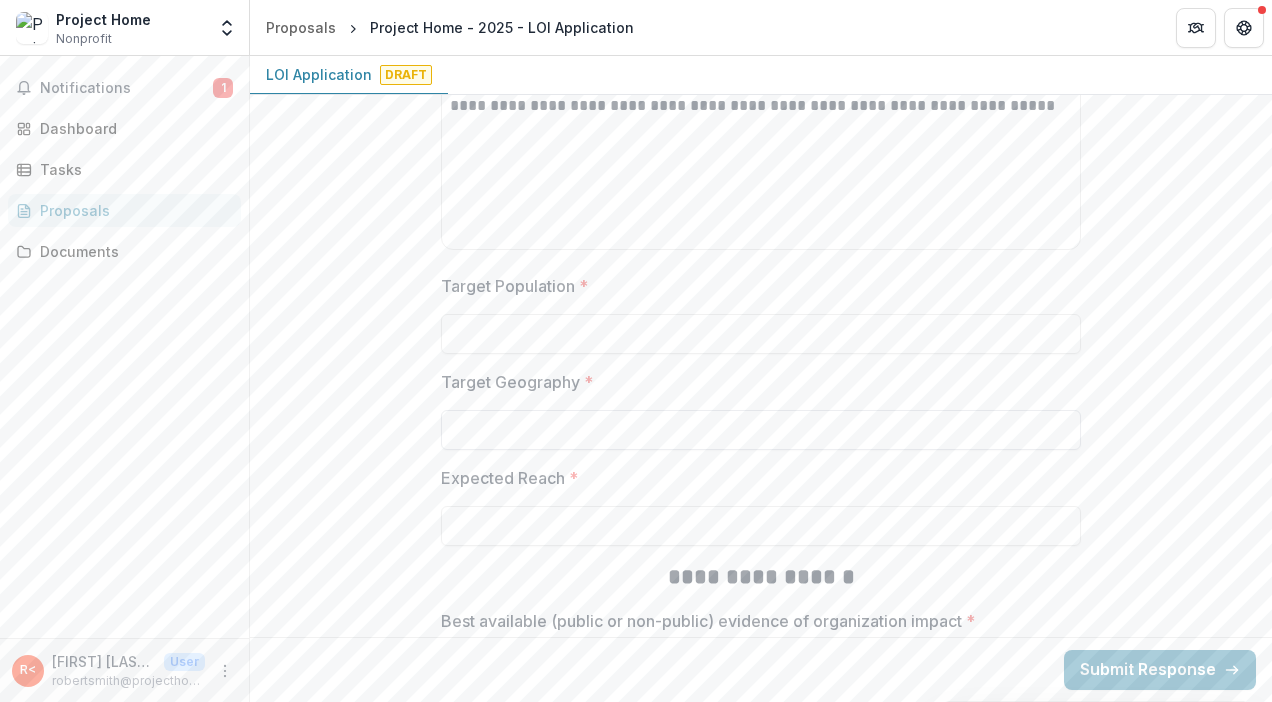 click on "Target Geography *" at bounding box center (761, 430) 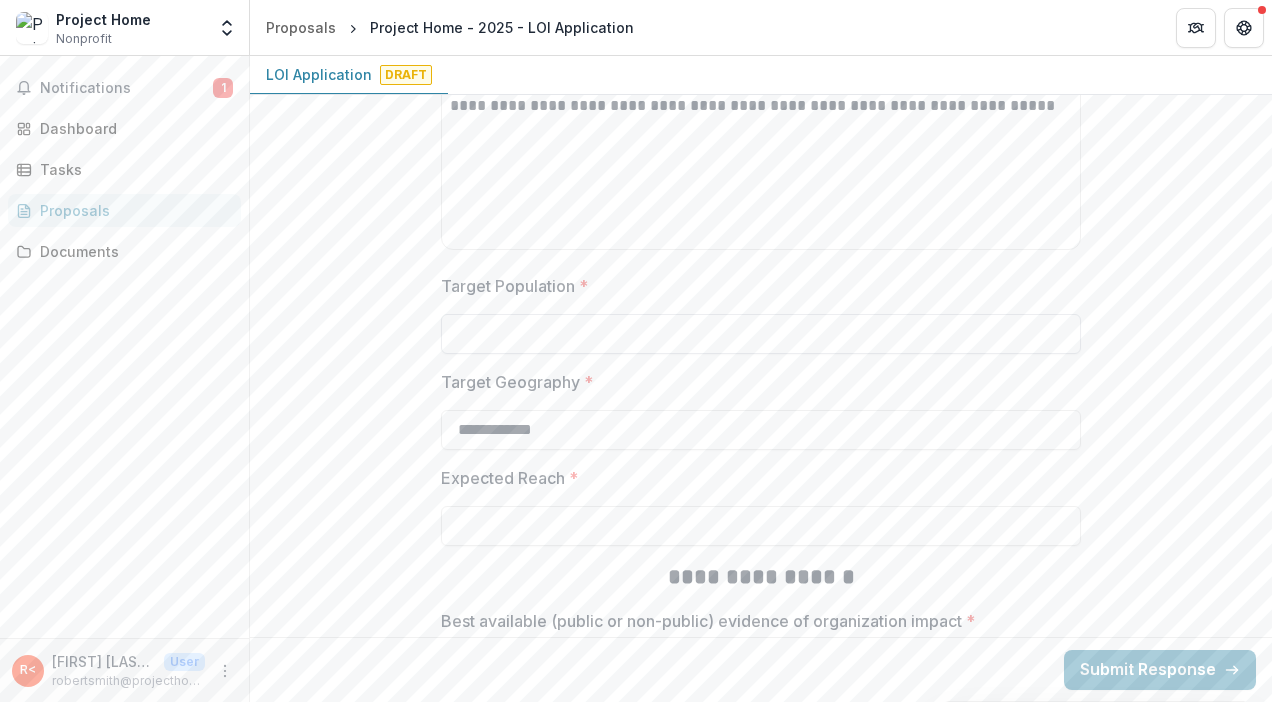 type on "**********" 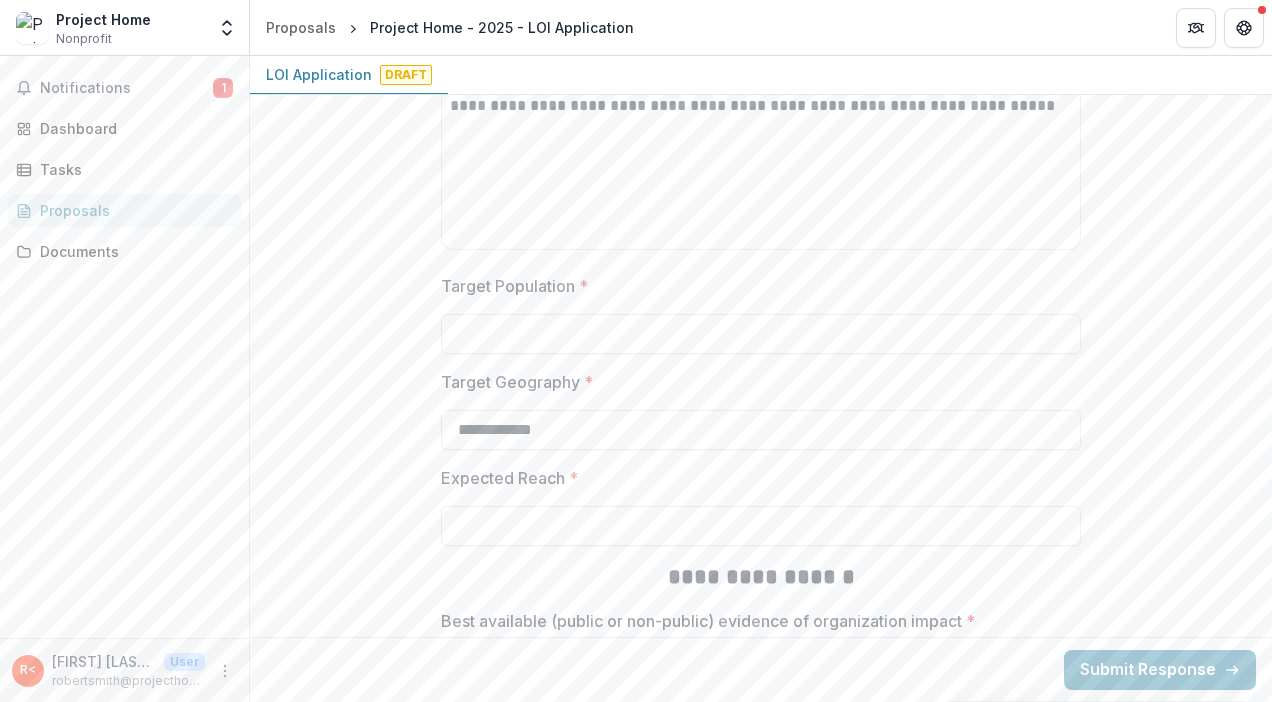 paste on "**********" 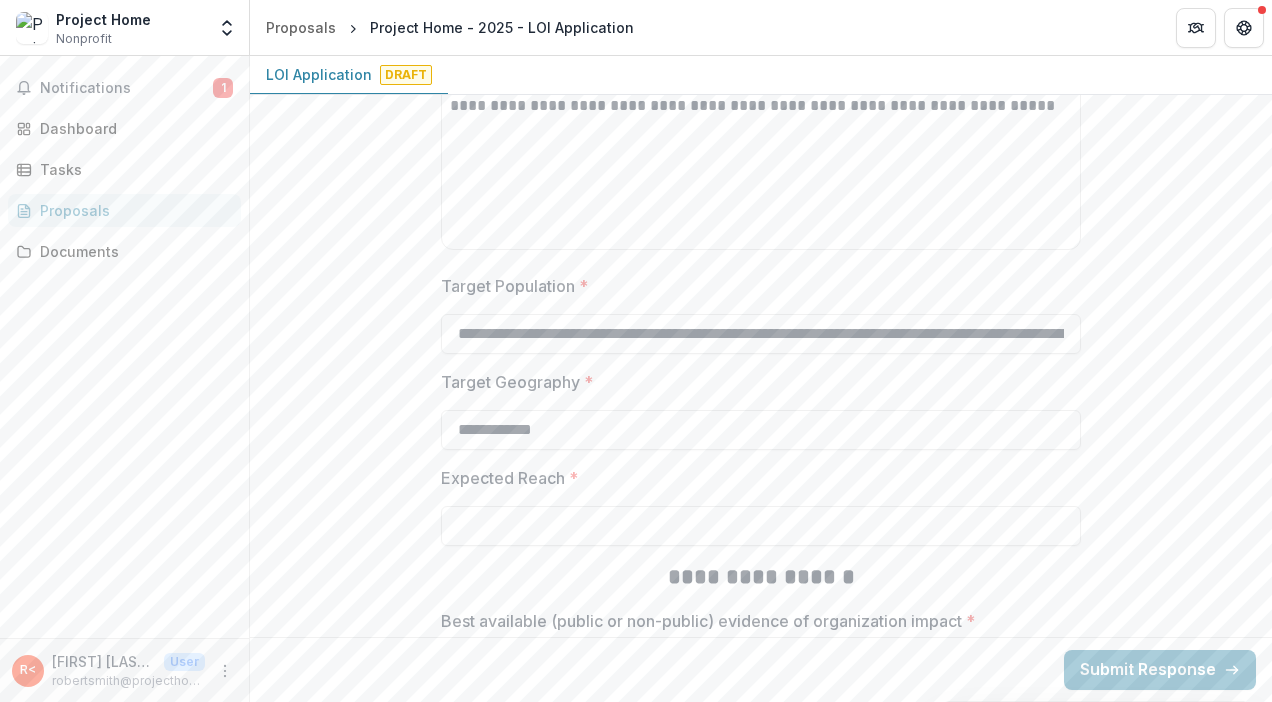scroll, scrollTop: 0, scrollLeft: 6529, axis: horizontal 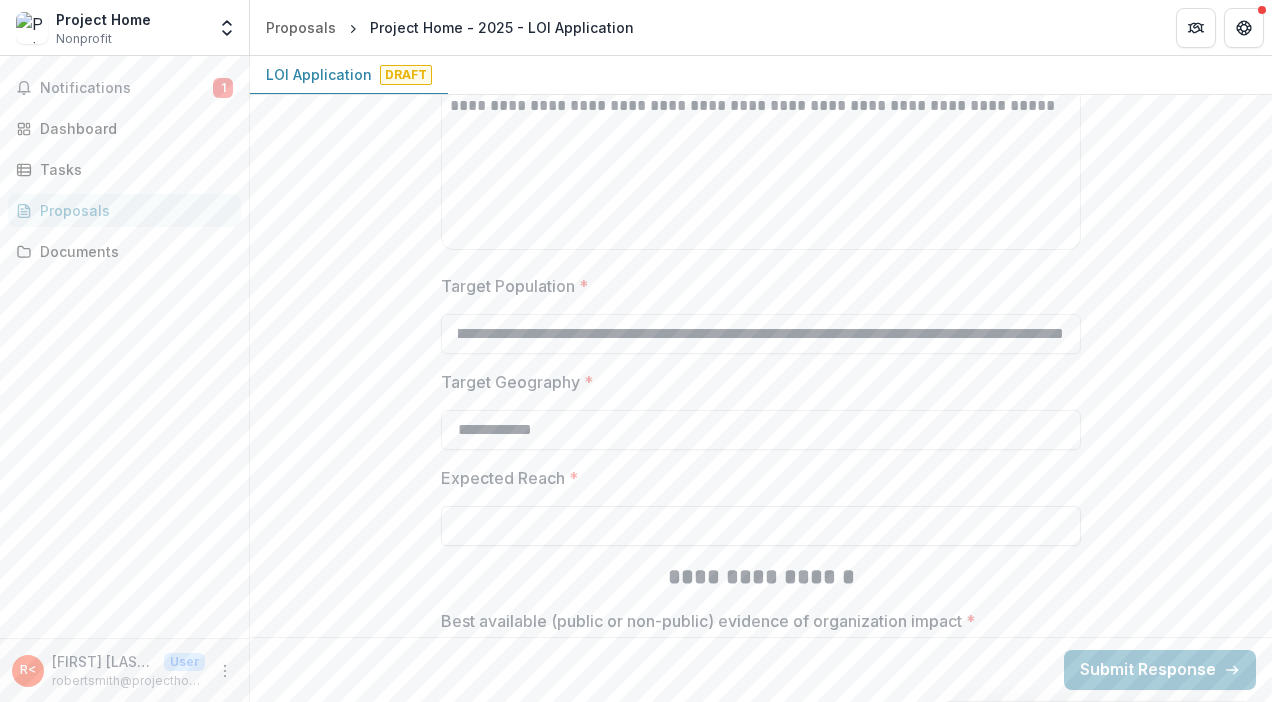 type on "**********" 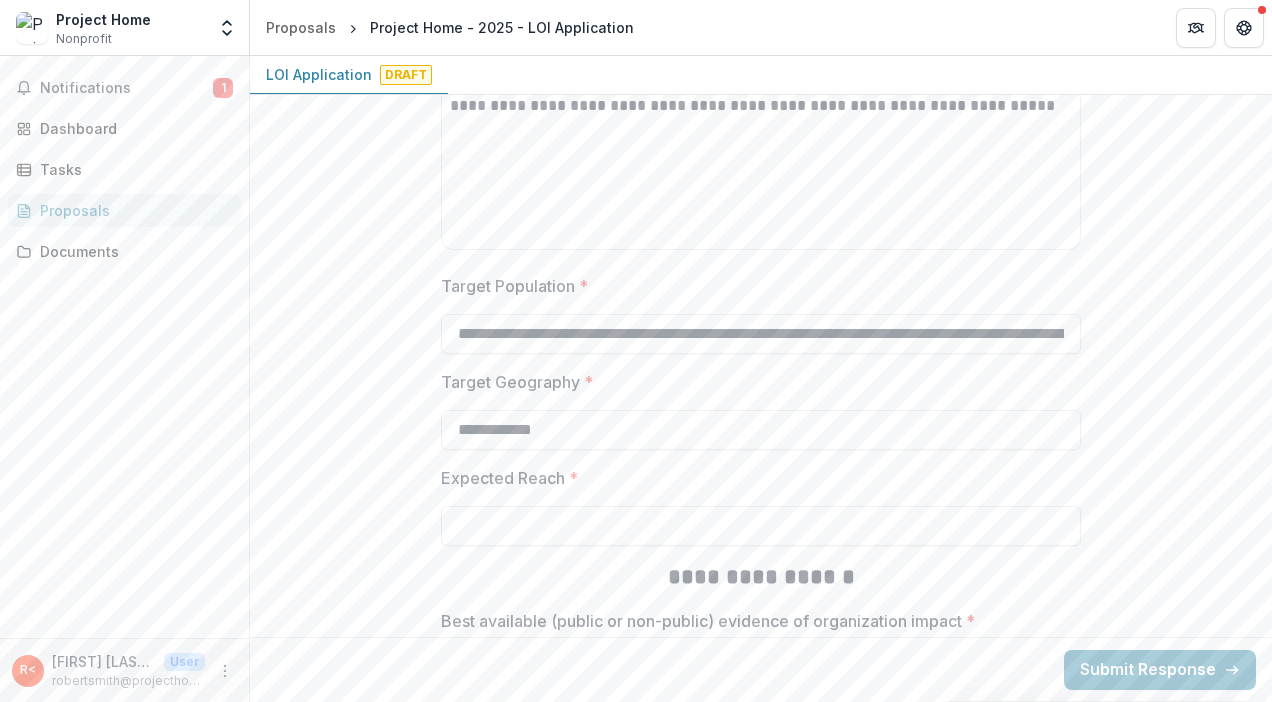 paste on "**********" 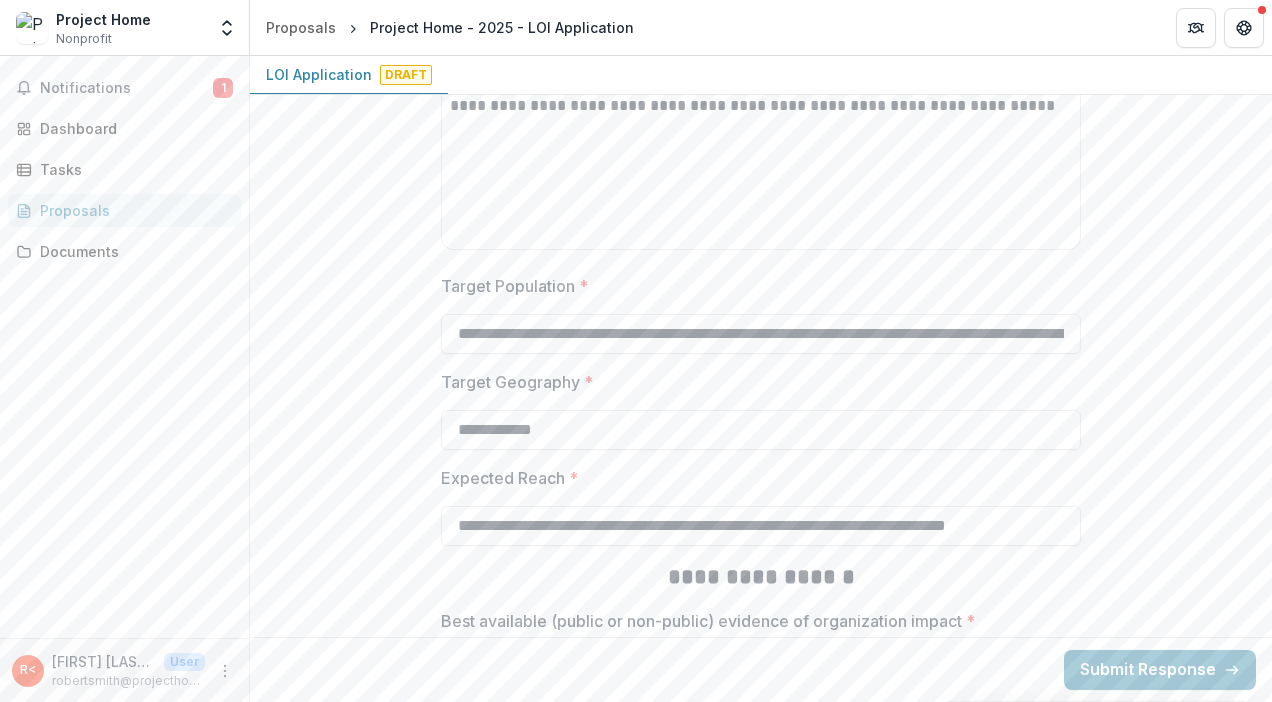 scroll, scrollTop: 0, scrollLeft: 40, axis: horizontal 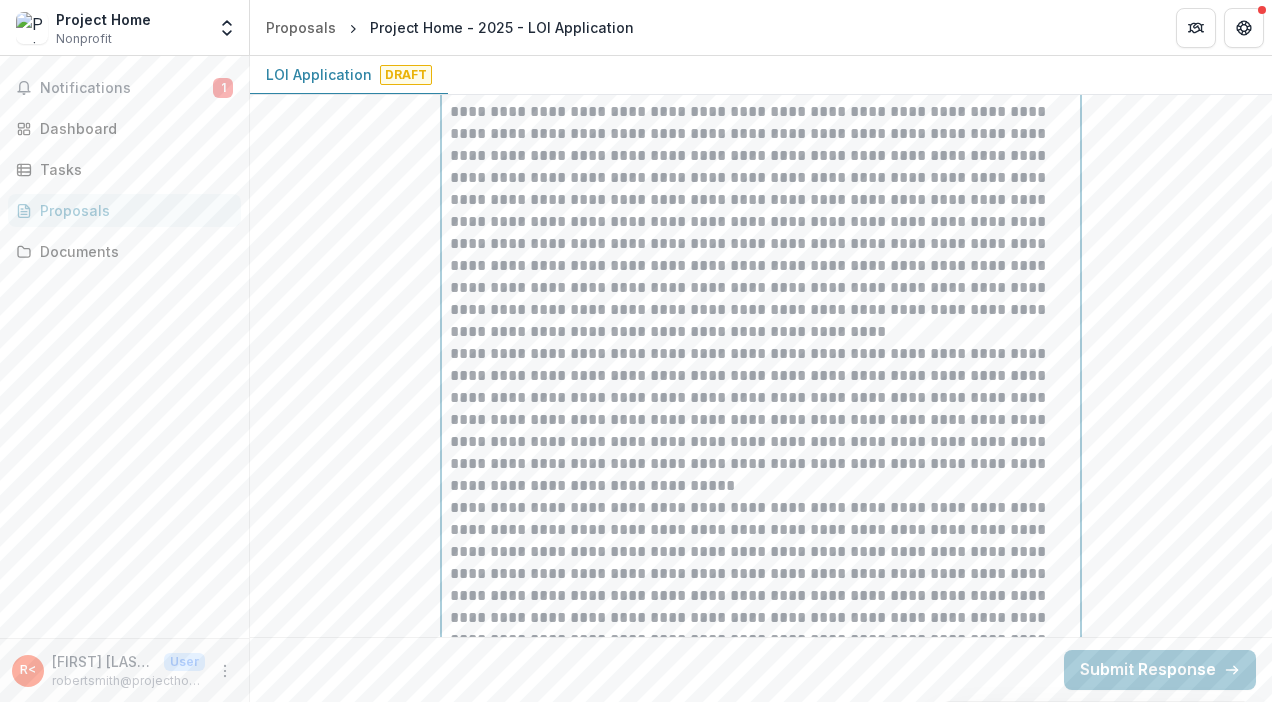 click on "**********" at bounding box center [761, 398] 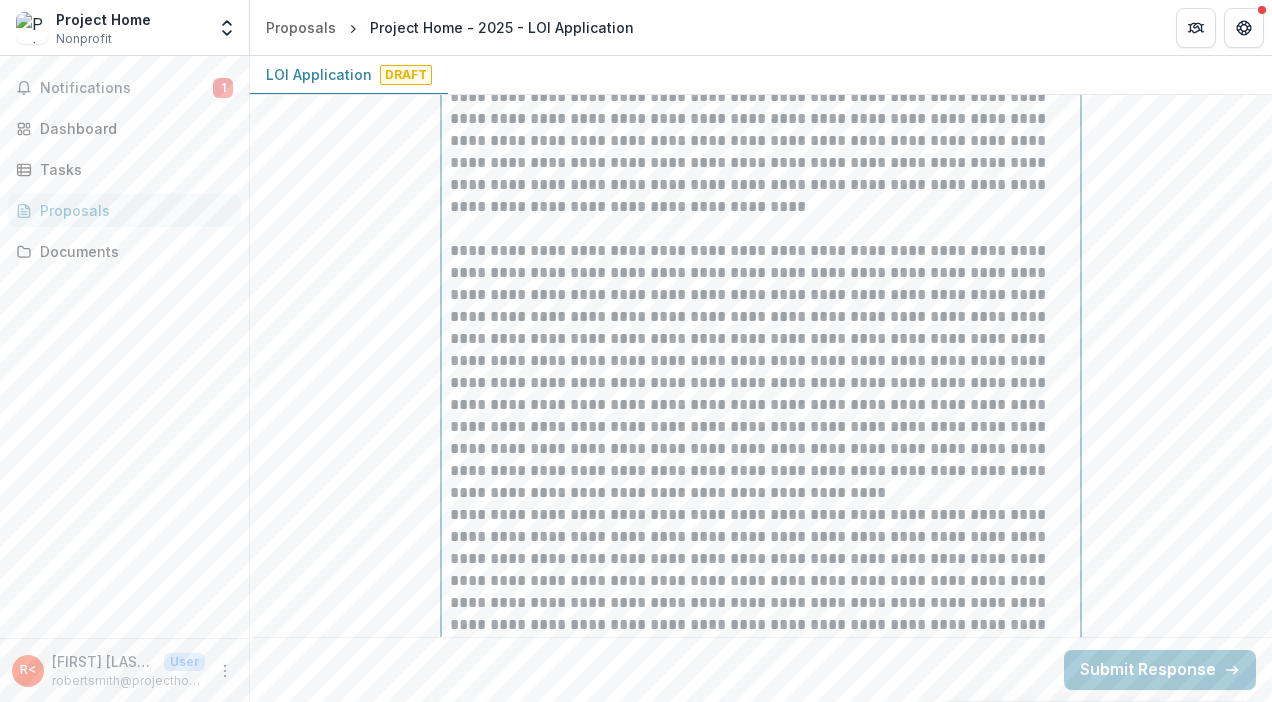 scroll, scrollTop: 1769, scrollLeft: 0, axis: vertical 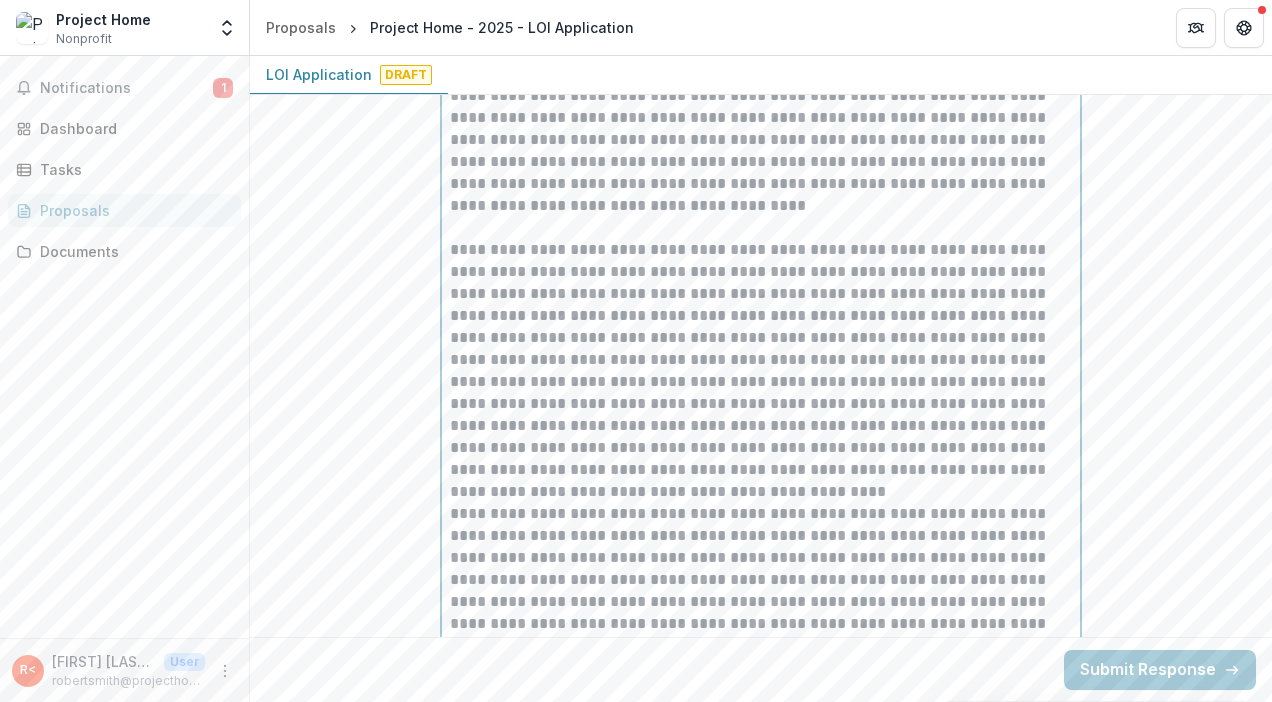 click on "**********" at bounding box center [761, 228] 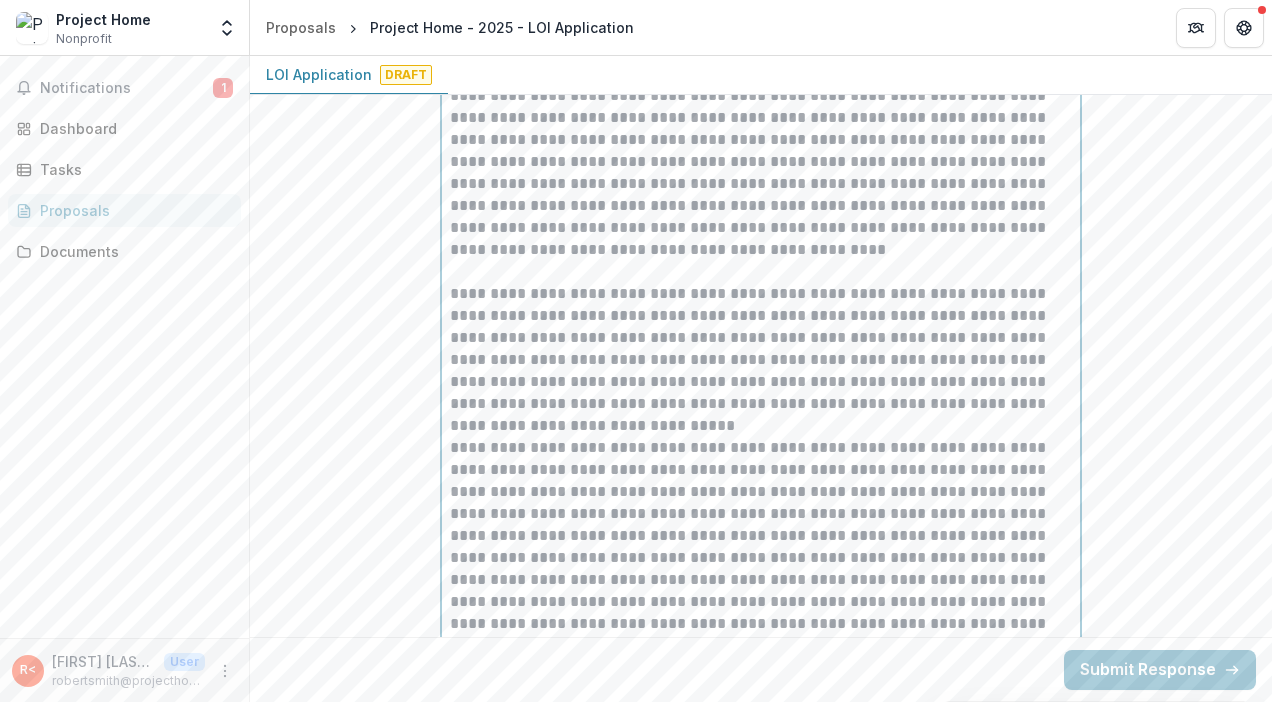 scroll, scrollTop: 2013, scrollLeft: 0, axis: vertical 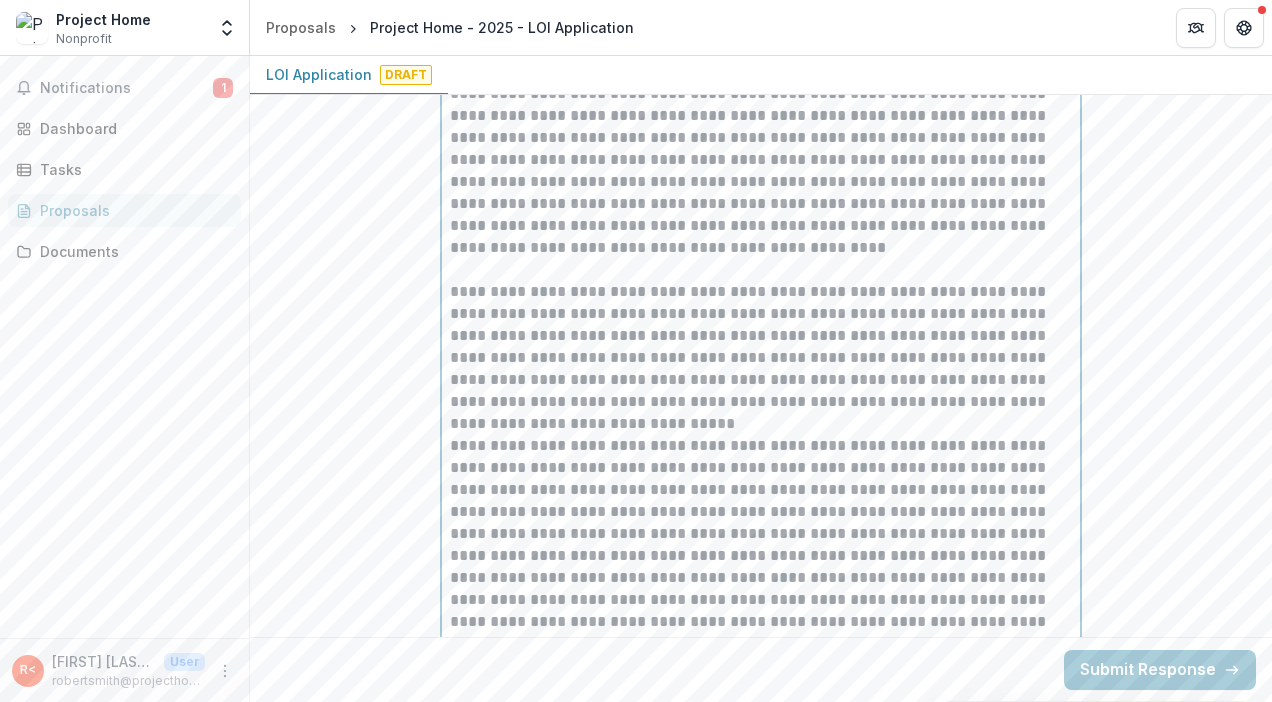click on "**********" at bounding box center [761, 358] 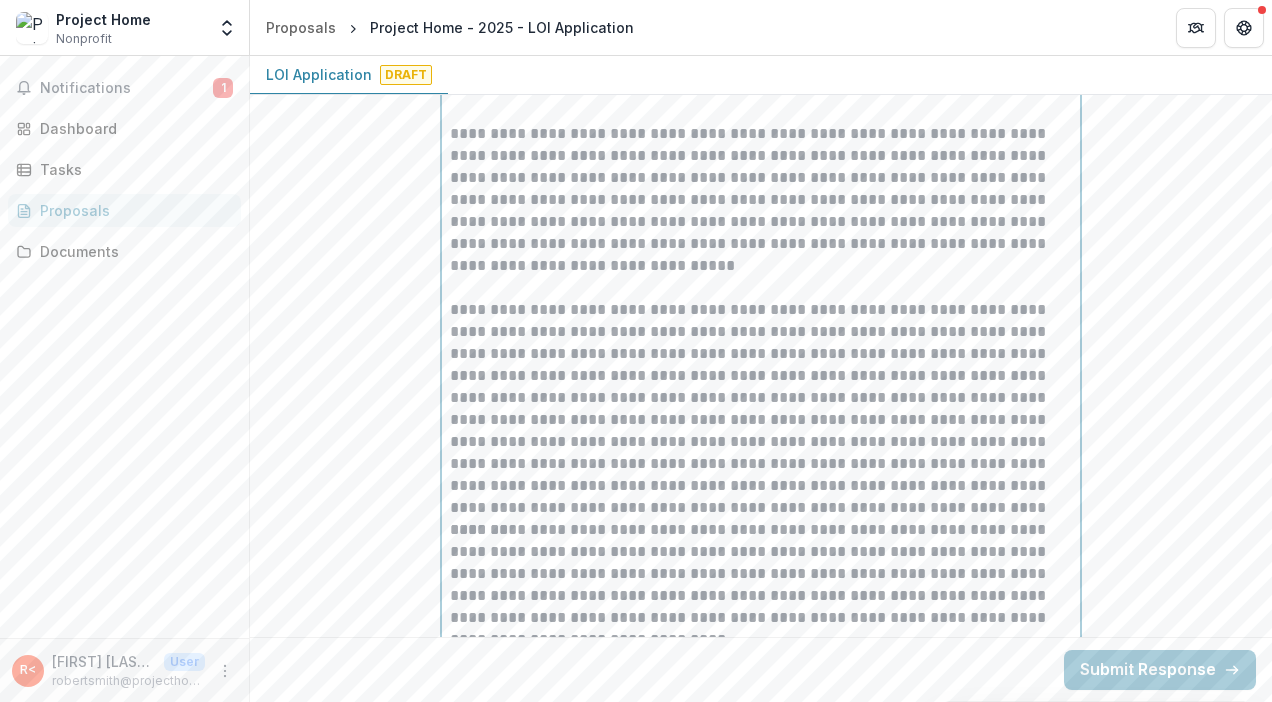 scroll, scrollTop: 2172, scrollLeft: 0, axis: vertical 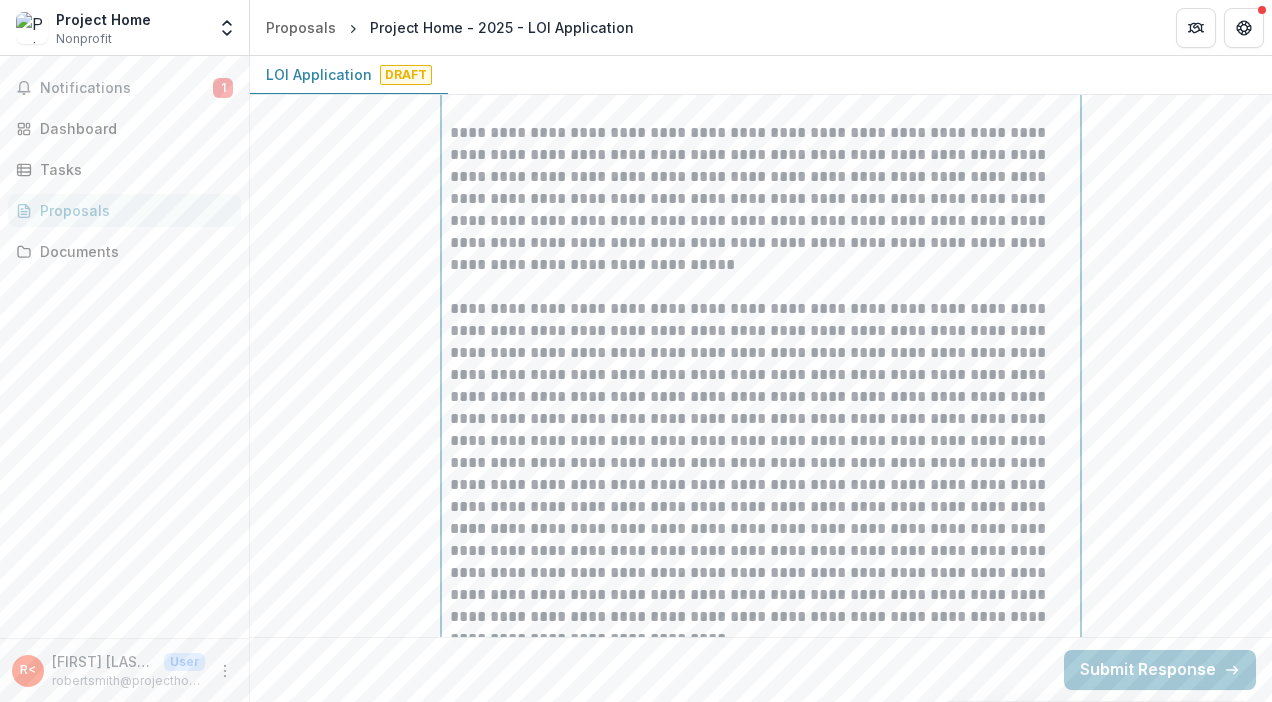 click on "**********" at bounding box center (761, 408) 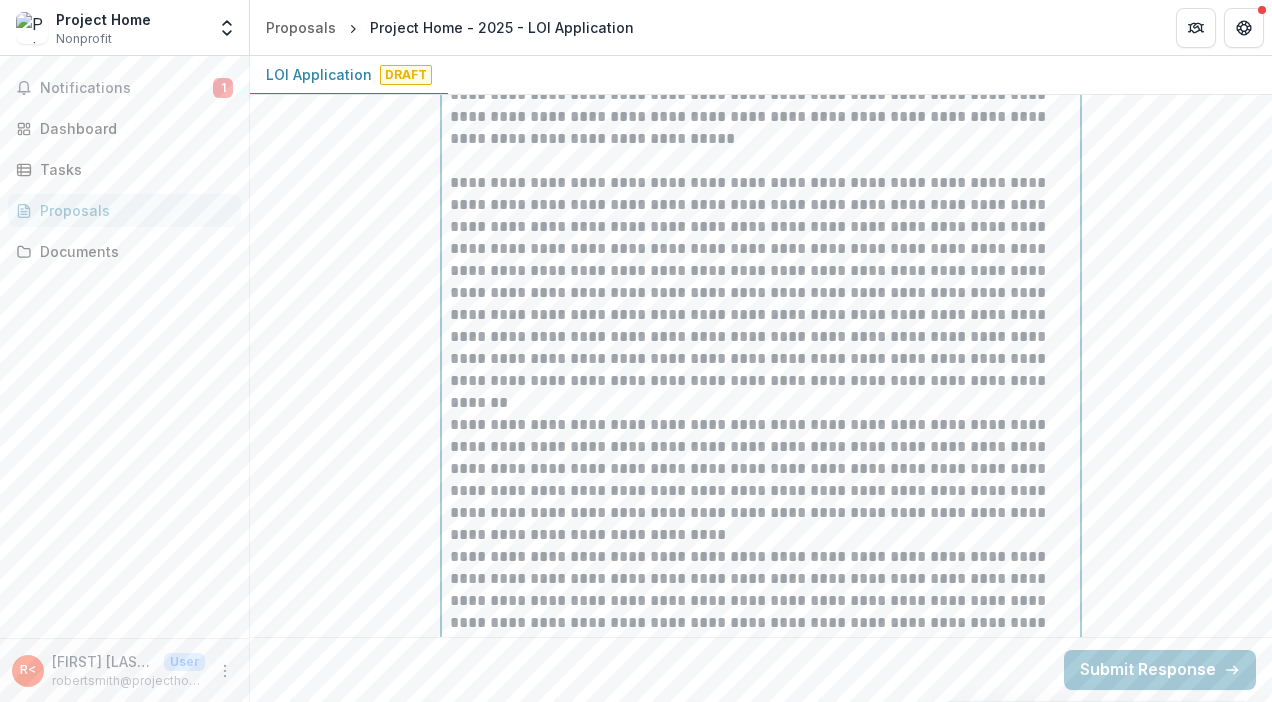 scroll, scrollTop: 2332, scrollLeft: 0, axis: vertical 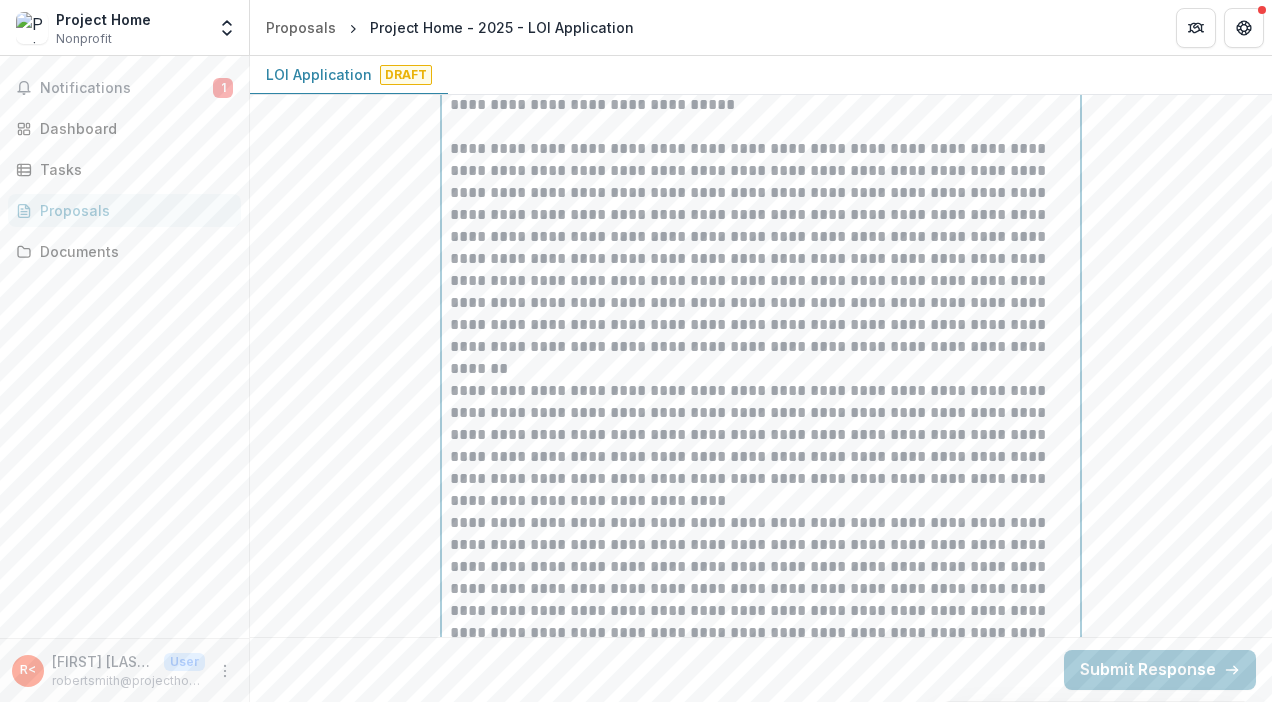 click on "**********" at bounding box center [761, 446] 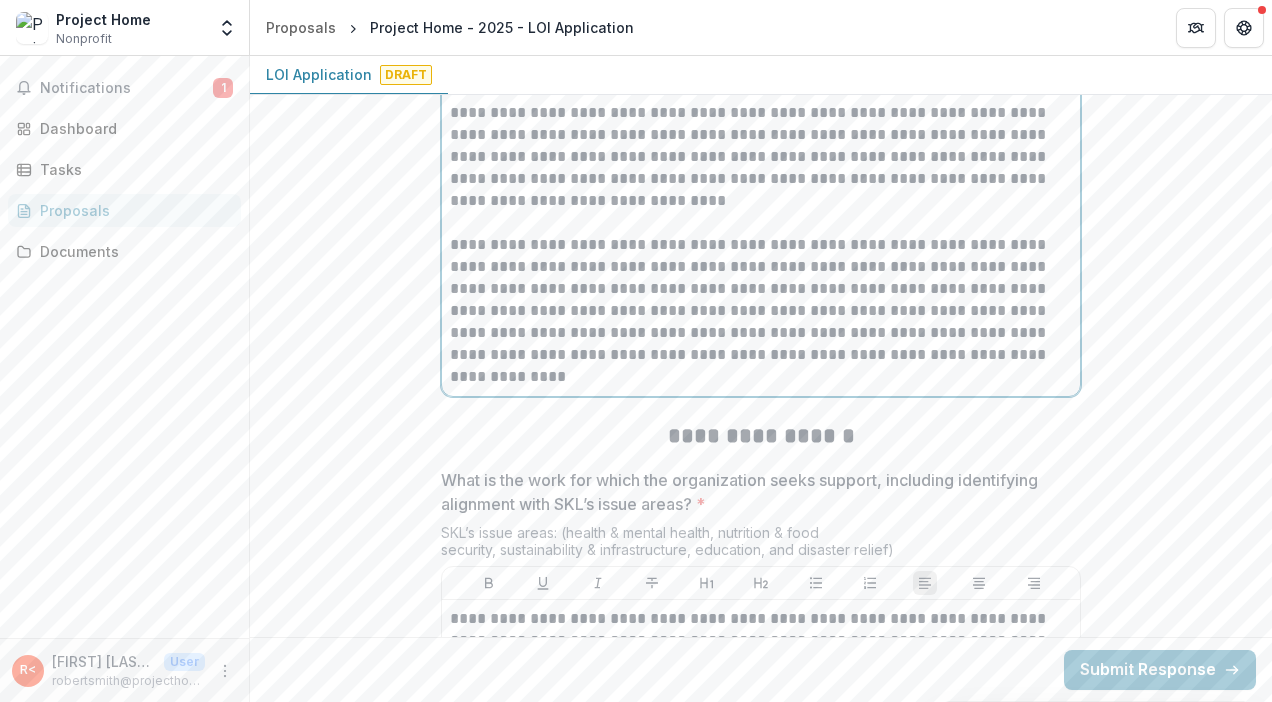 scroll, scrollTop: 2633, scrollLeft: 0, axis: vertical 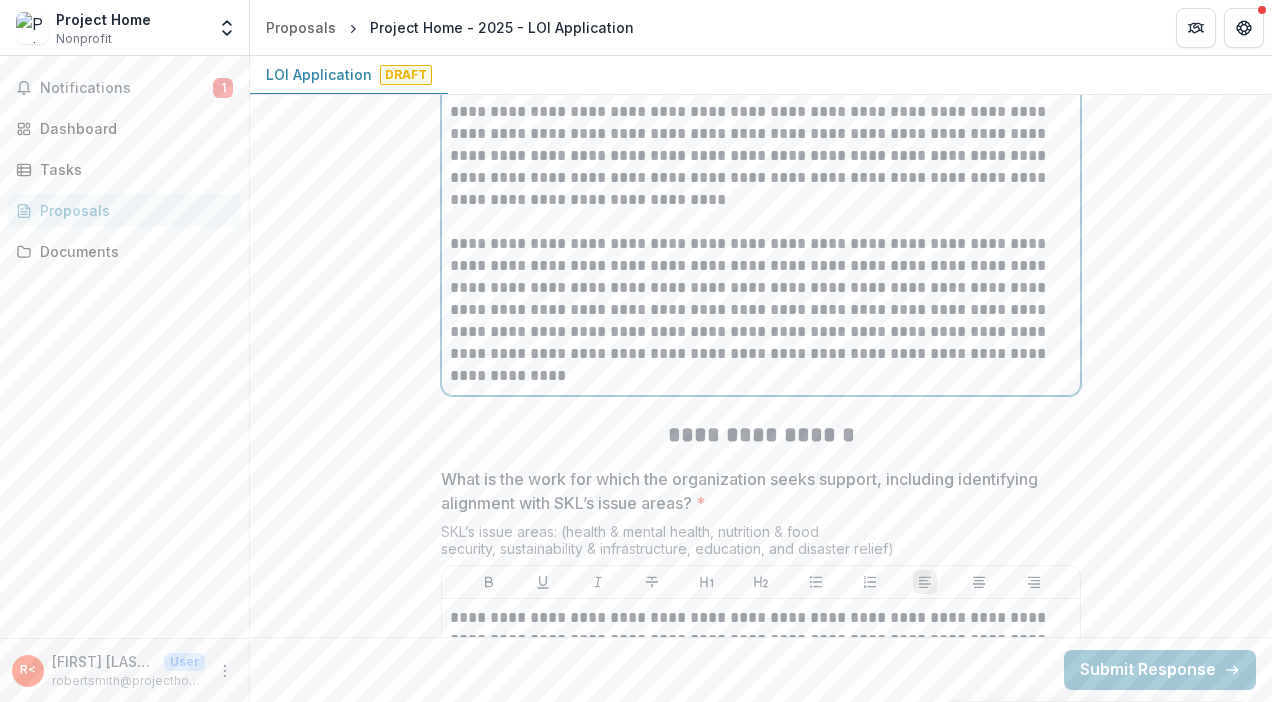 click on "**********" at bounding box center [761, 310] 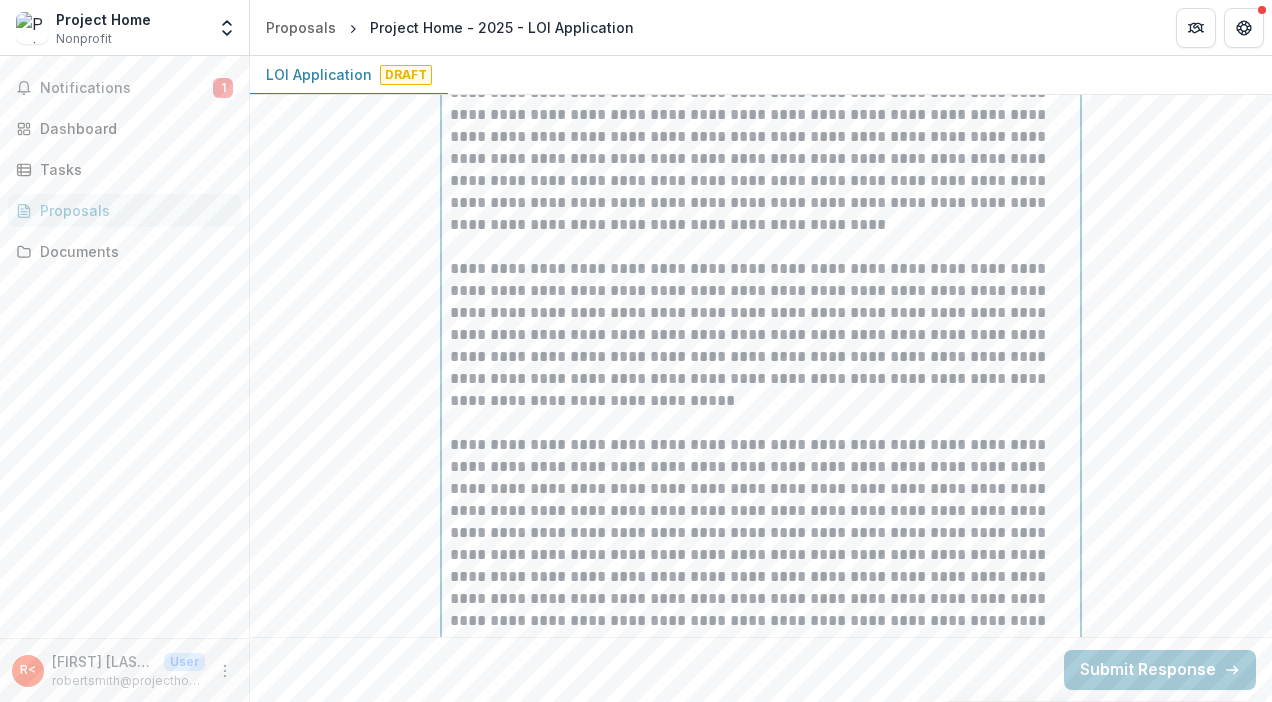 scroll, scrollTop: 2074, scrollLeft: 0, axis: vertical 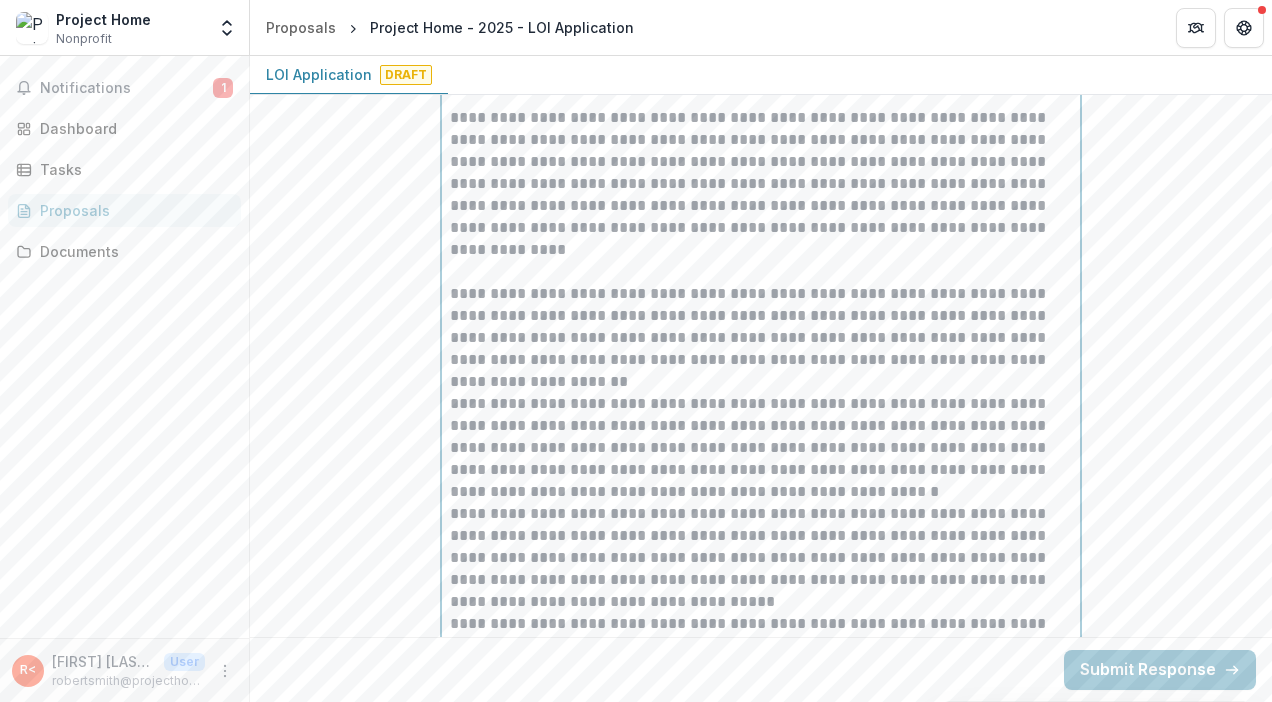 click on "**********" at bounding box center [761, 338] 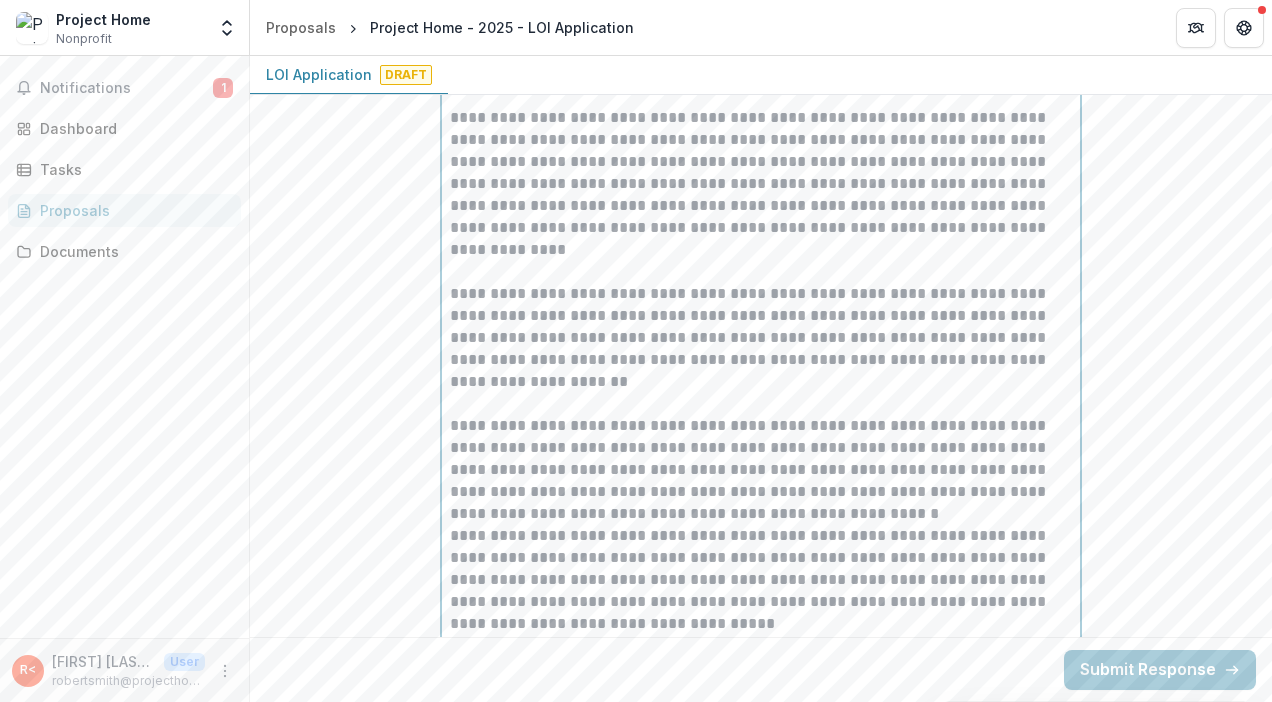 click on "**********" at bounding box center [761, 470] 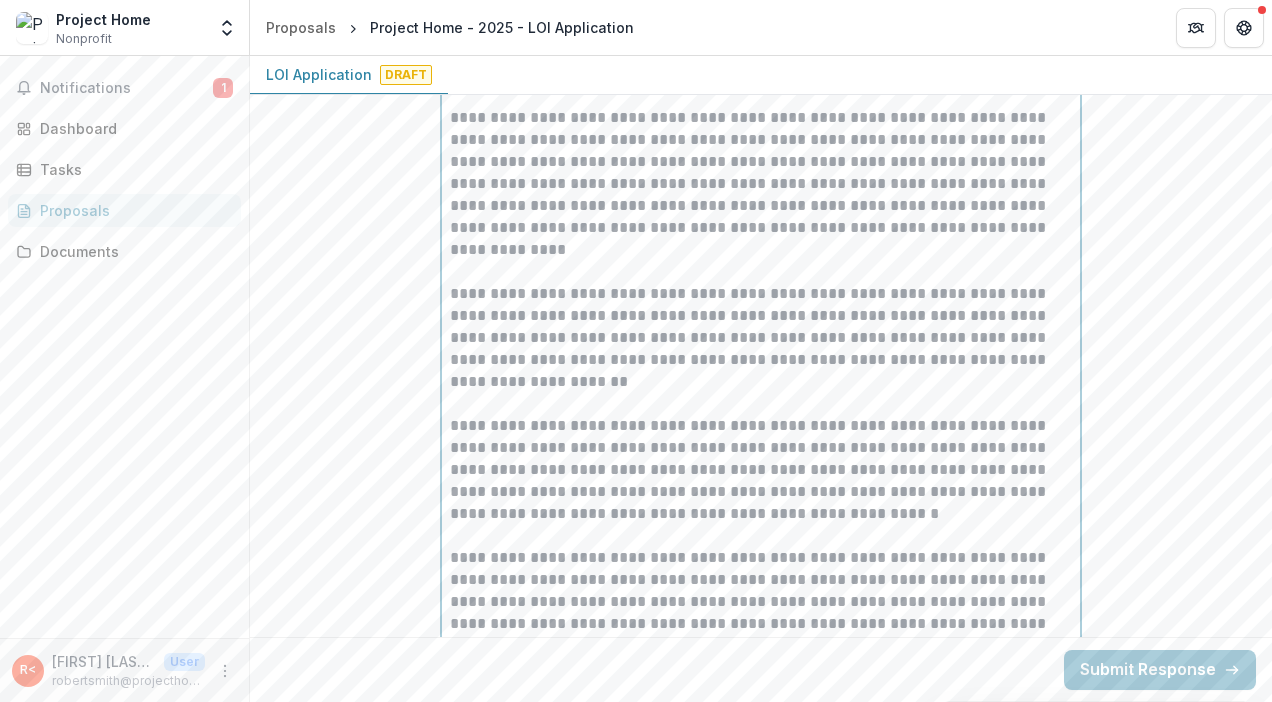 scroll, scrollTop: 2973, scrollLeft: 0, axis: vertical 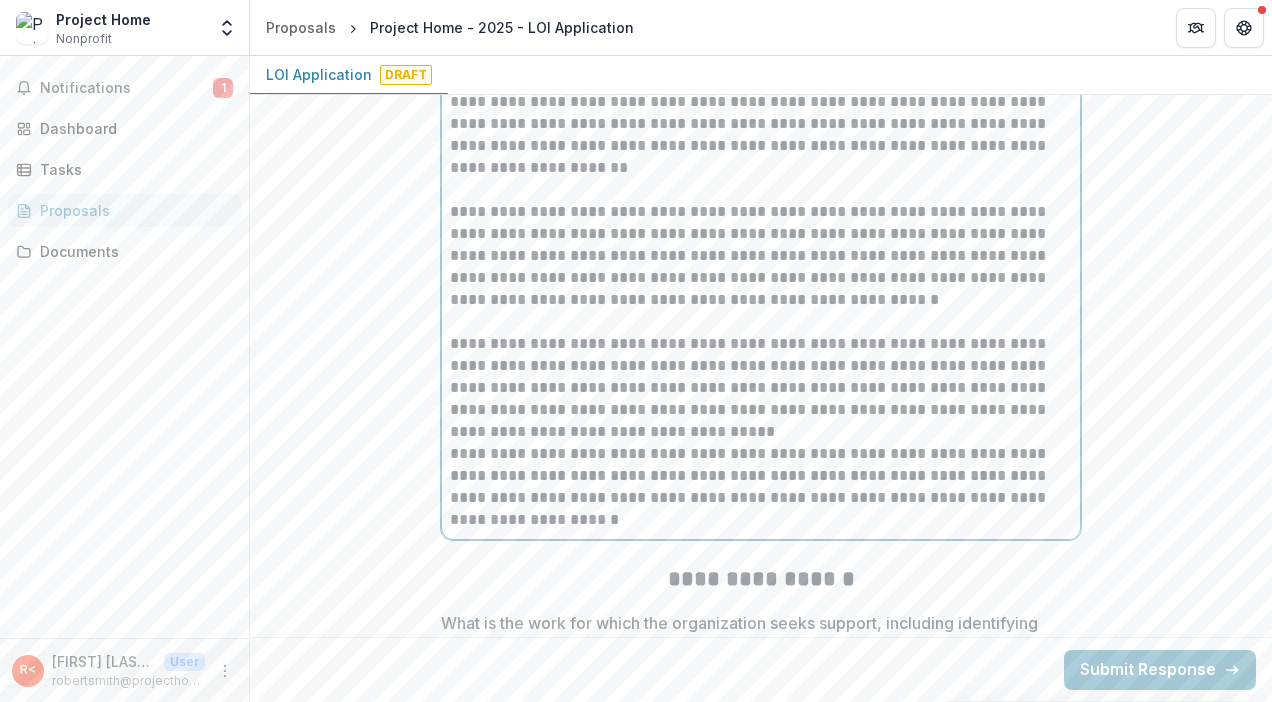 click on "**********" at bounding box center [761, 388] 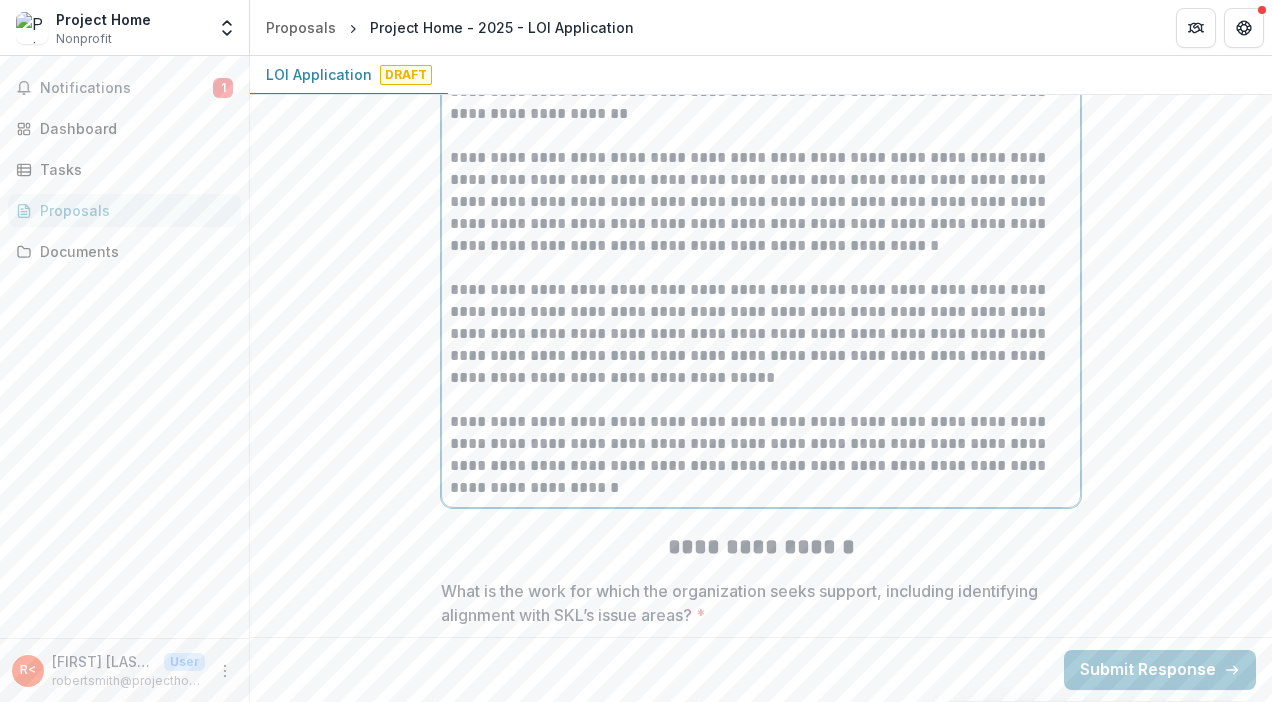 scroll, scrollTop: 3011, scrollLeft: 0, axis: vertical 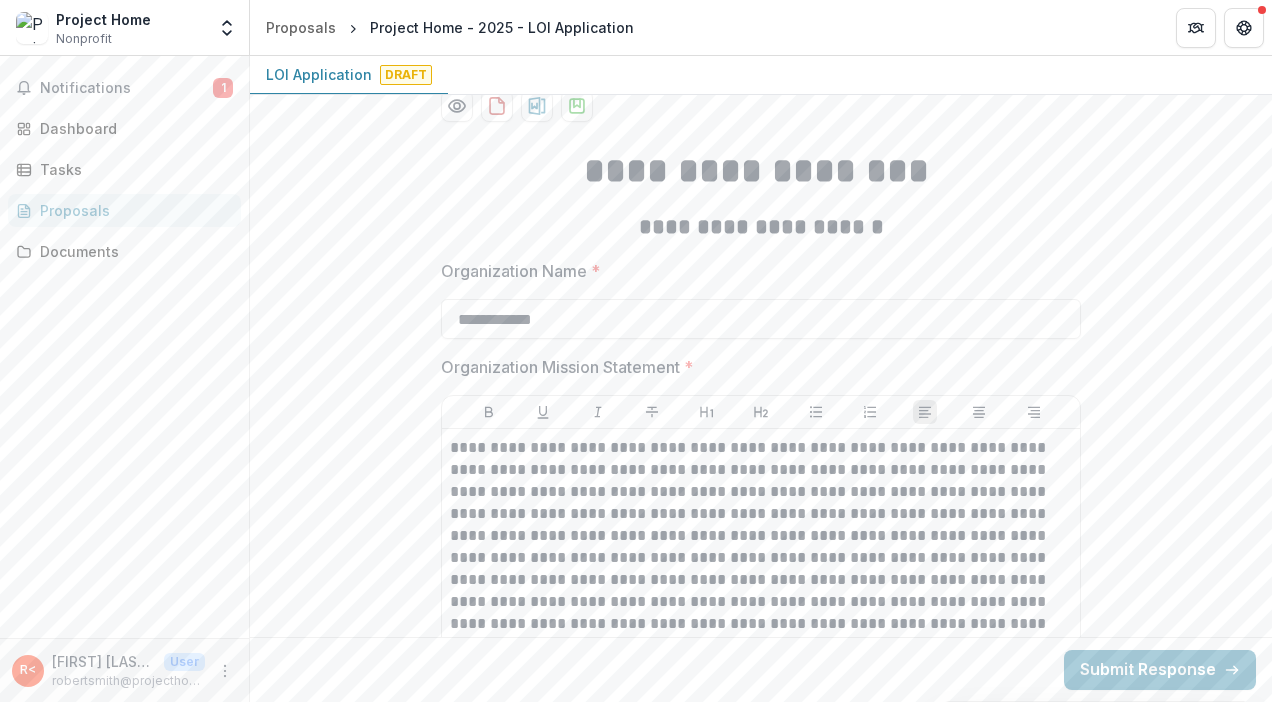 drag, startPoint x: 688, startPoint y: 496, endPoint x: 820, endPoint y: 565, distance: 148.9463 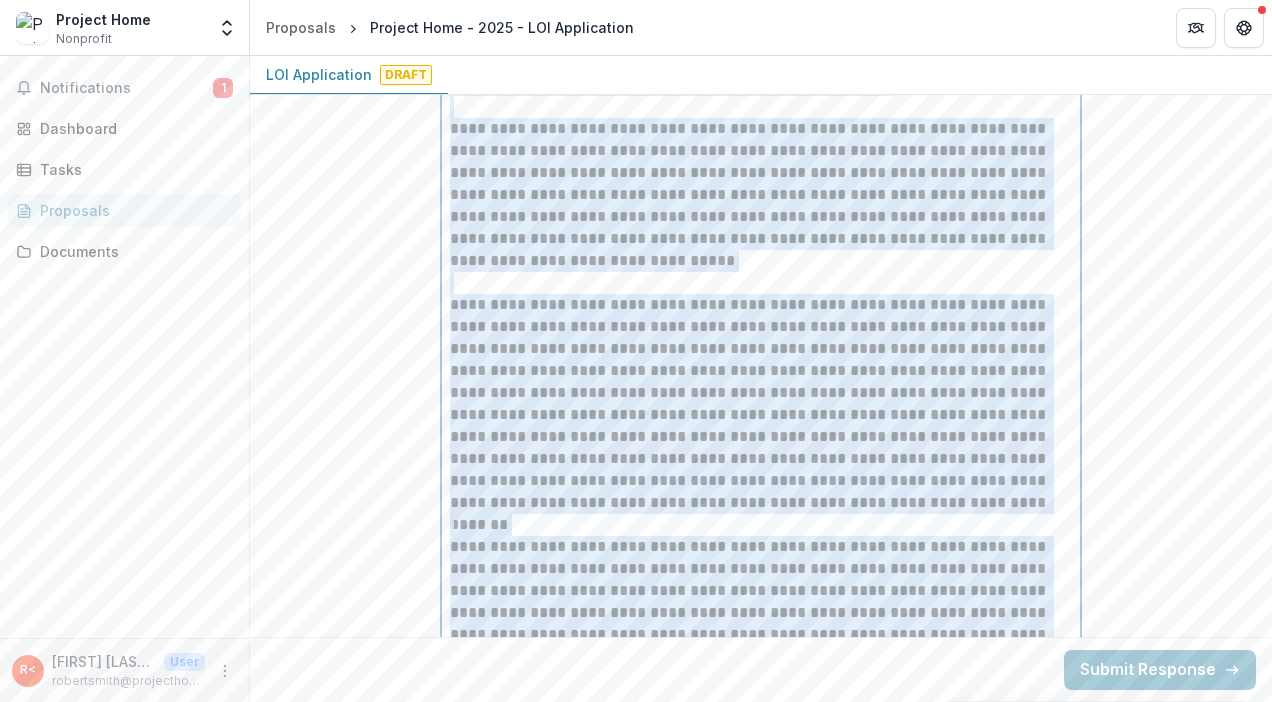 click on "**********" at bounding box center (761, 602) 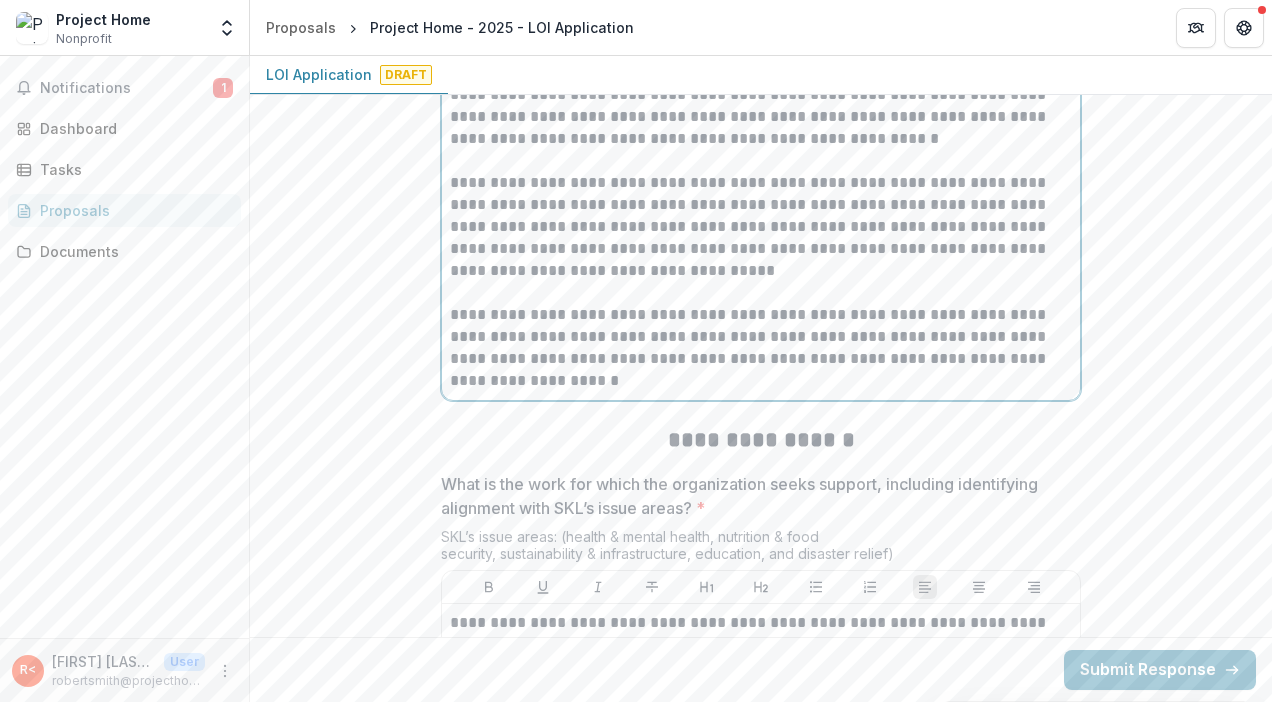 scroll, scrollTop: 3136, scrollLeft: 0, axis: vertical 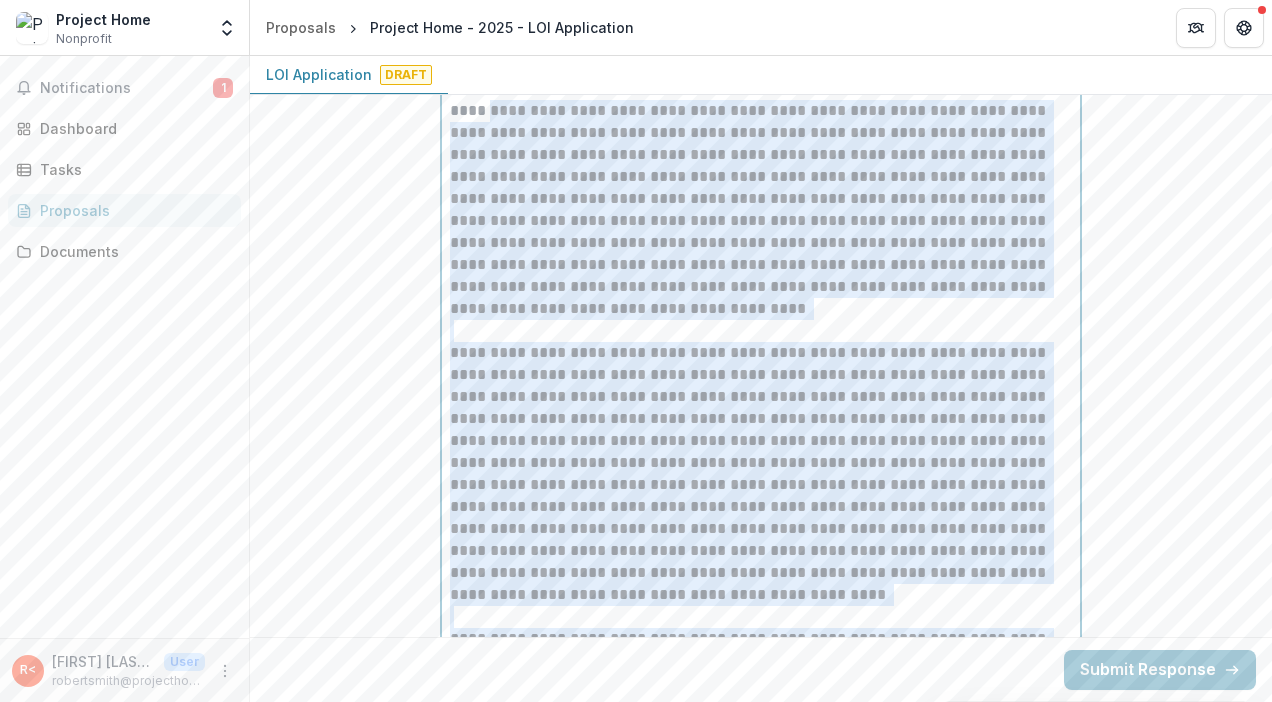 drag, startPoint x: 690, startPoint y: 375, endPoint x: 445, endPoint y: 111, distance: 360.16803 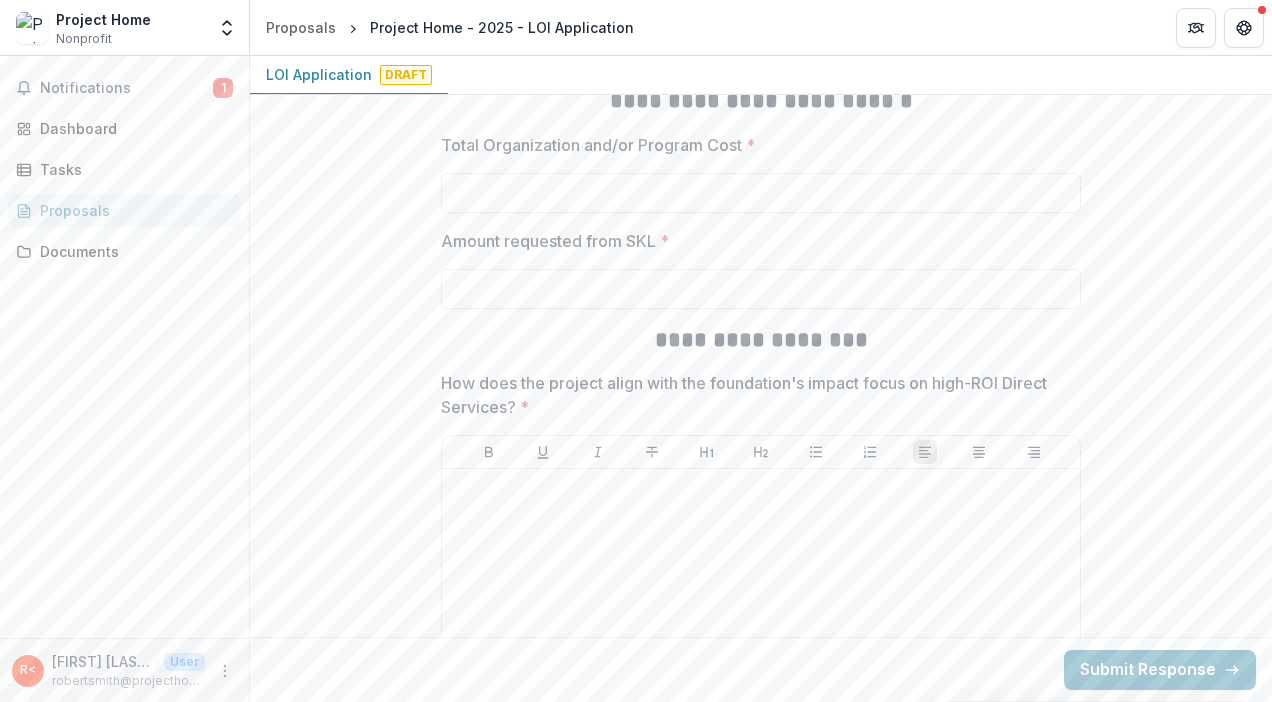 scroll, scrollTop: 5323, scrollLeft: 0, axis: vertical 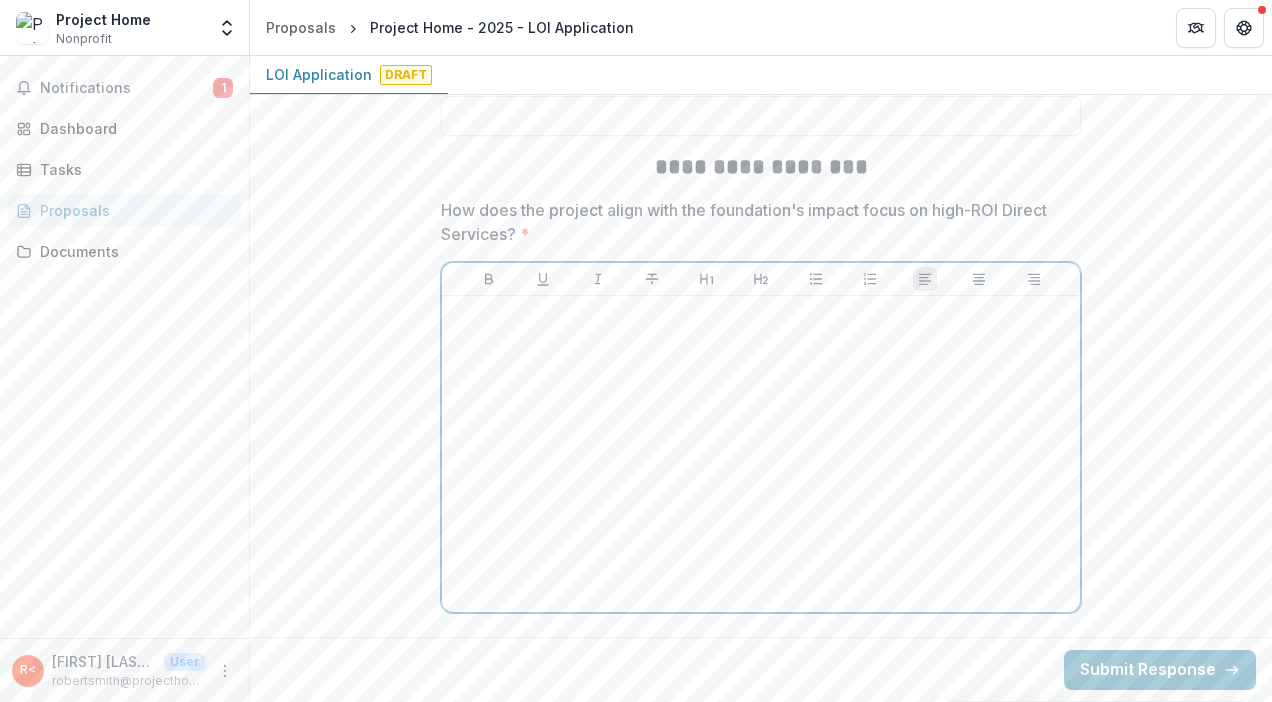 click at bounding box center (761, 454) 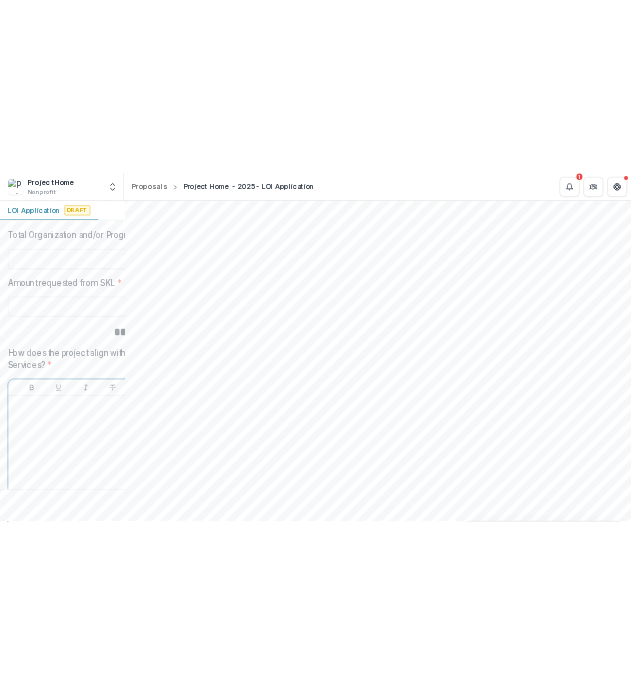 scroll, scrollTop: 5416, scrollLeft: 0, axis: vertical 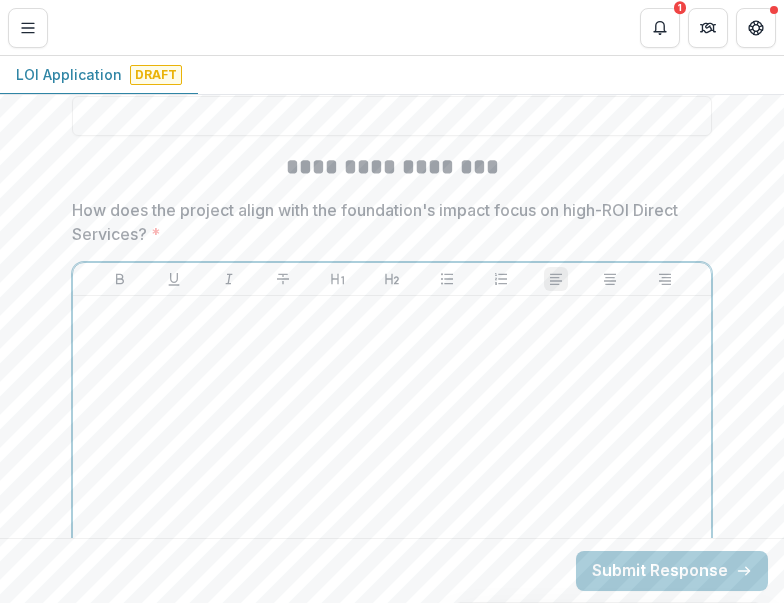 click at bounding box center (392, 315) 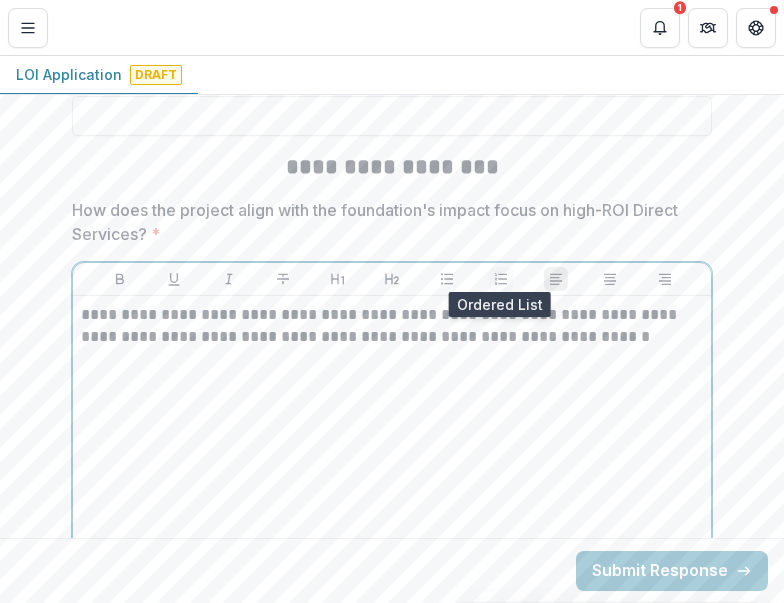 click 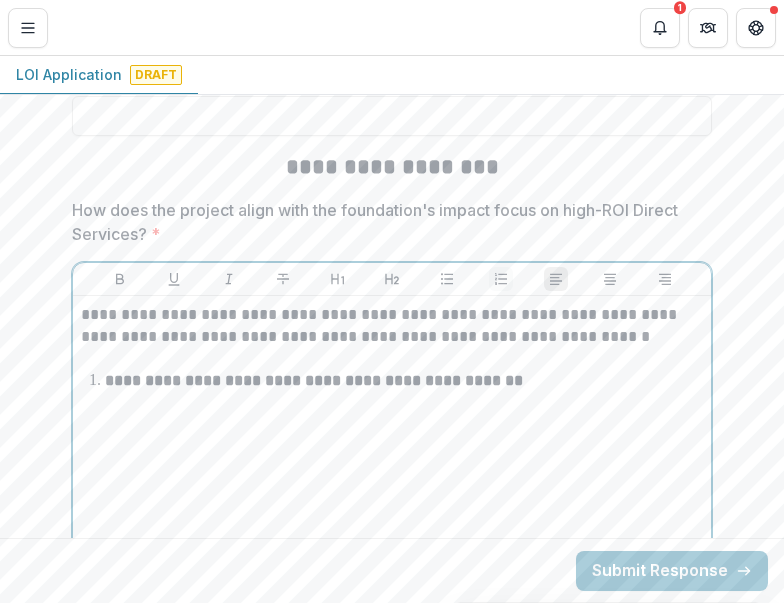click 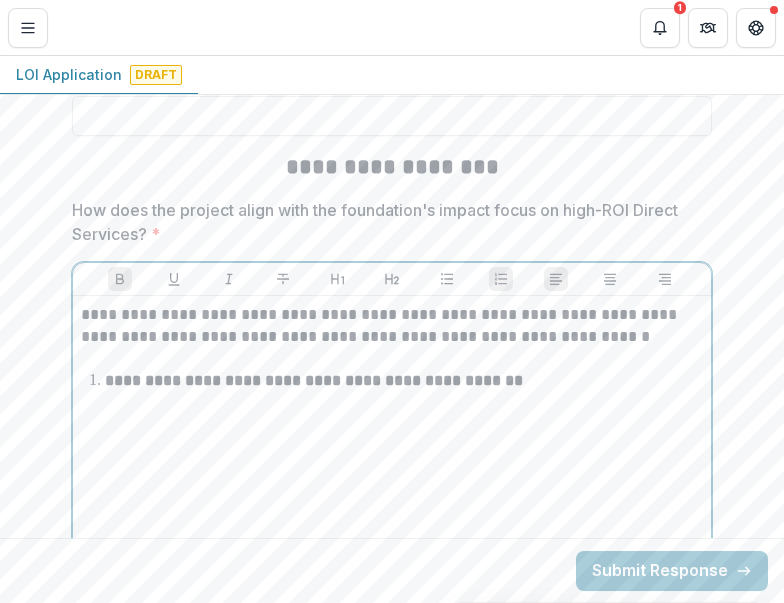 click on "**********" at bounding box center (404, 381) 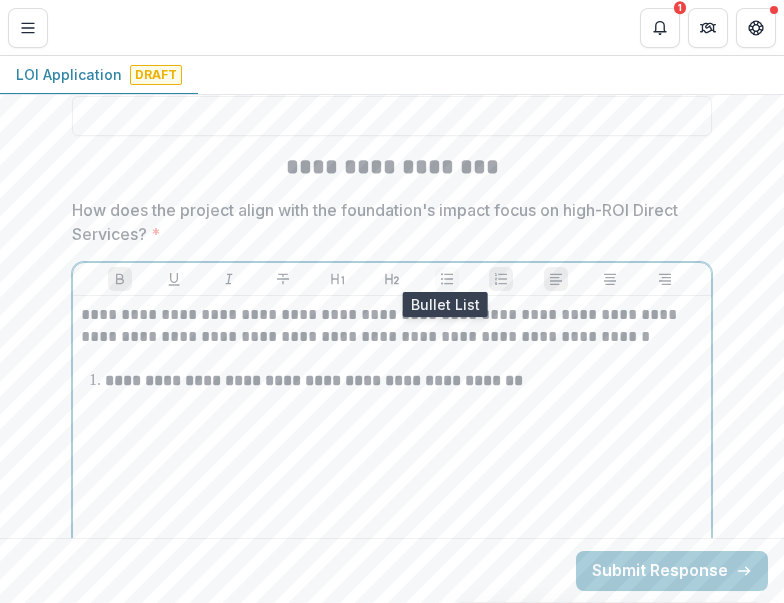 click 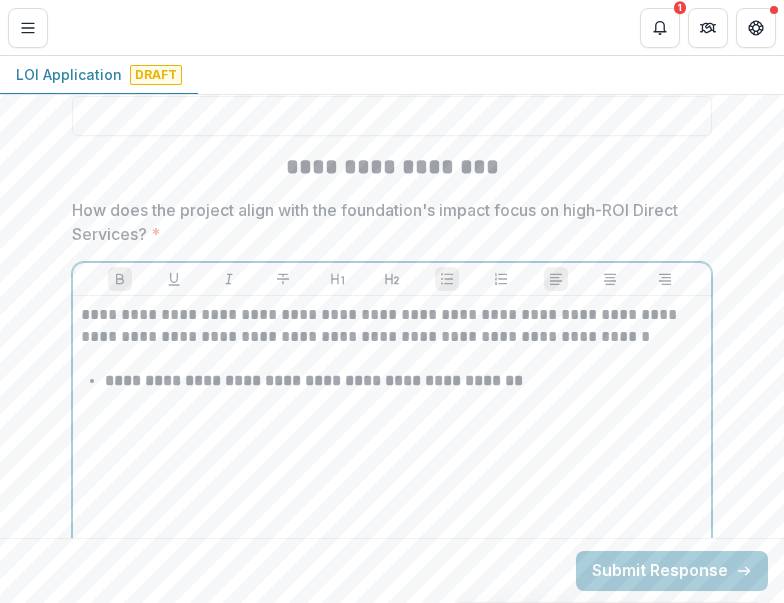 click on "**********" at bounding box center [392, 454] 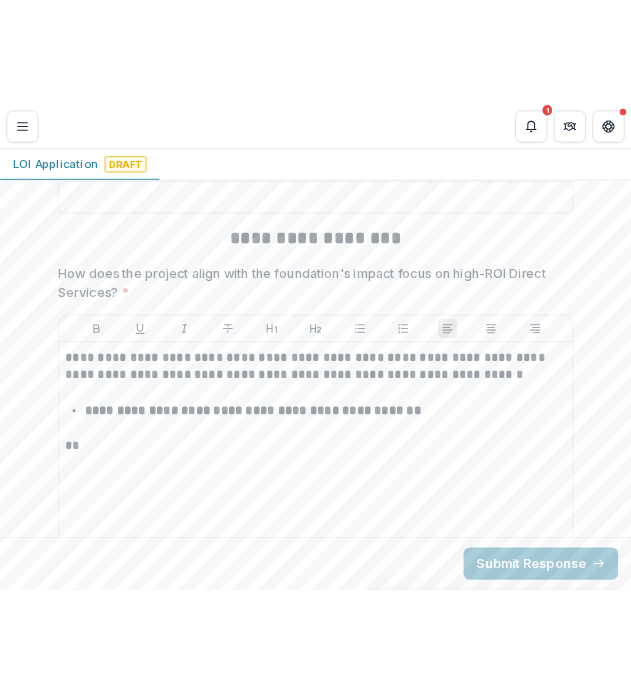 scroll, scrollTop: 5418, scrollLeft: 0, axis: vertical 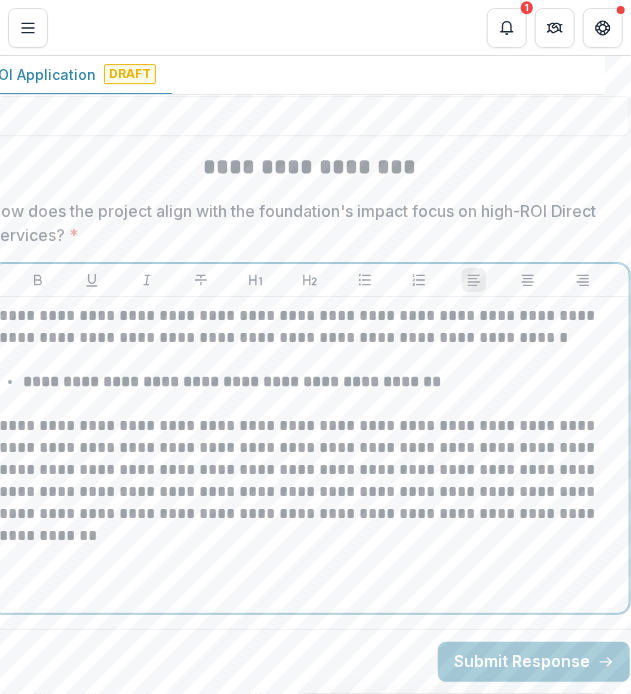 click on "**********" at bounding box center (310, 470) 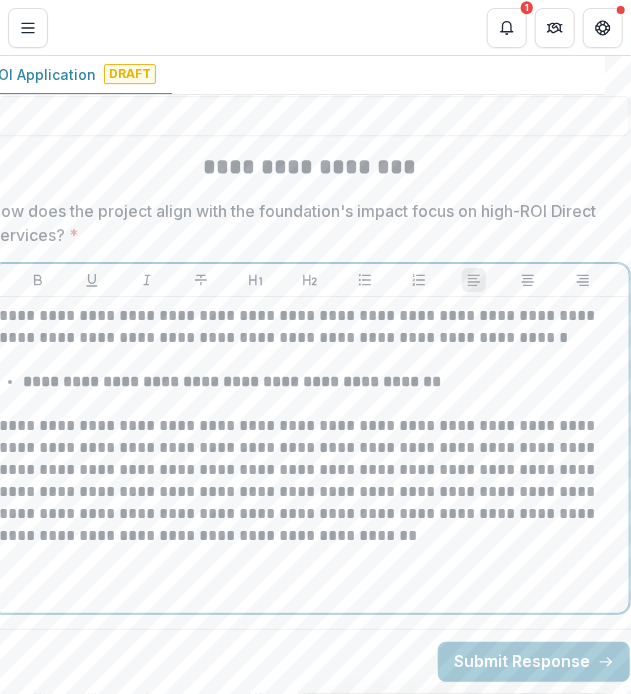 scroll, scrollTop: 5418, scrollLeft: 20, axis: both 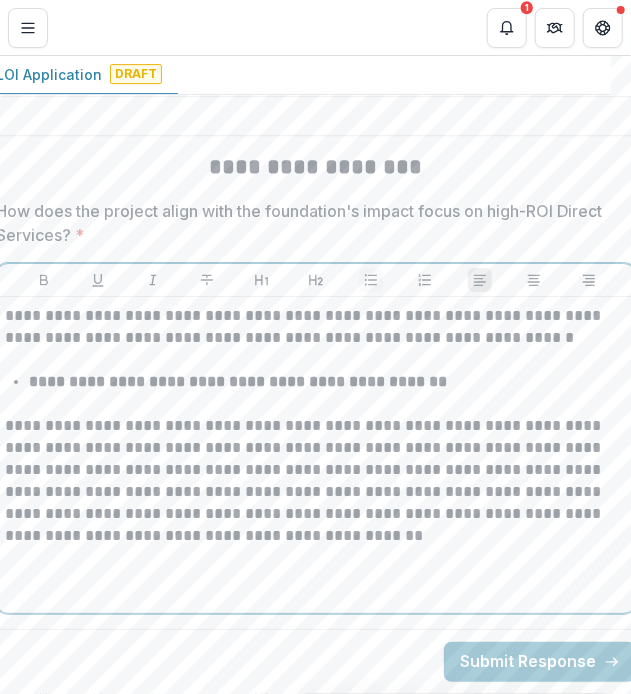 click 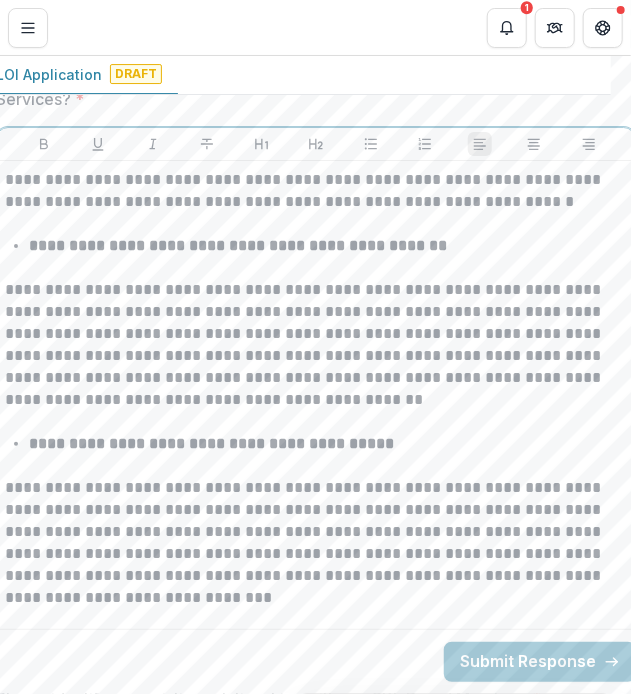 scroll, scrollTop: 5551, scrollLeft: 20, axis: both 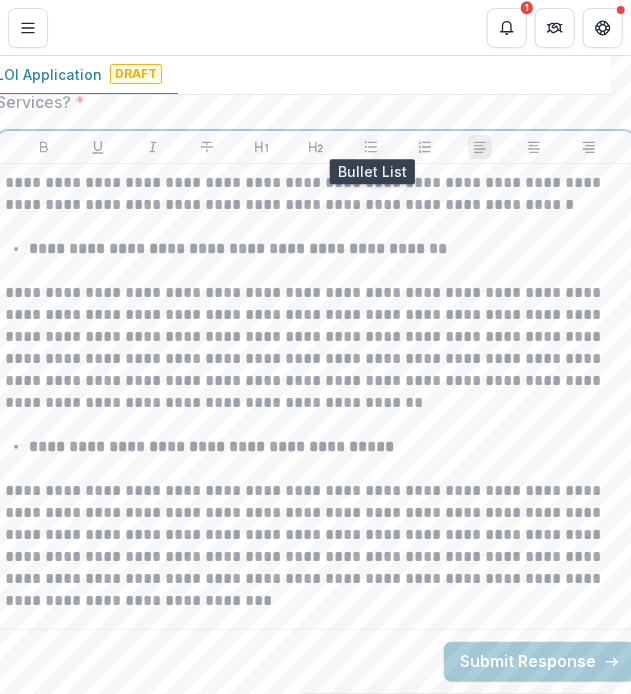 click at bounding box center [371, 147] 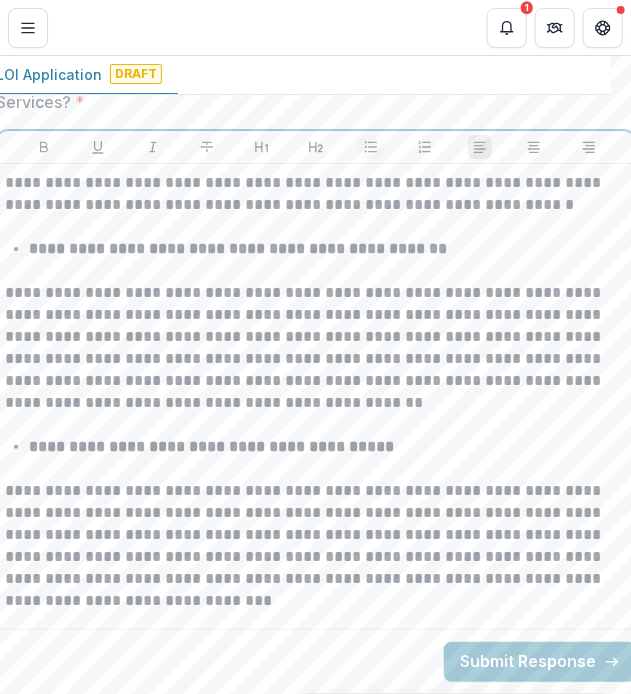 click 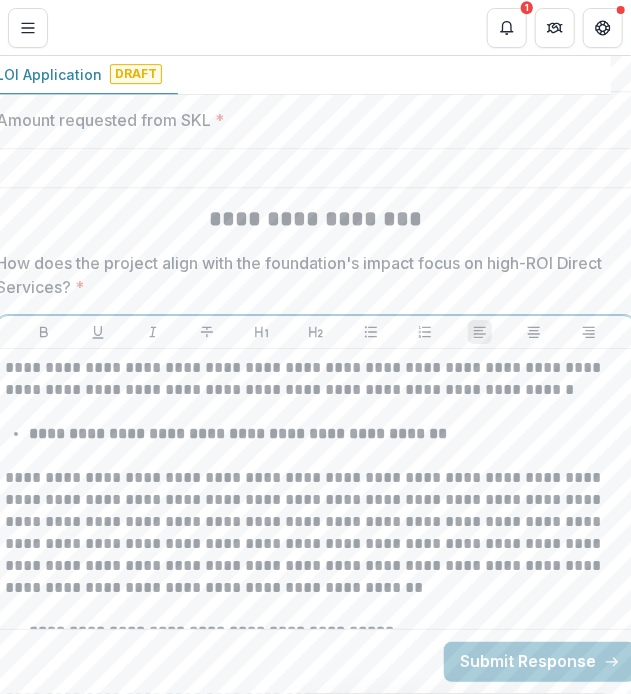 scroll, scrollTop: 5363, scrollLeft: 20, axis: both 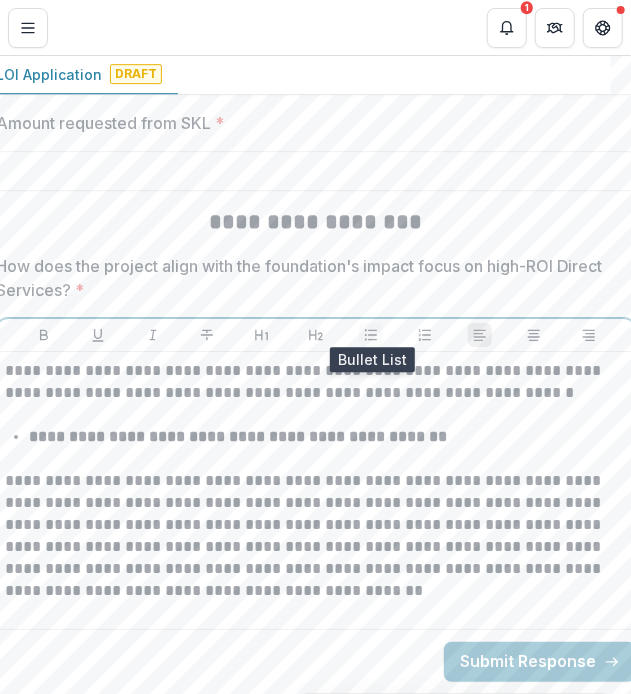 click 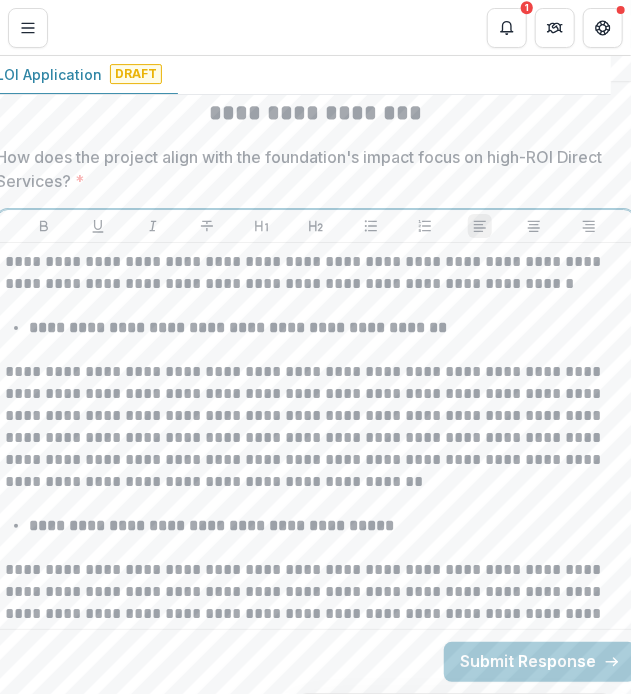 scroll, scrollTop: 5472, scrollLeft: 20, axis: both 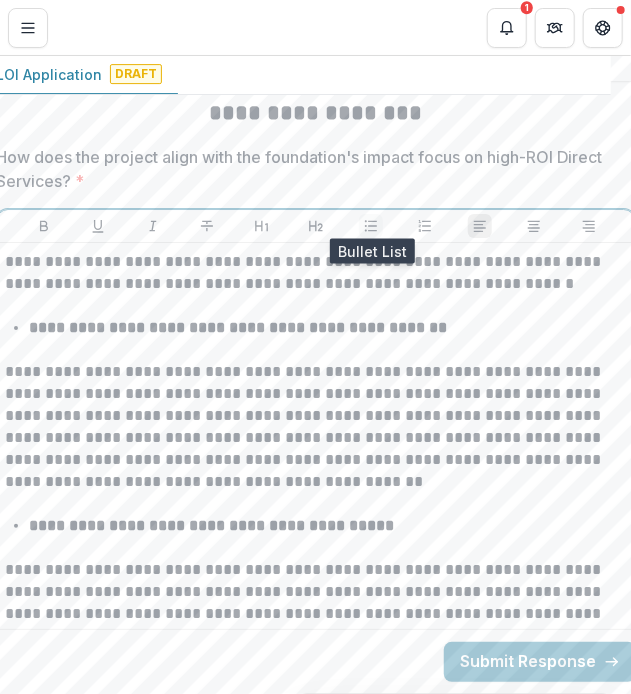 click 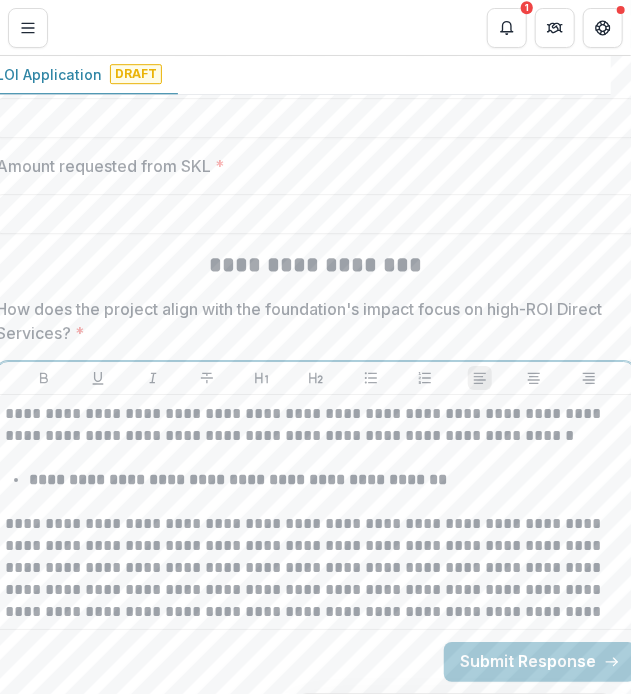 scroll, scrollTop: 5238, scrollLeft: 20, axis: both 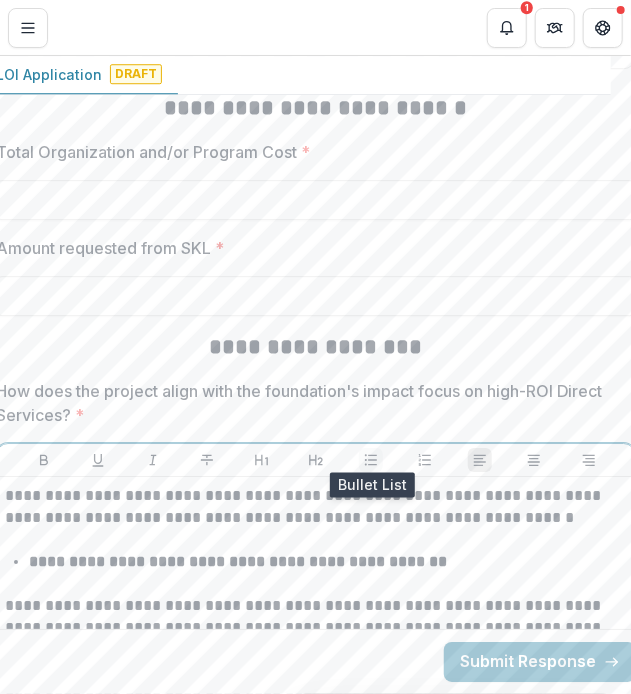 click at bounding box center (371, 460) 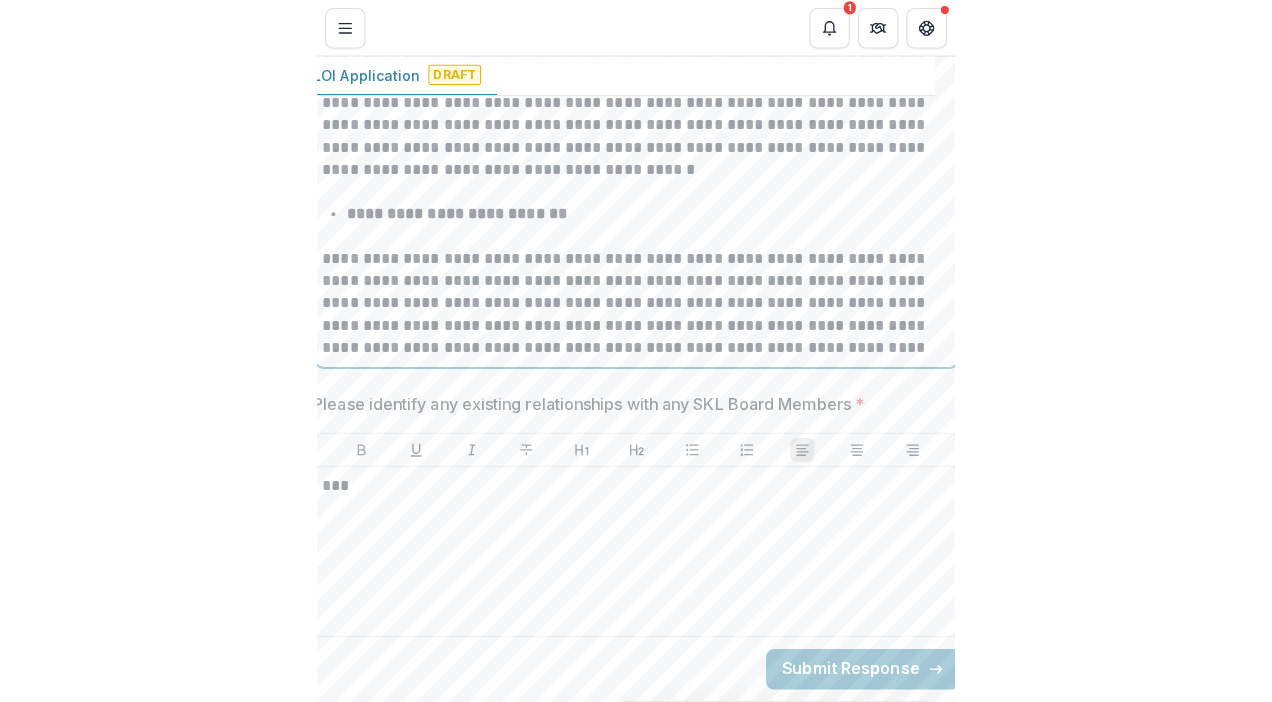 scroll, scrollTop: 6424, scrollLeft: 26, axis: both 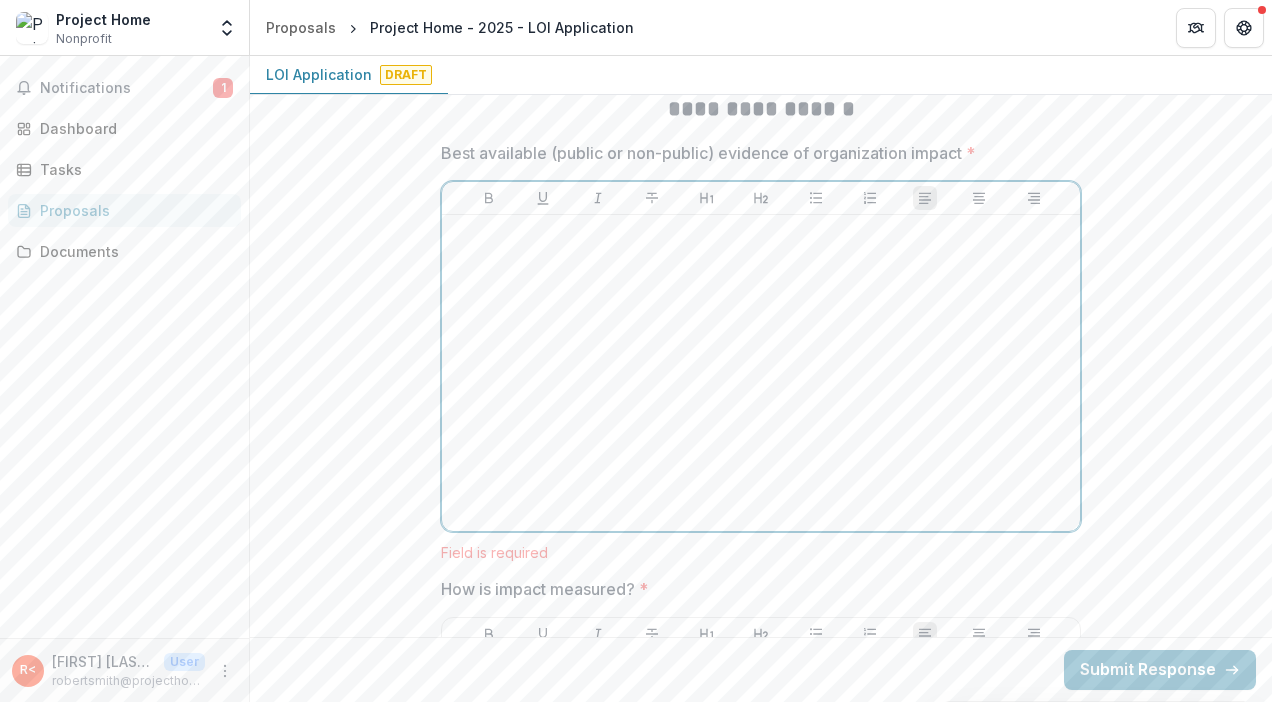 click at bounding box center [761, 373] 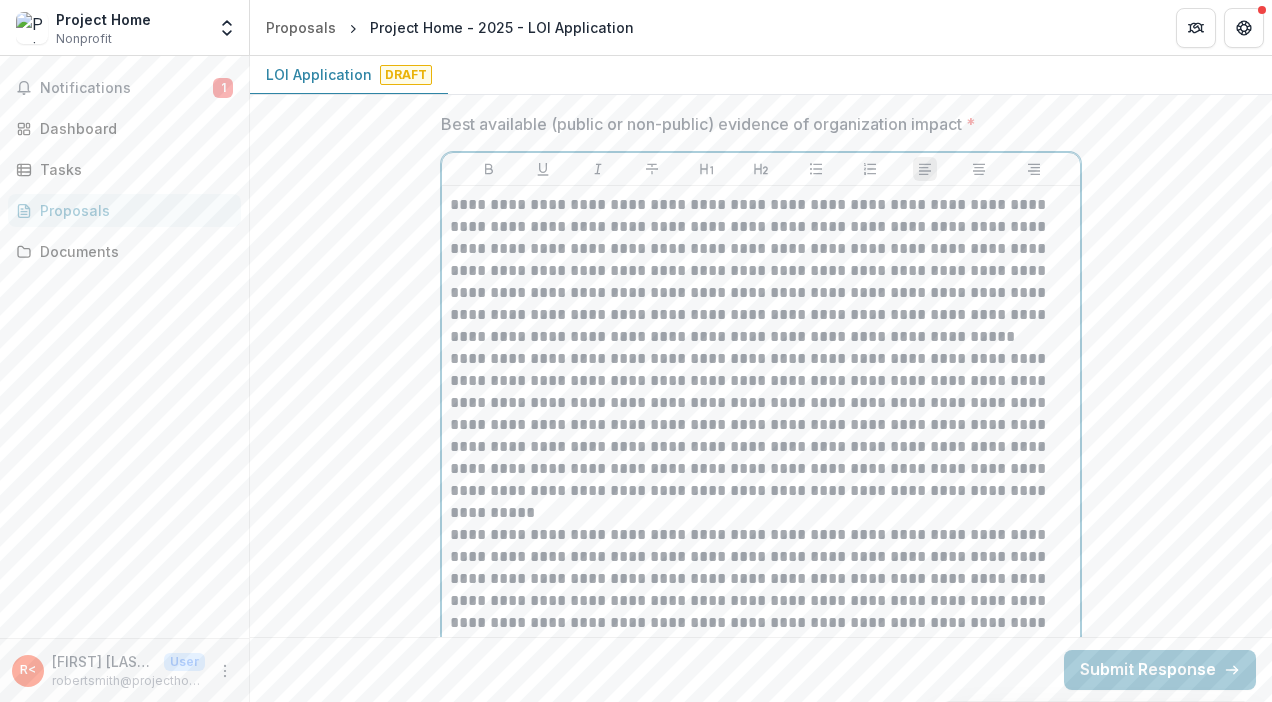 scroll, scrollTop: 4300, scrollLeft: 0, axis: vertical 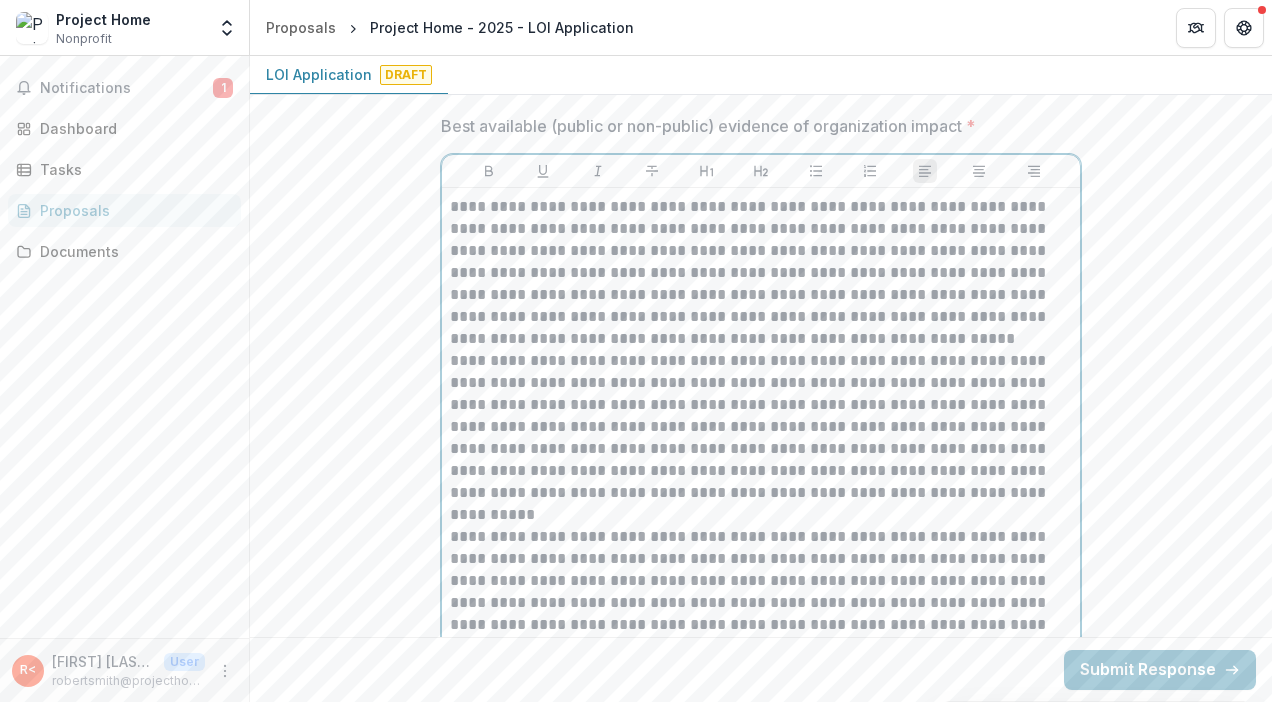 click on "**********" at bounding box center (761, 273) 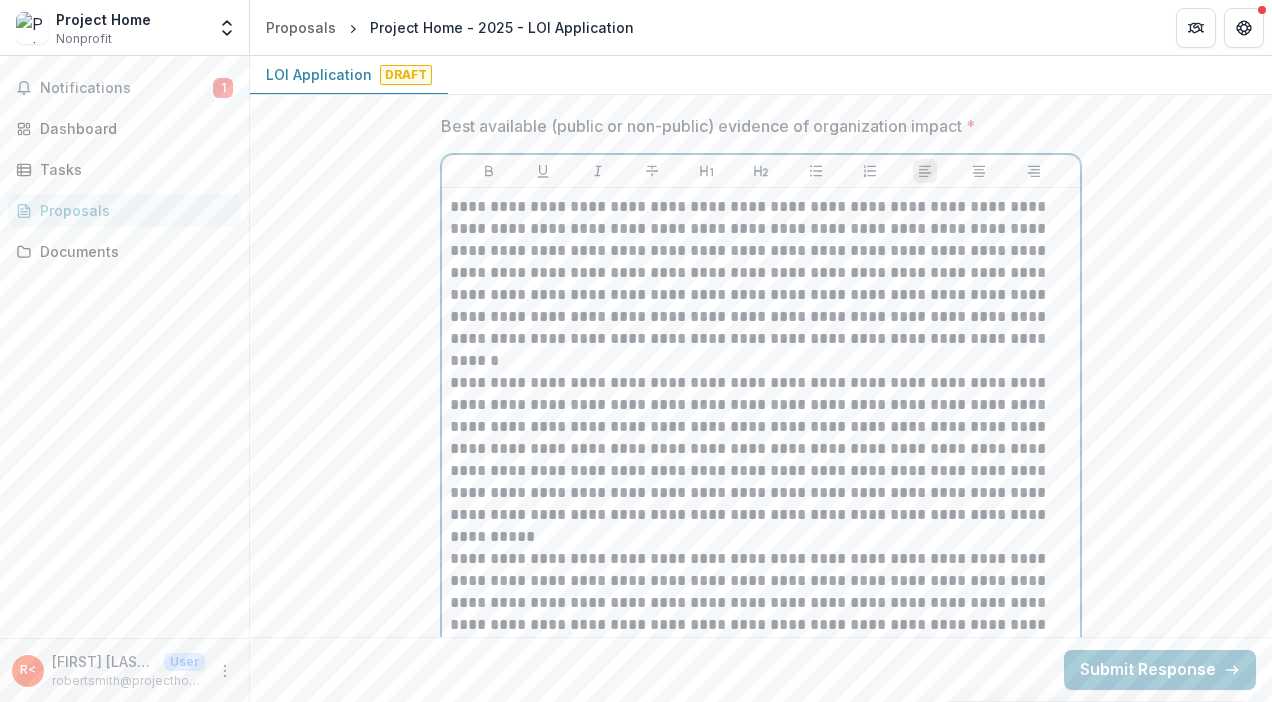 click on "**********" at bounding box center [761, 284] 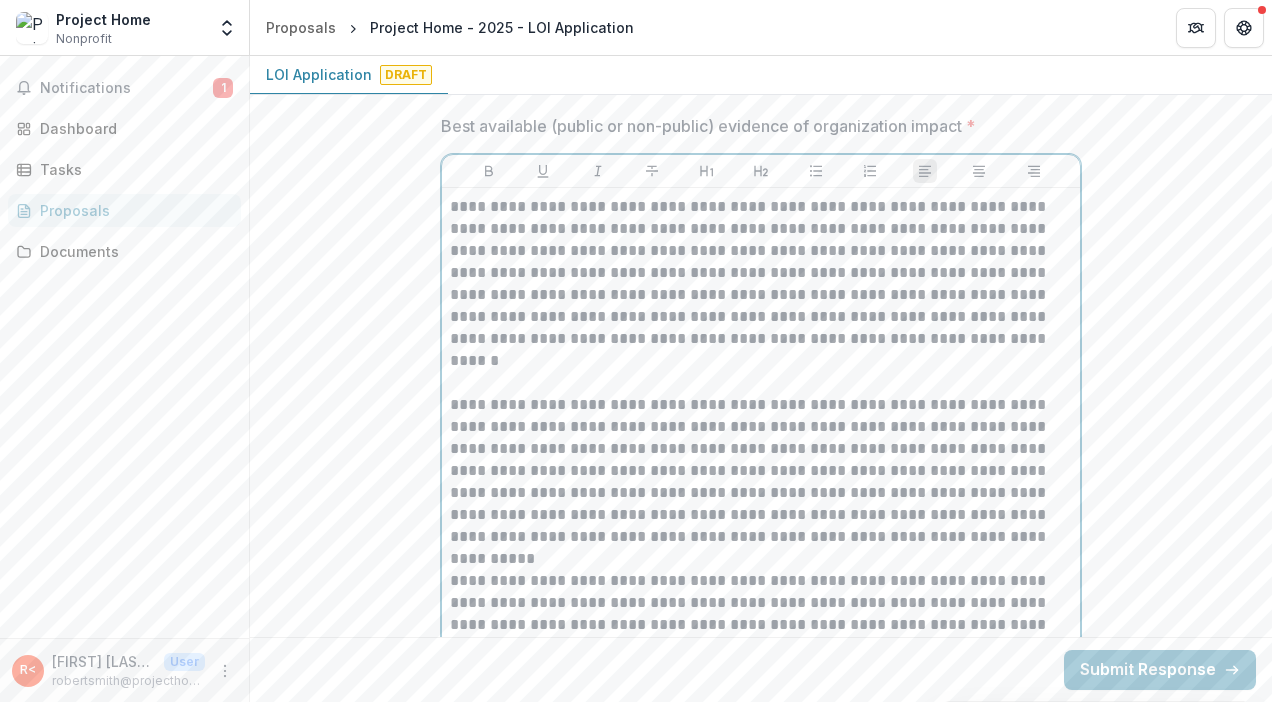 click on "**********" at bounding box center (761, 482) 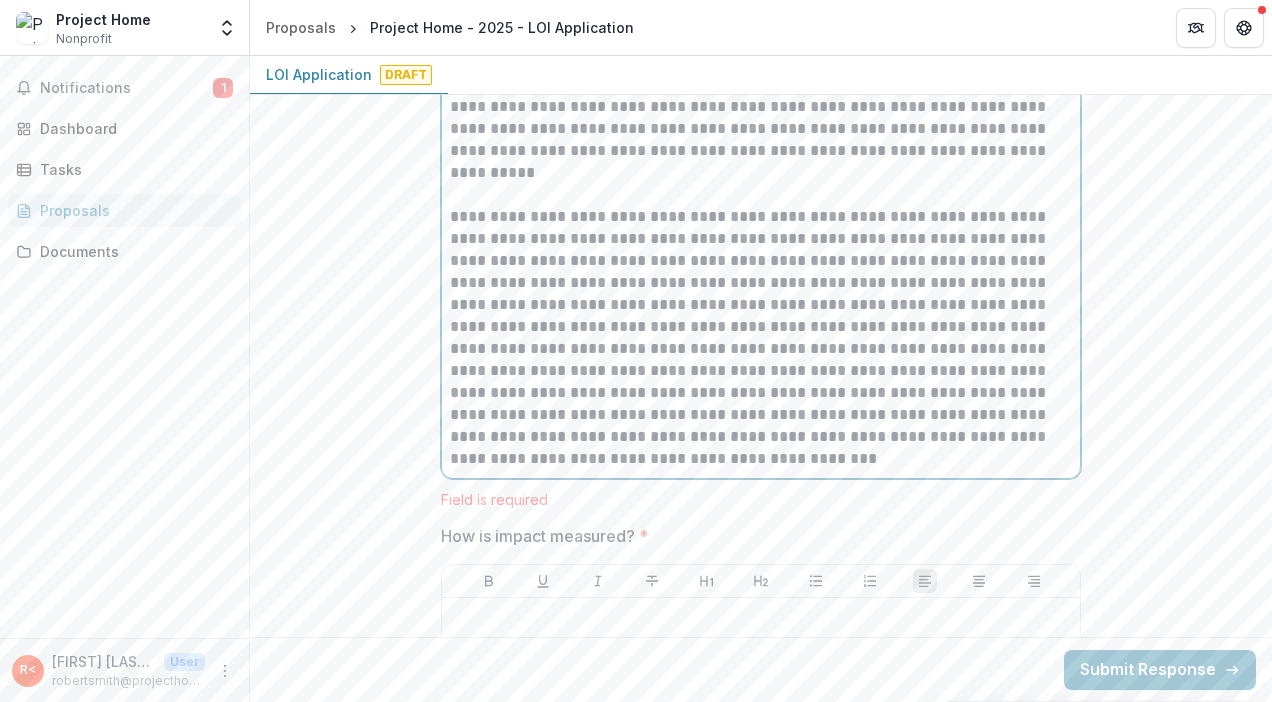 scroll, scrollTop: 4684, scrollLeft: 0, axis: vertical 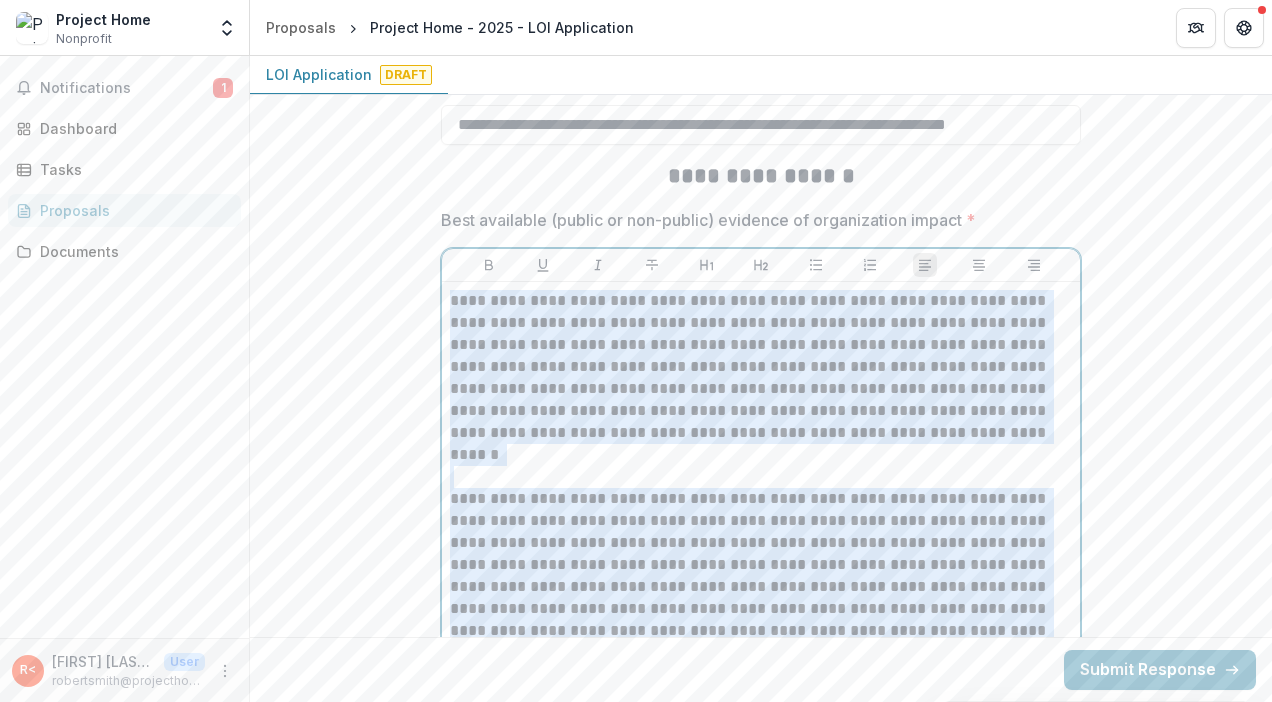 drag, startPoint x: 556, startPoint y: 457, endPoint x: 436, endPoint y: 298, distance: 199.2009 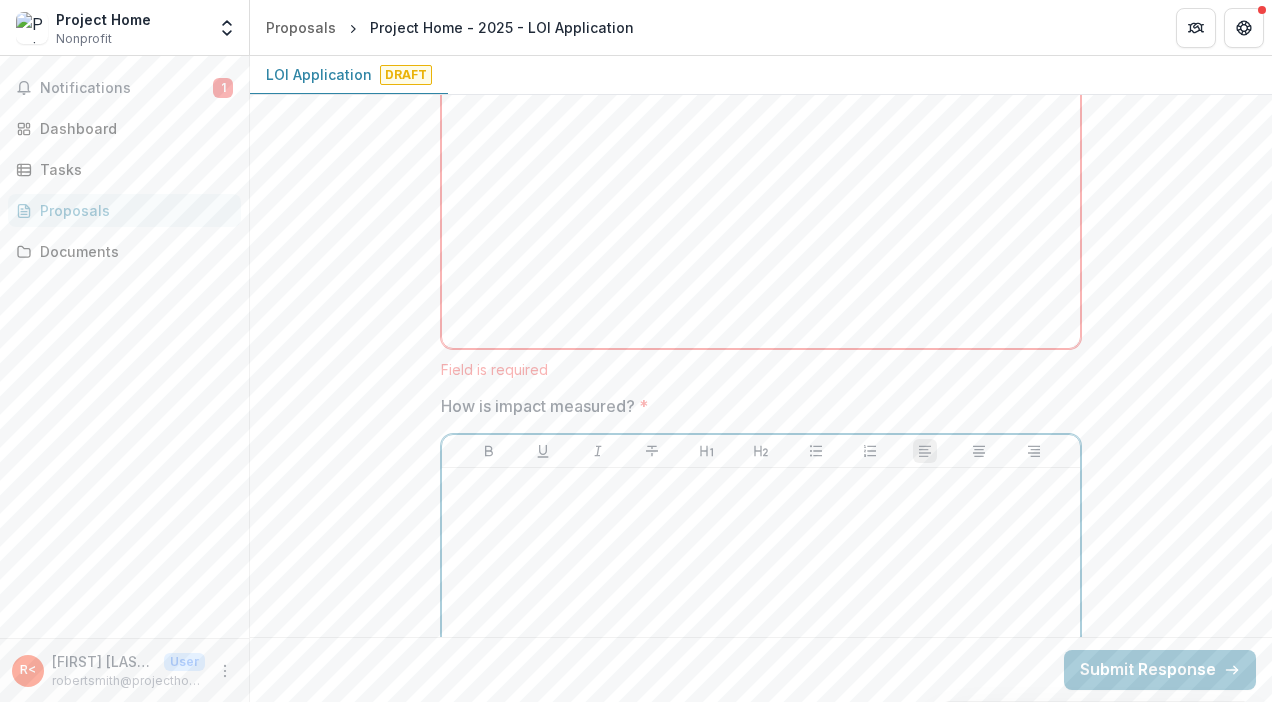 click at bounding box center (761, 487) 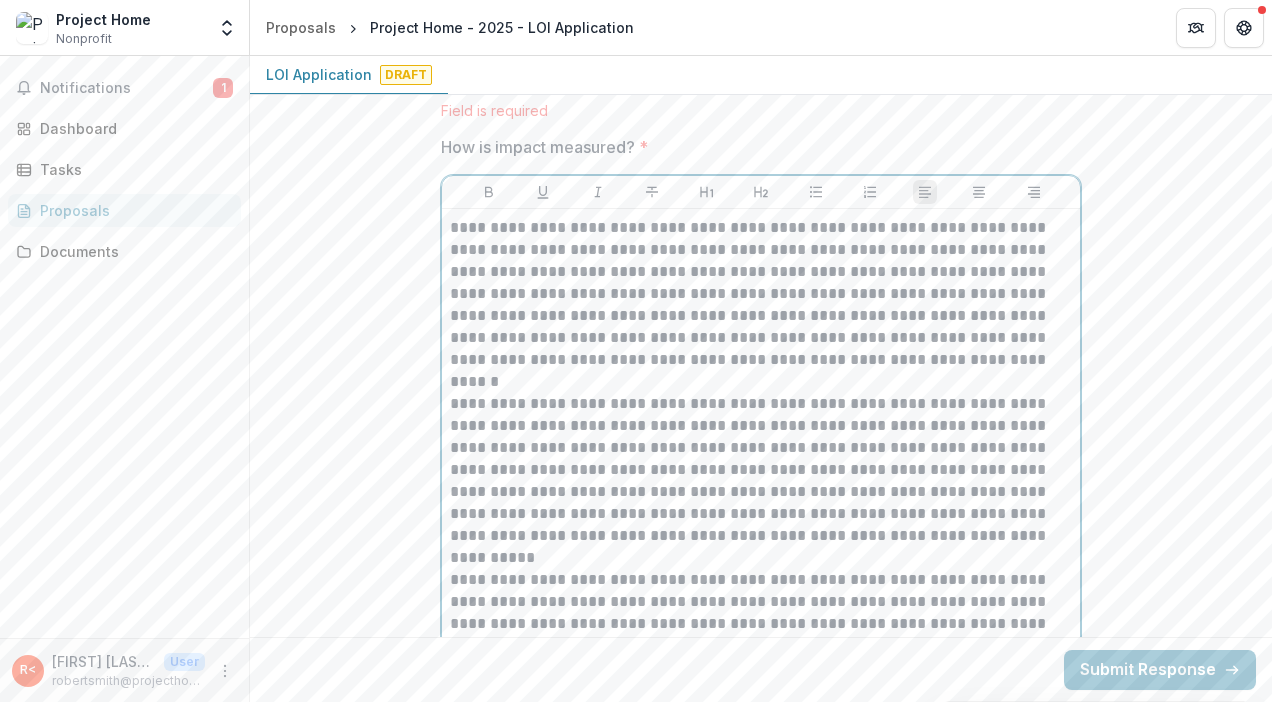 scroll, scrollTop: 4714, scrollLeft: 0, axis: vertical 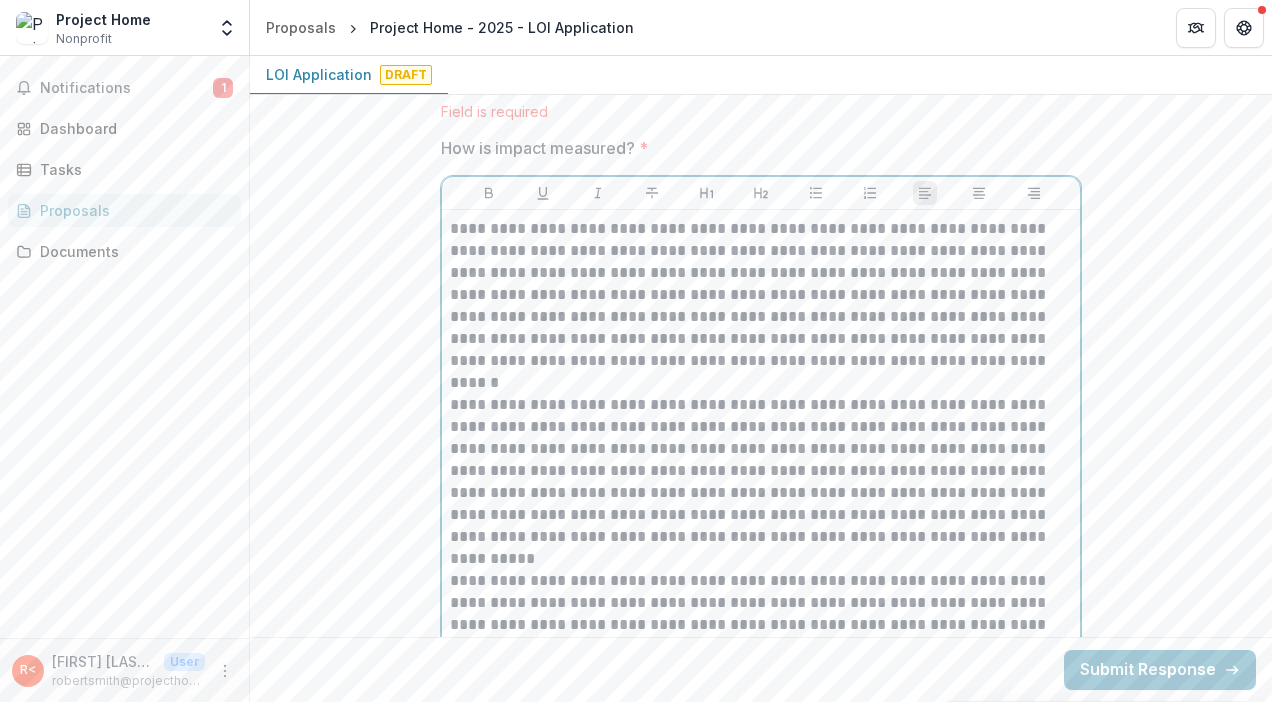 drag, startPoint x: 553, startPoint y: 375, endPoint x: 532, endPoint y: 384, distance: 22.847319 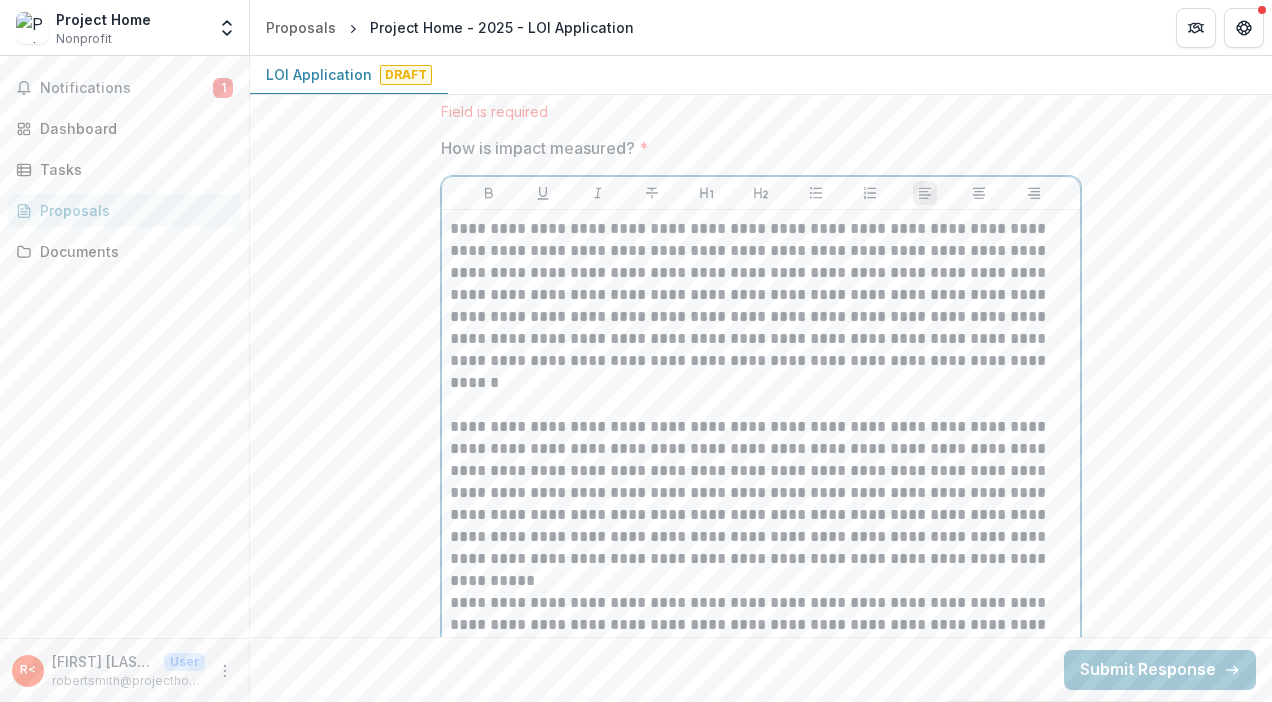 click on "**********" at bounding box center [761, 504] 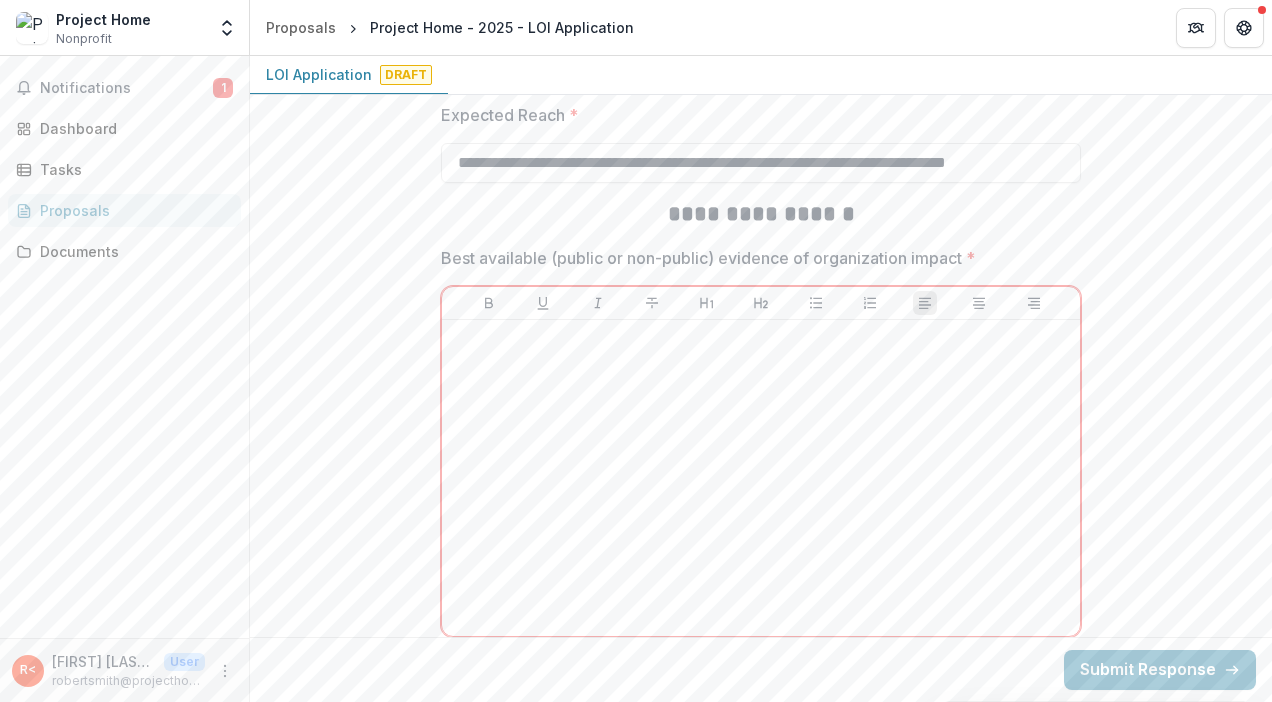 scroll, scrollTop: 4144, scrollLeft: 0, axis: vertical 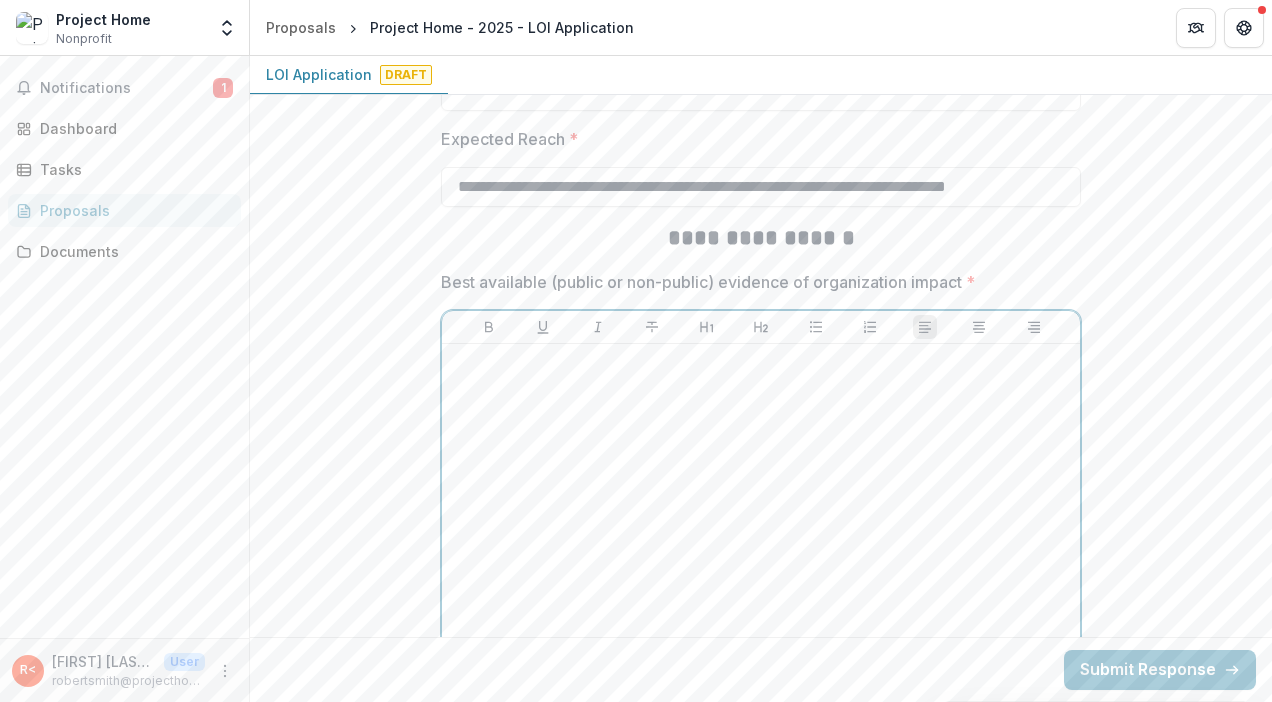 click at bounding box center [761, 502] 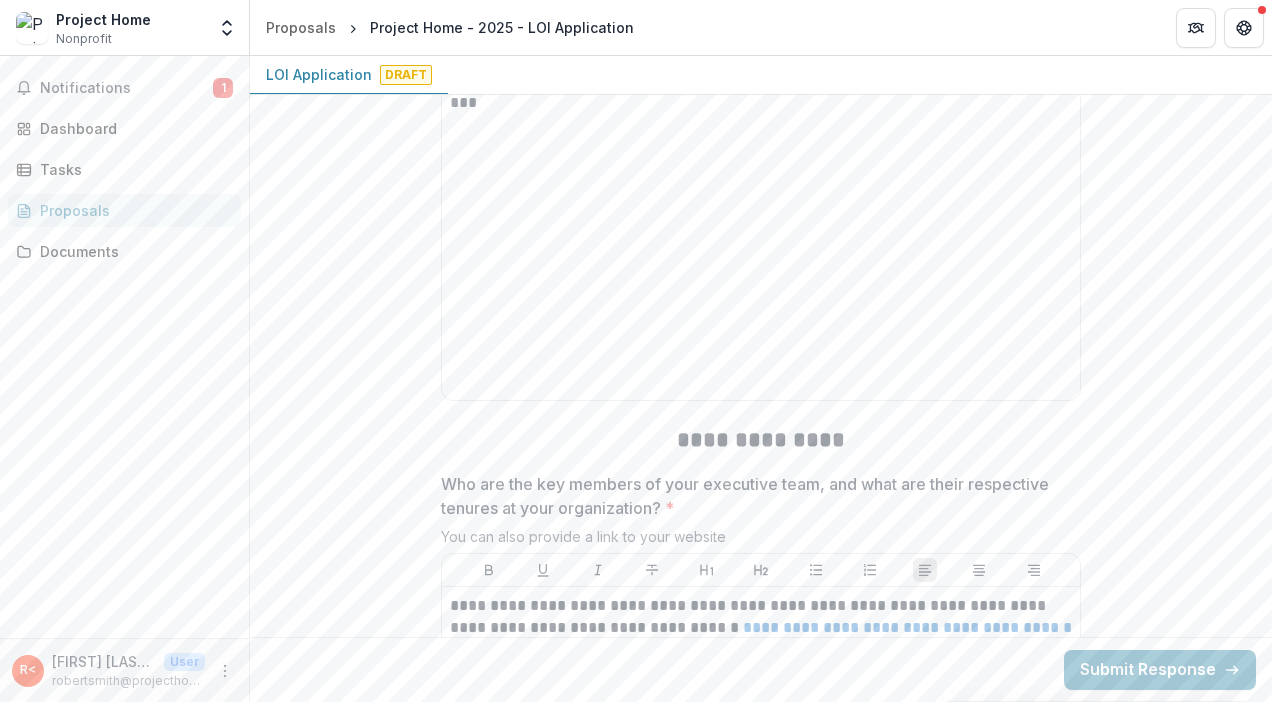 scroll, scrollTop: 7160, scrollLeft: 0, axis: vertical 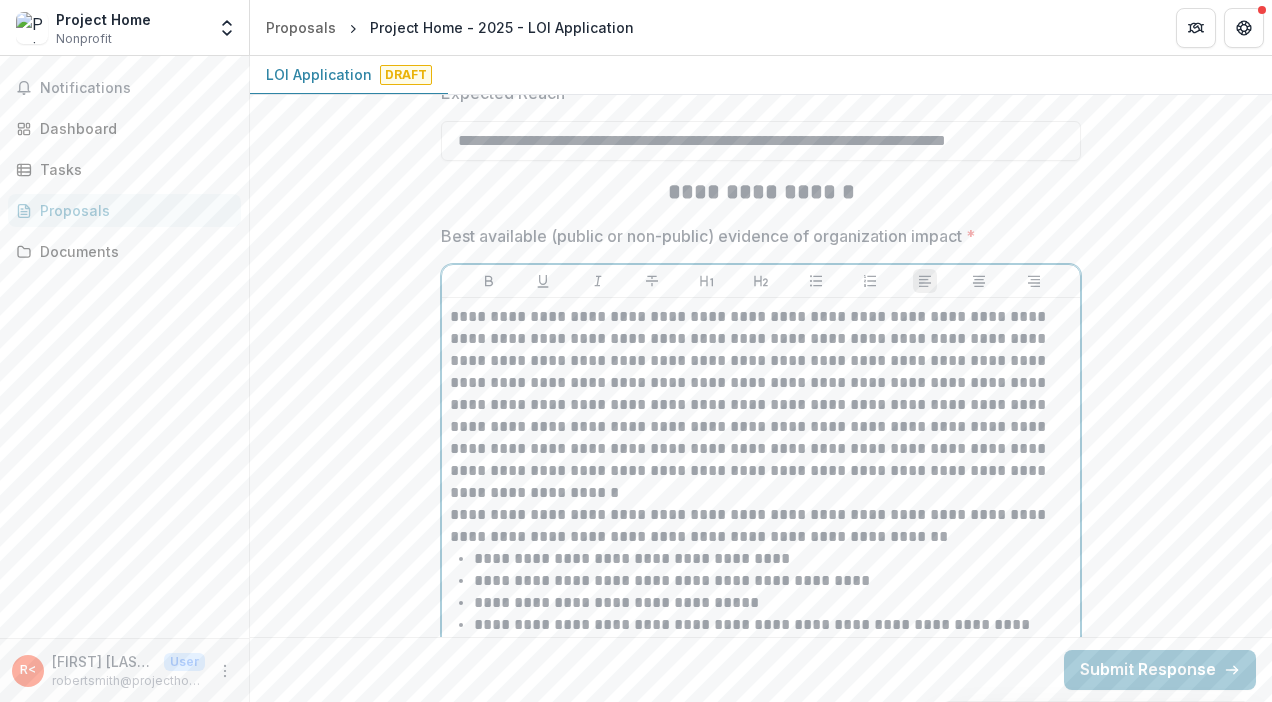 click on "**********" at bounding box center [761, 405] 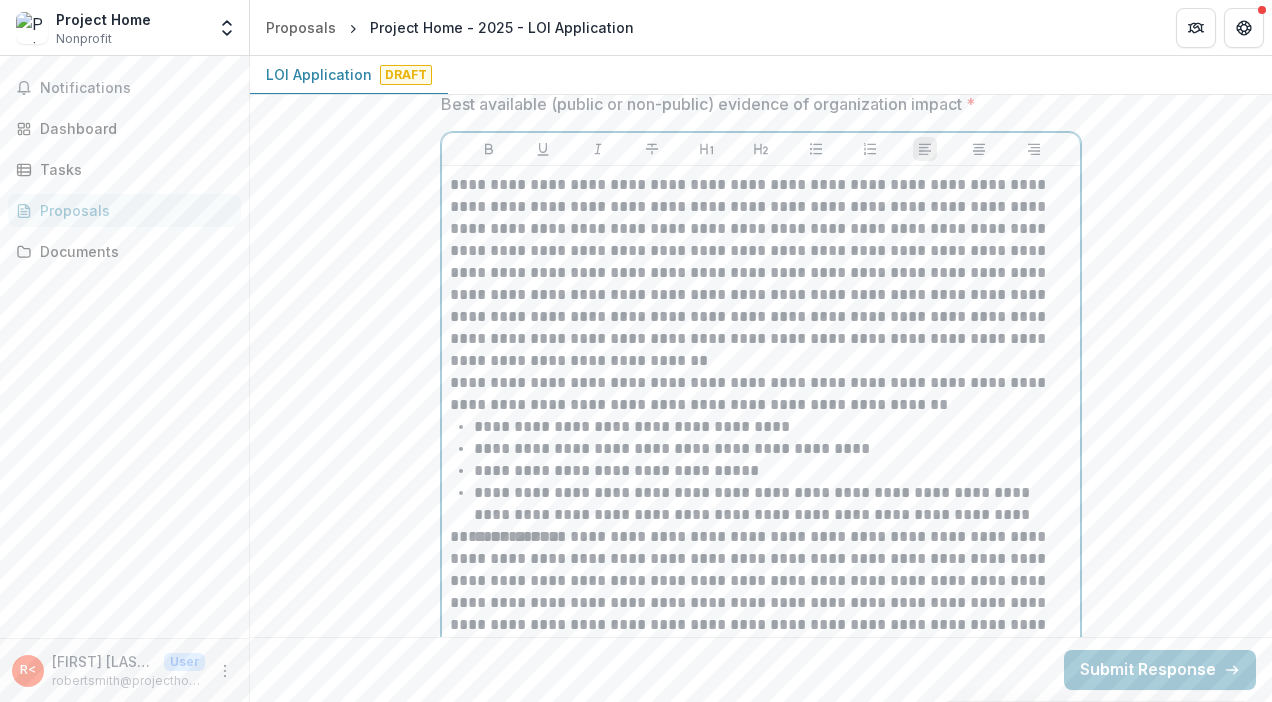 scroll, scrollTop: 4332, scrollLeft: 0, axis: vertical 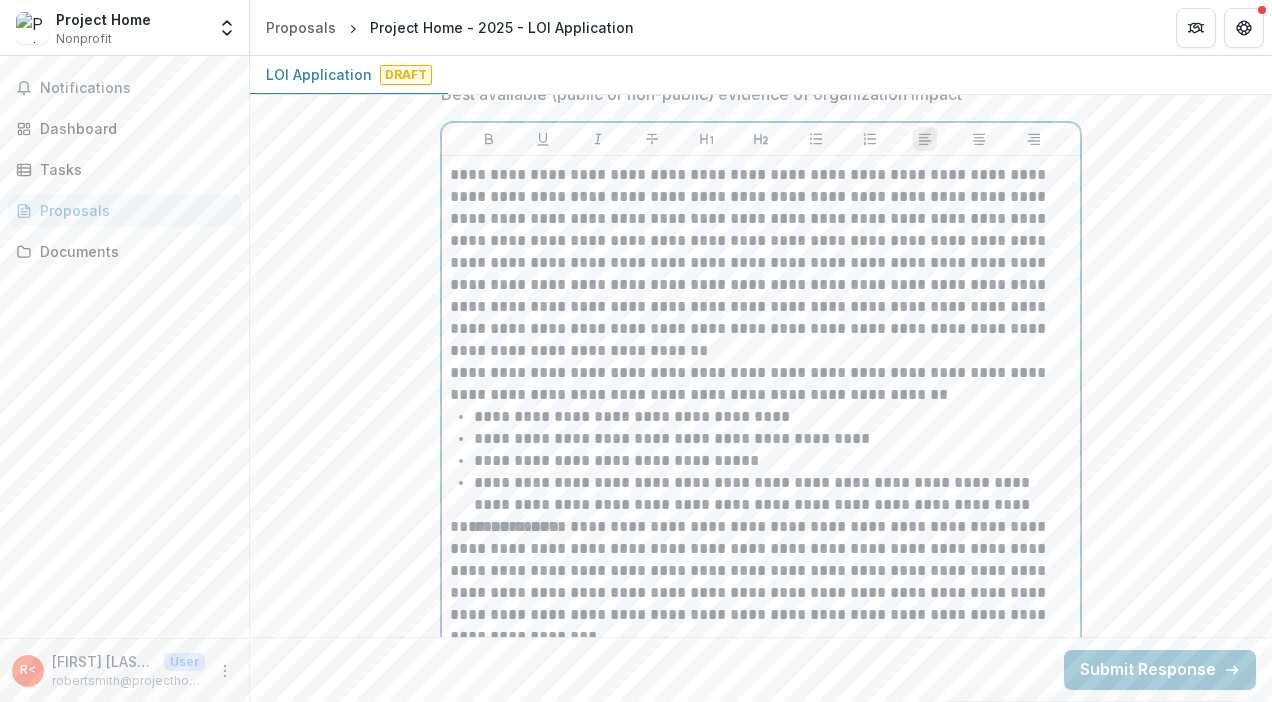 click on "**********" at bounding box center (773, 439) 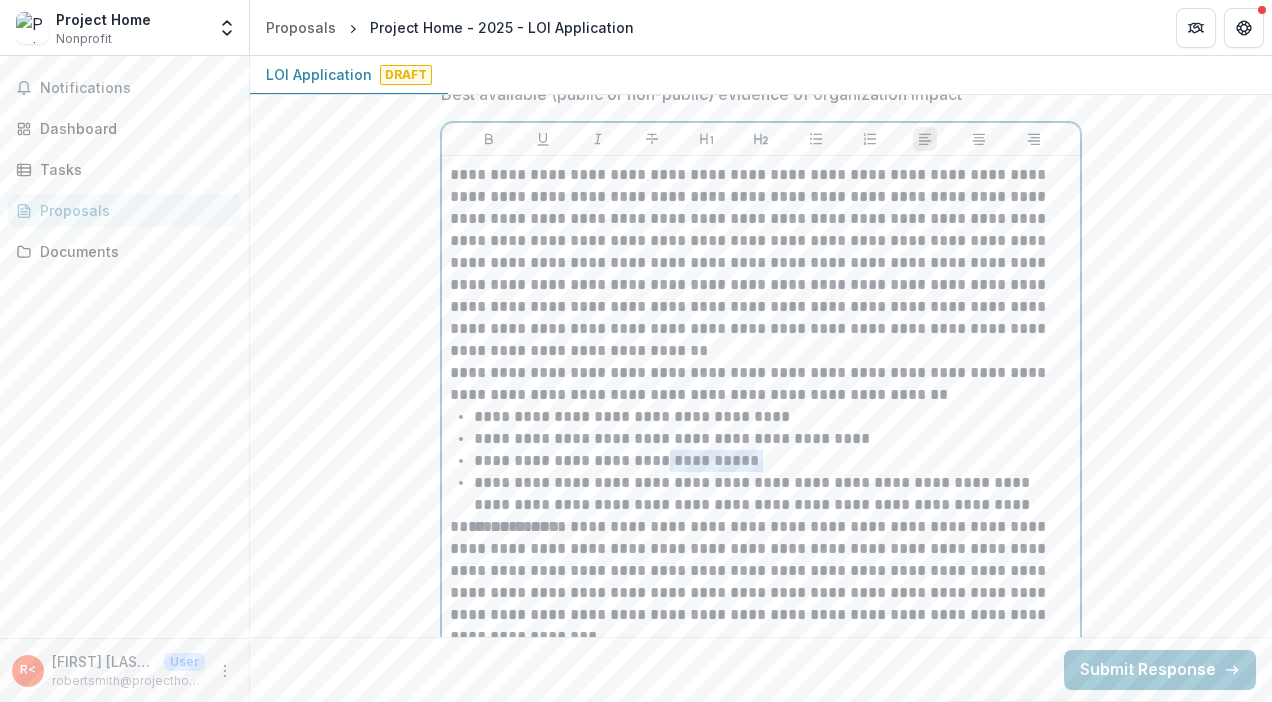 drag, startPoint x: 757, startPoint y: 450, endPoint x: 657, endPoint y: 451, distance: 100.005 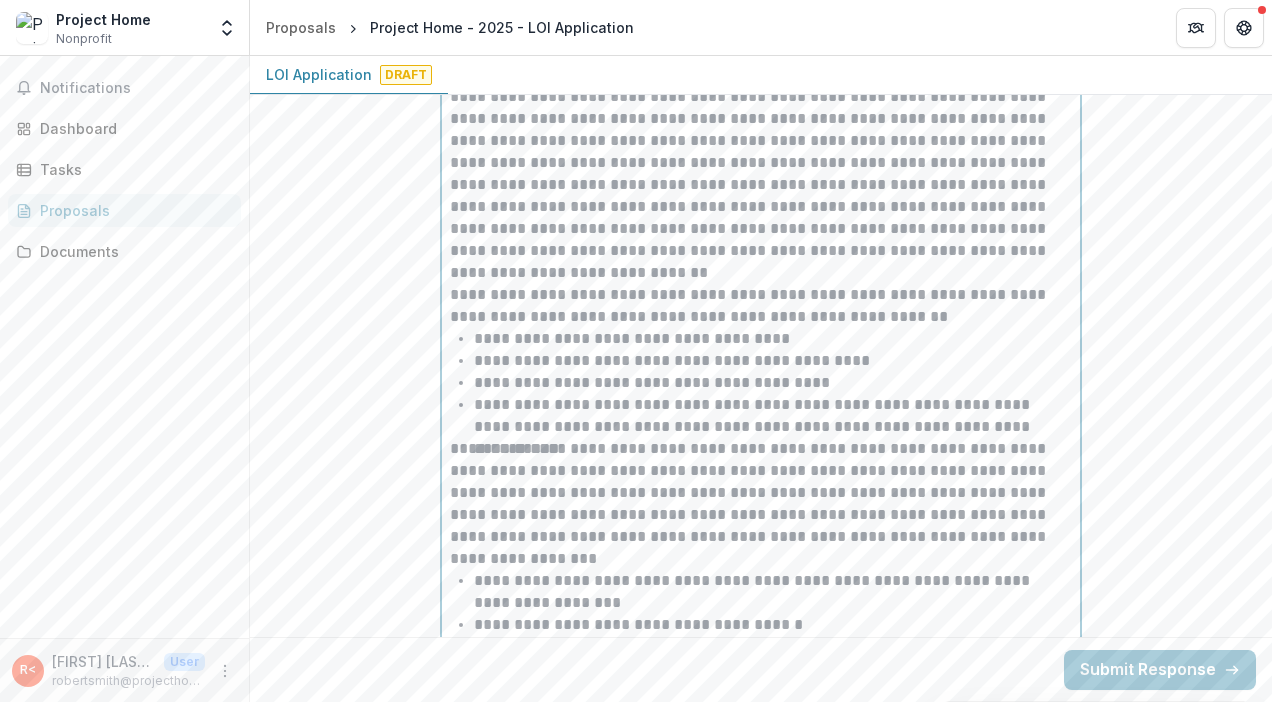 scroll, scrollTop: 4410, scrollLeft: 0, axis: vertical 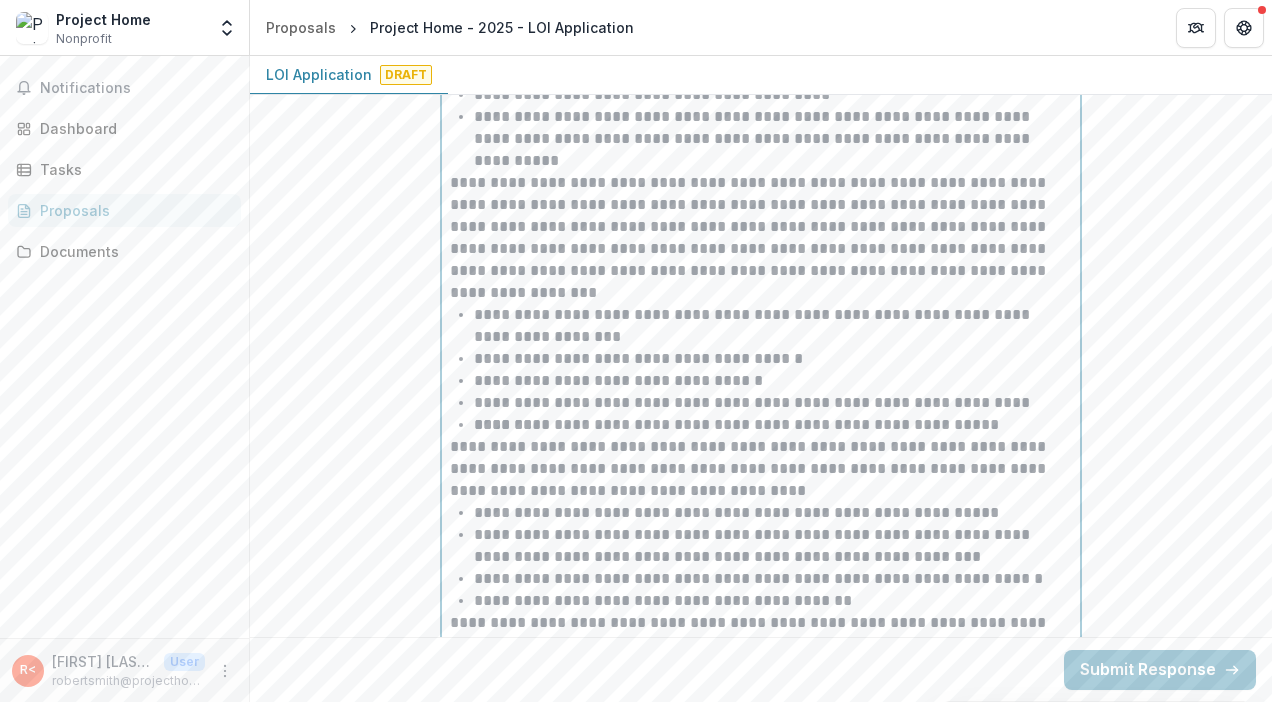 click on "**********" at bounding box center (773, 425) 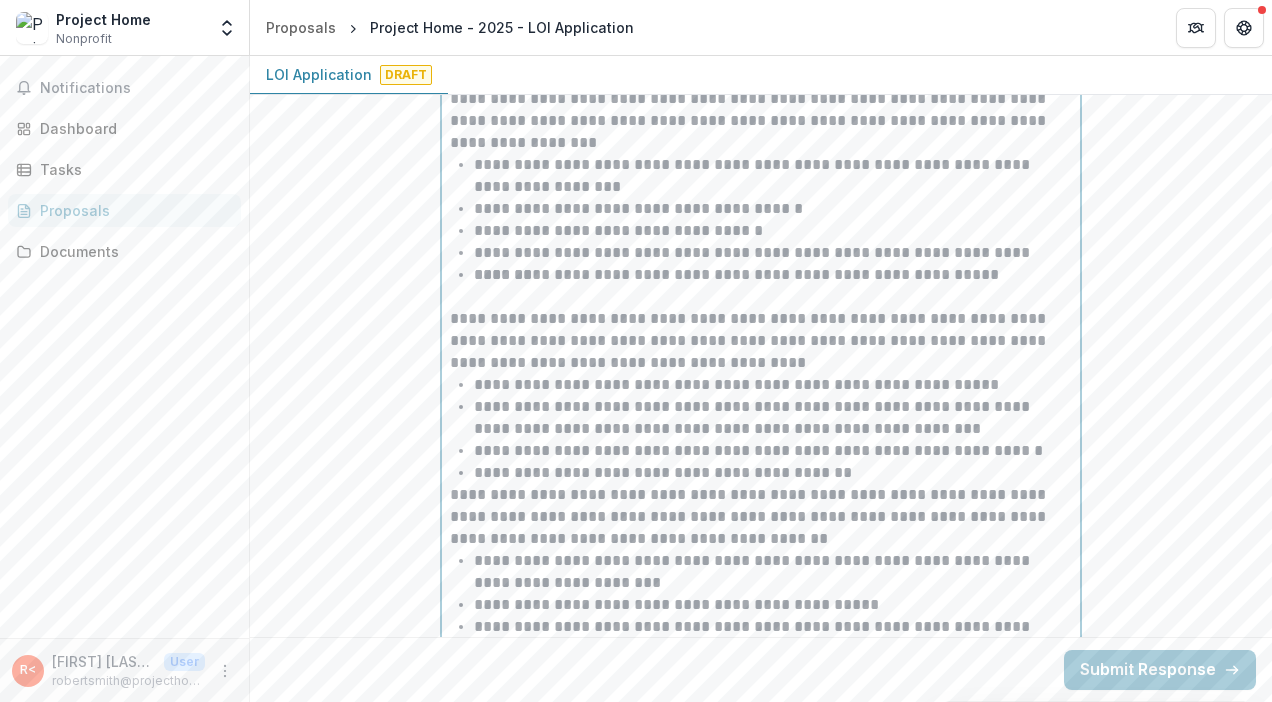 scroll, scrollTop: 4876, scrollLeft: 0, axis: vertical 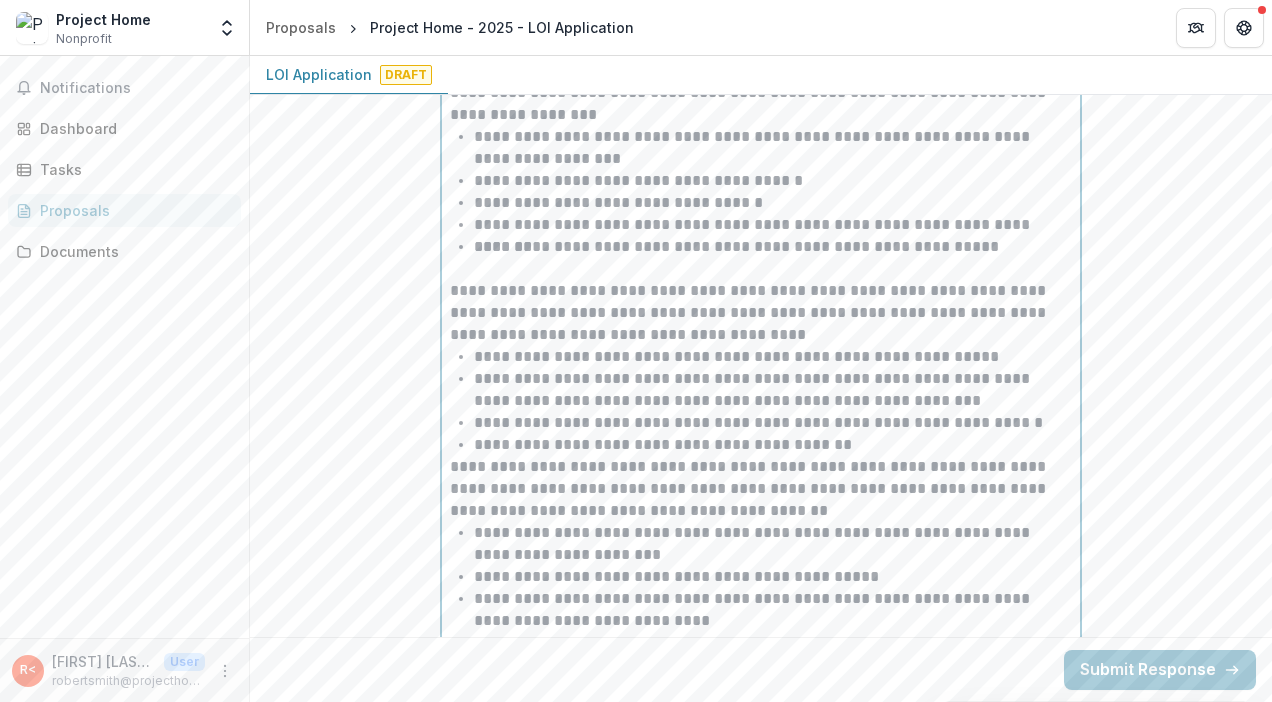 click on "**********" at bounding box center [773, 445] 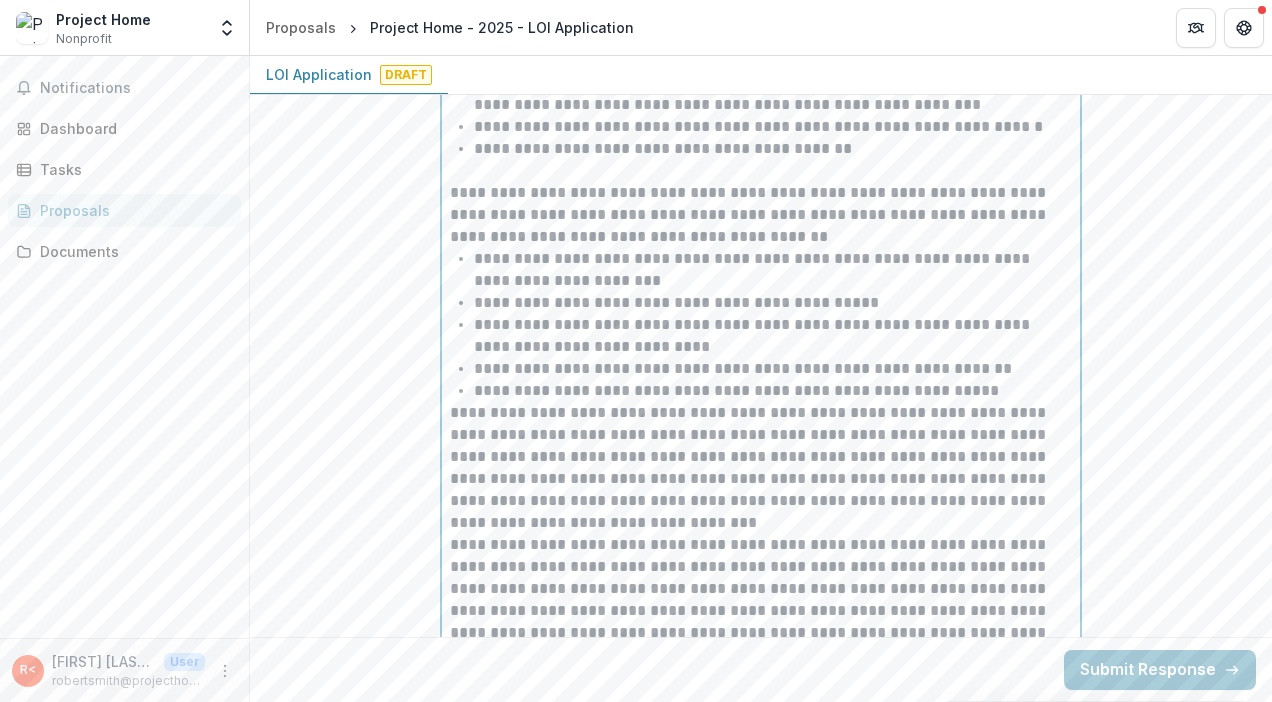 scroll, scrollTop: 5198, scrollLeft: 0, axis: vertical 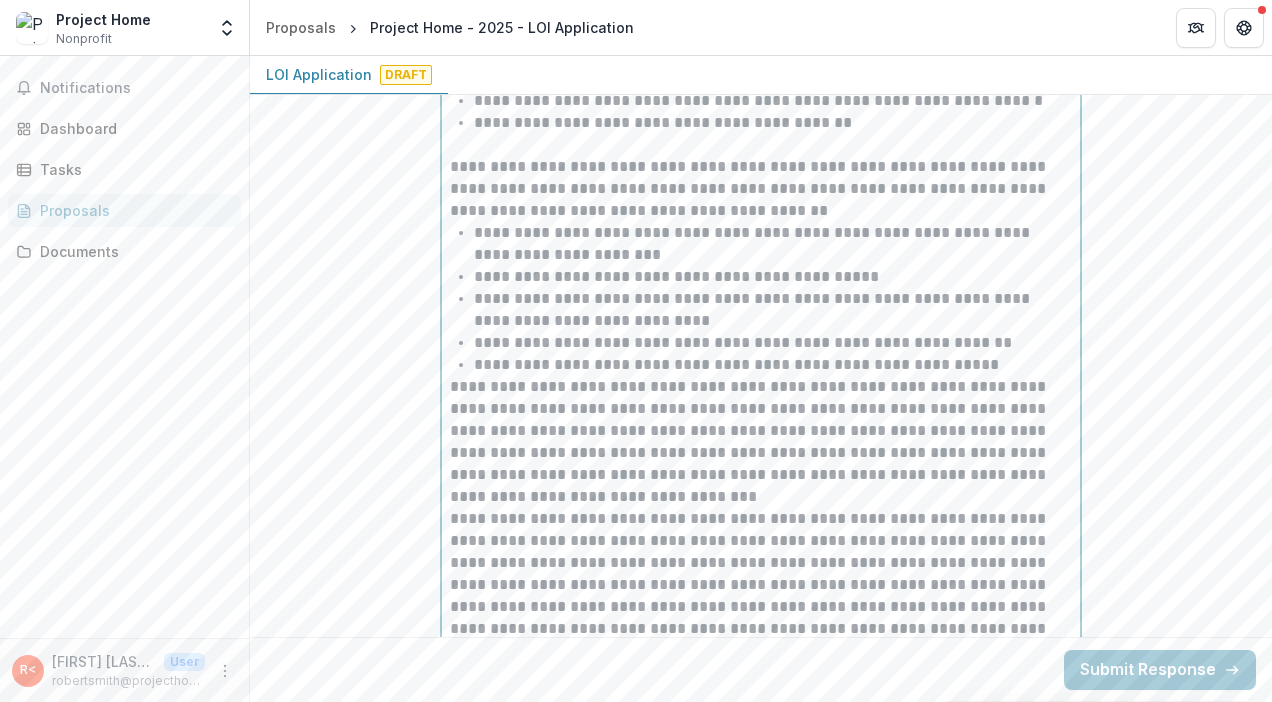 click on "**********" at bounding box center (773, 365) 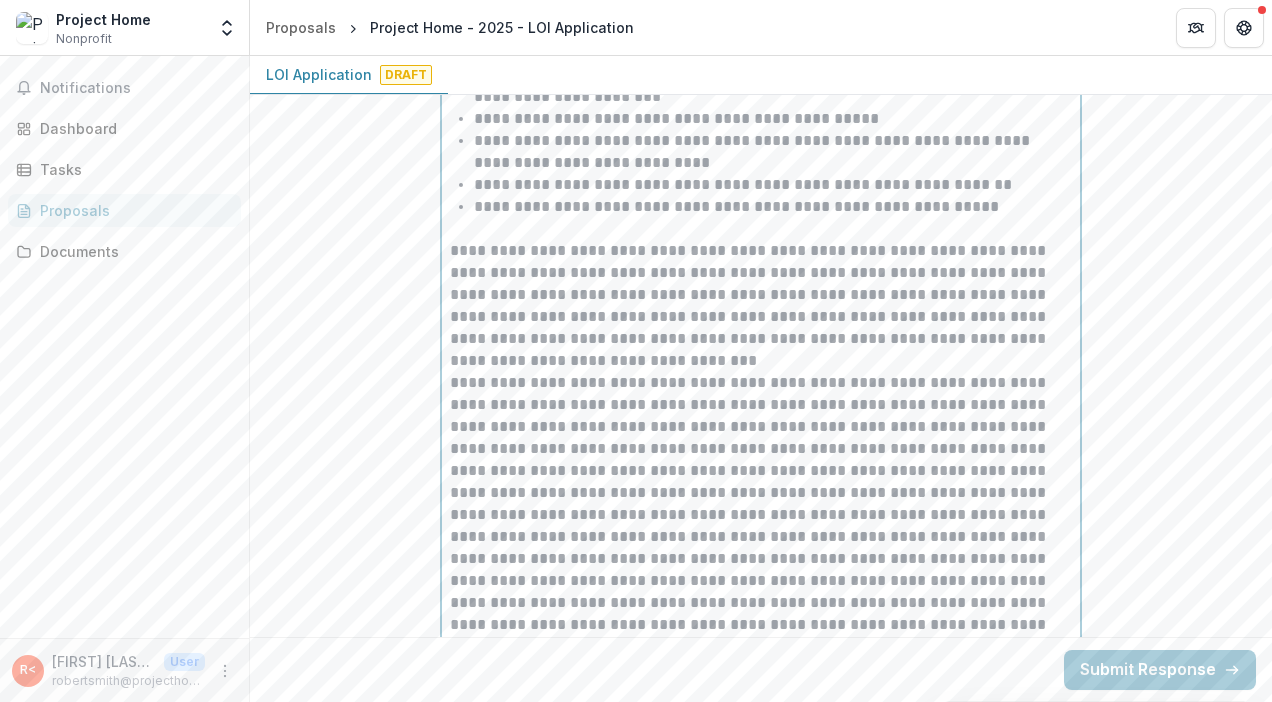 scroll, scrollTop: 5398, scrollLeft: 0, axis: vertical 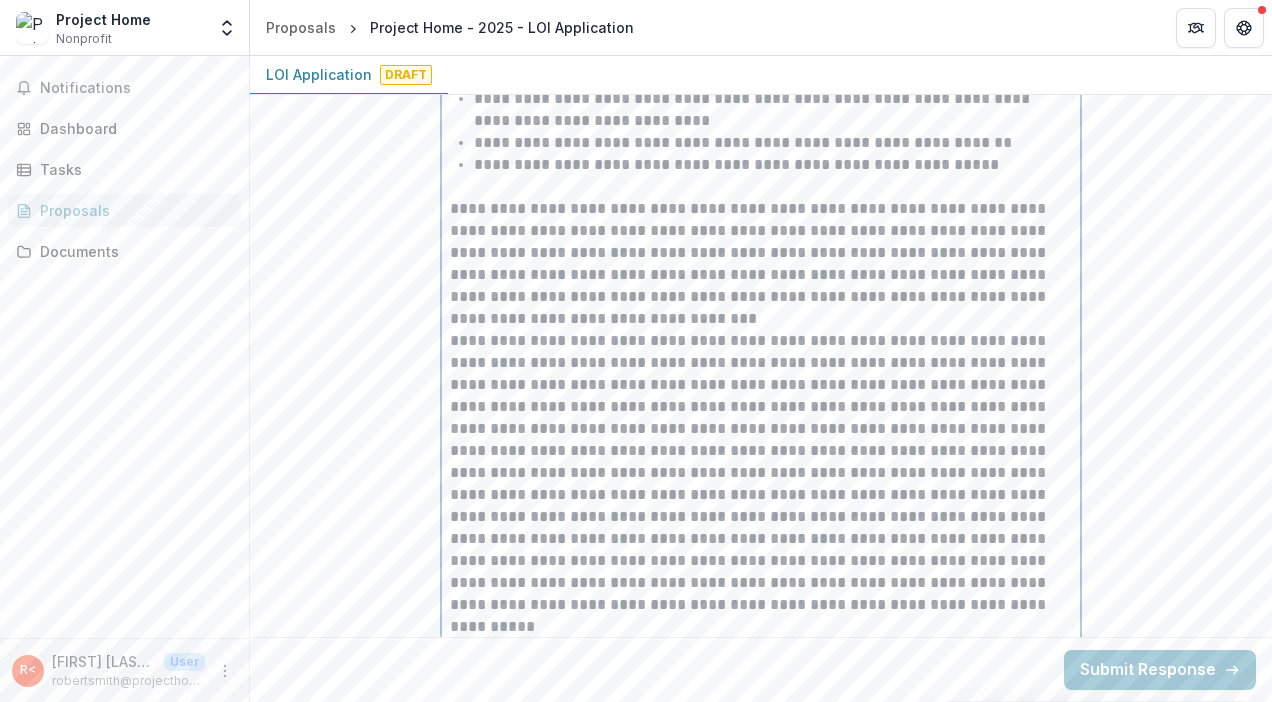 click on "**********" at bounding box center (761, 264) 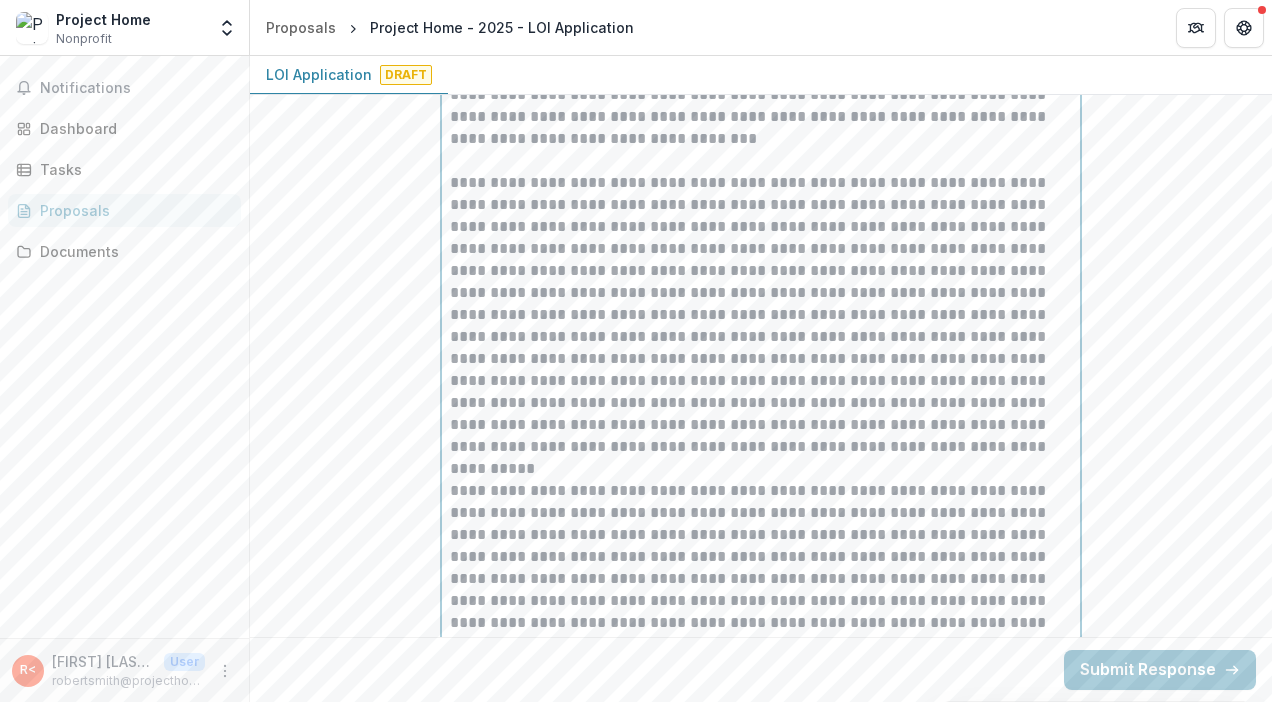 scroll, scrollTop: 5578, scrollLeft: 0, axis: vertical 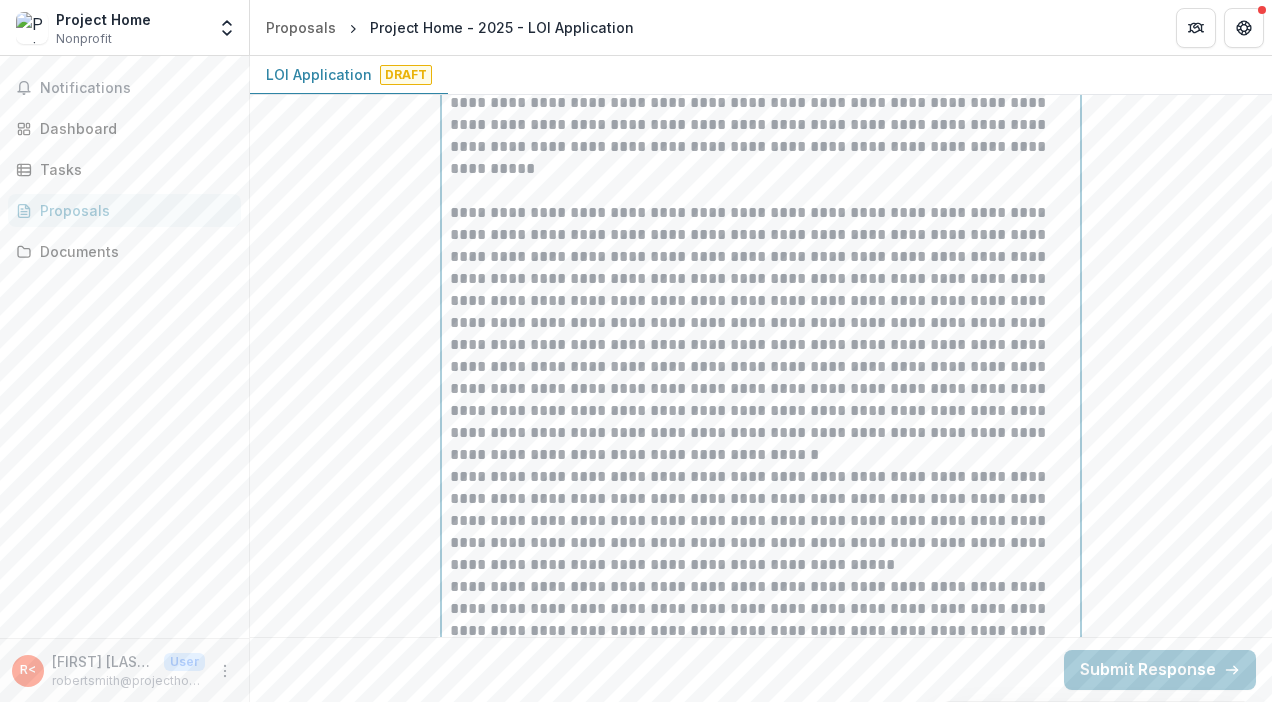 click on "**********" at bounding box center (761, 334) 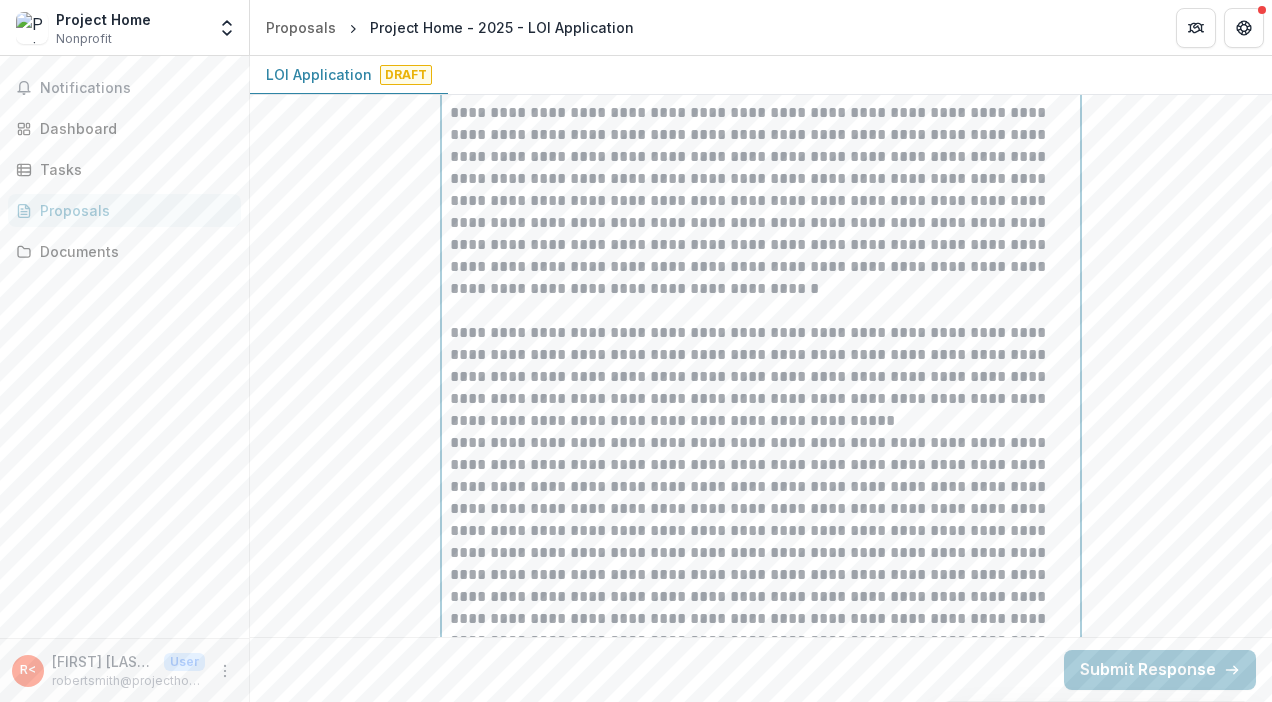 scroll, scrollTop: 6044, scrollLeft: 0, axis: vertical 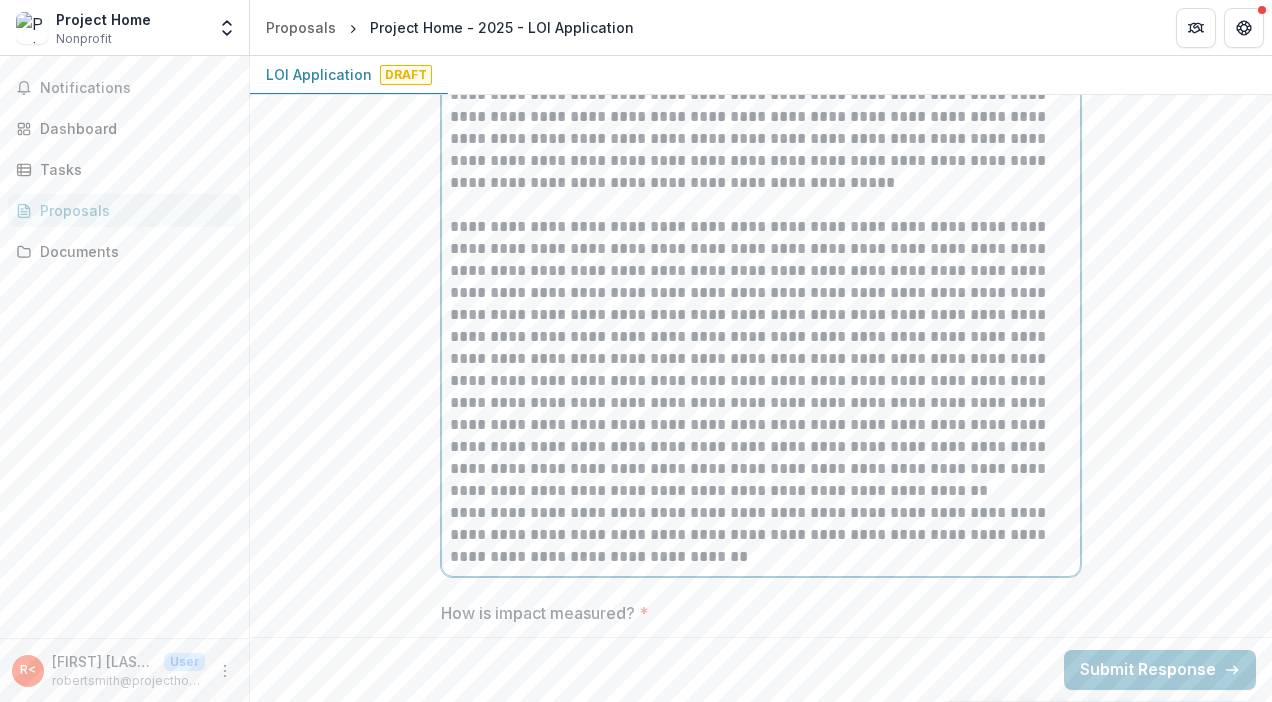 click on "**********" at bounding box center [761, 359] 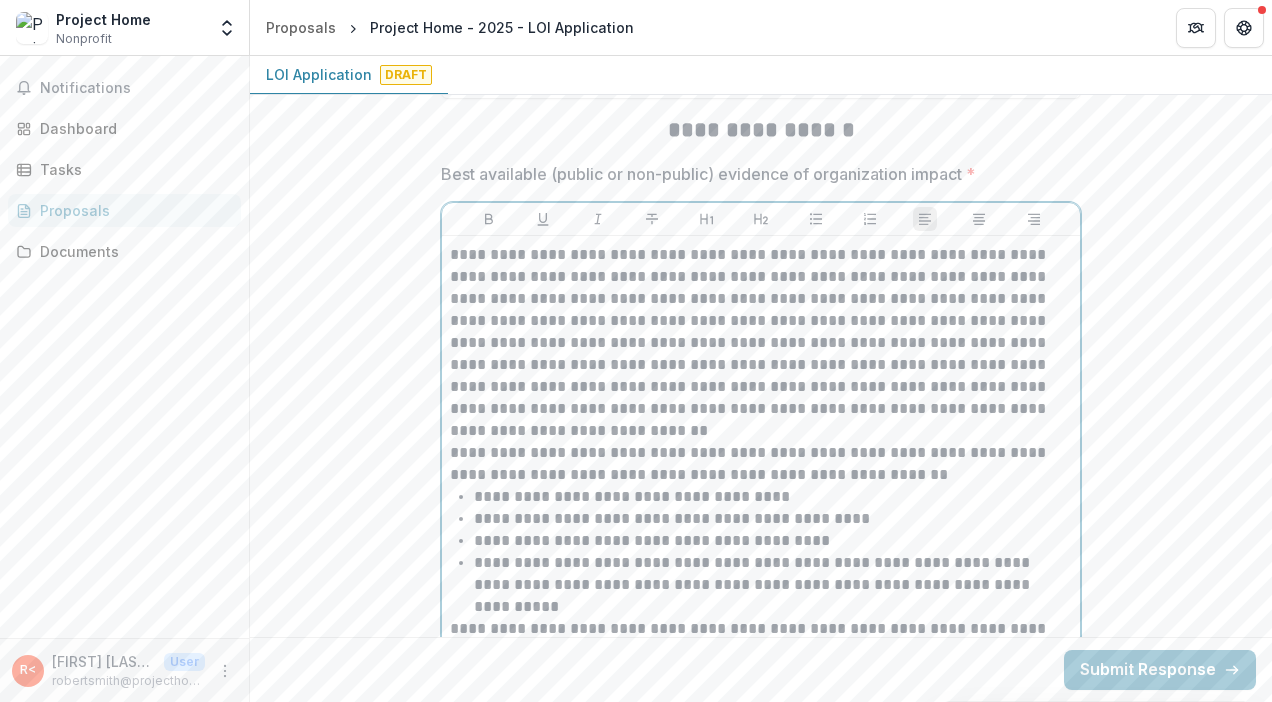 scroll, scrollTop: 4254, scrollLeft: 0, axis: vertical 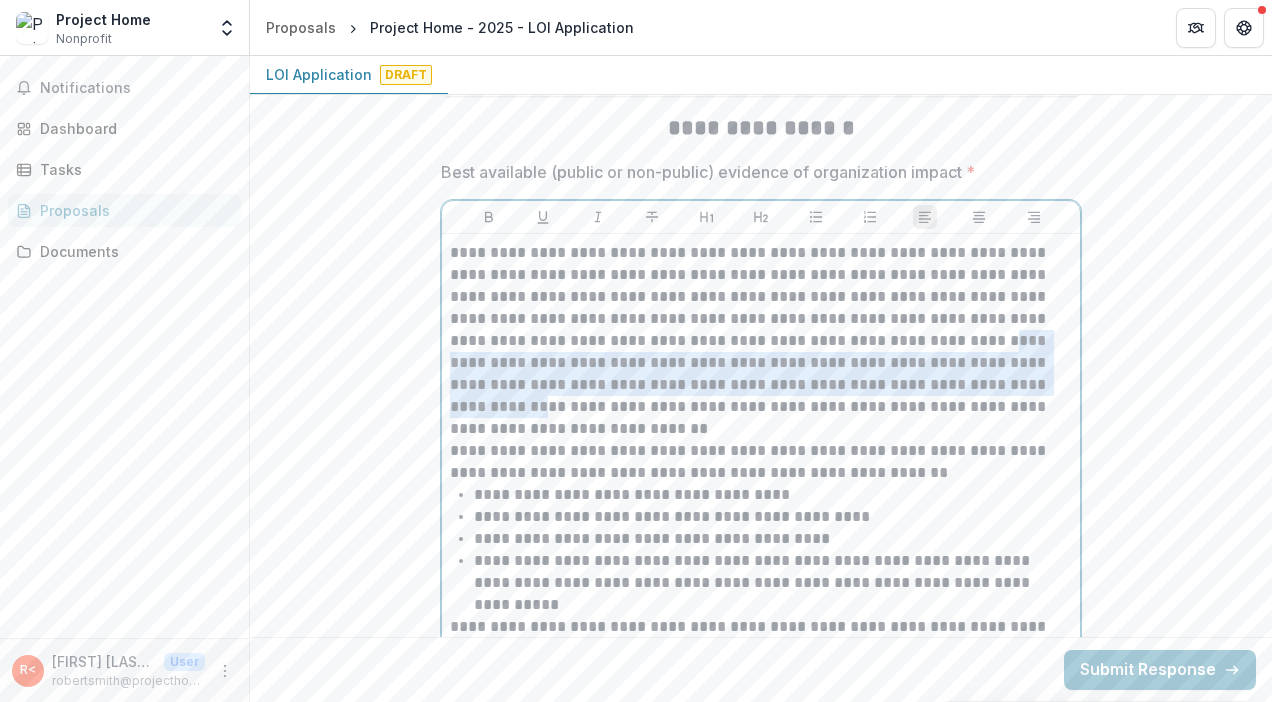 drag, startPoint x: 890, startPoint y: 380, endPoint x: 844, endPoint y: 336, distance: 63.655323 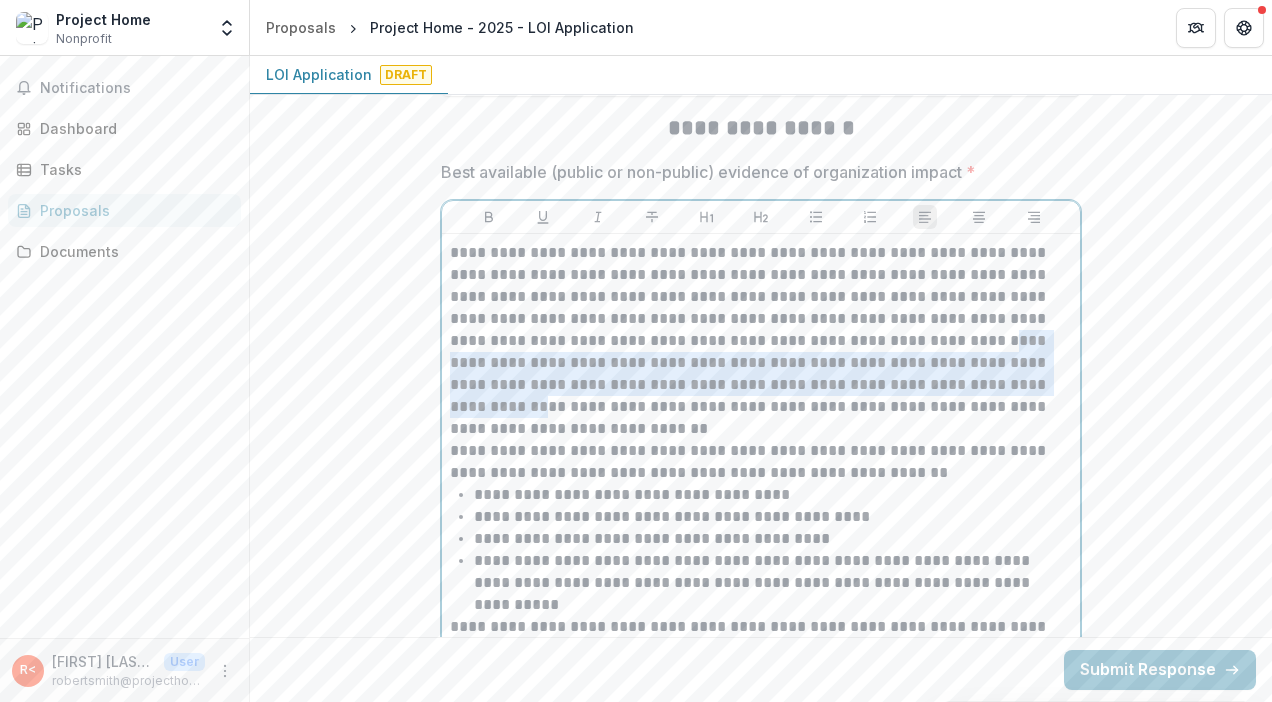 click on "**********" at bounding box center [761, 341] 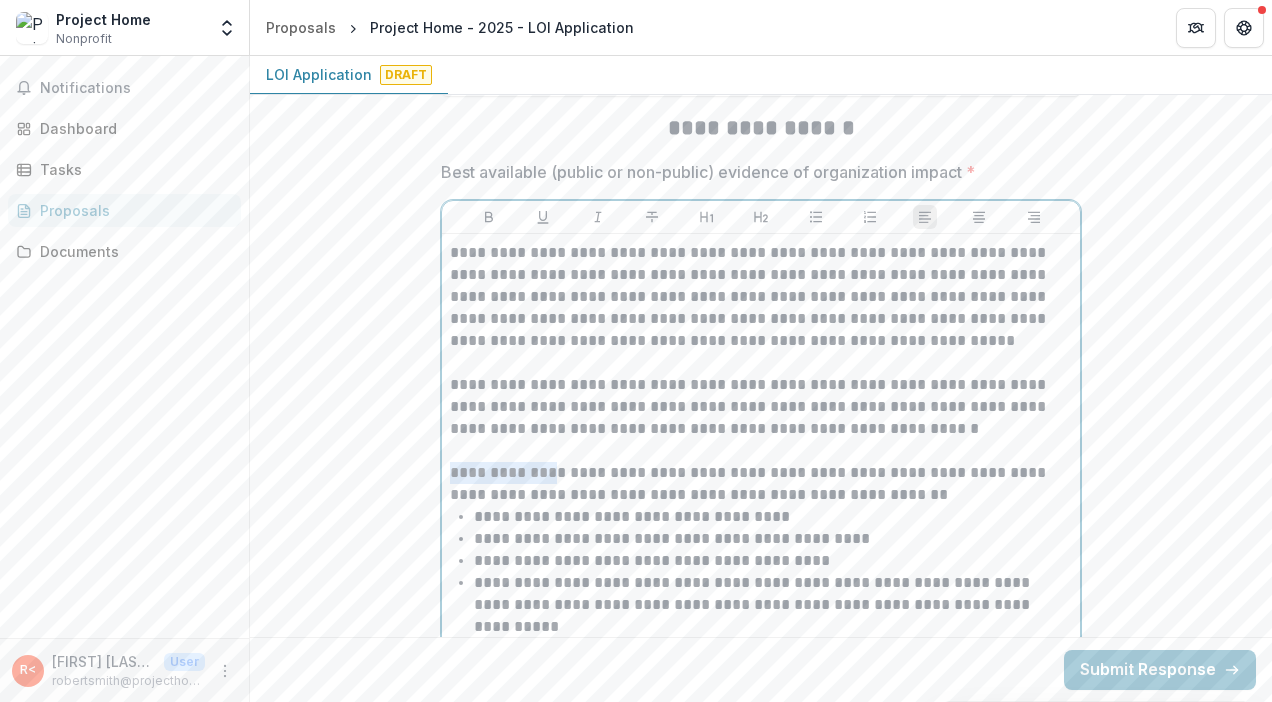 drag, startPoint x: 565, startPoint y: 466, endPoint x: 439, endPoint y: 465, distance: 126.00397 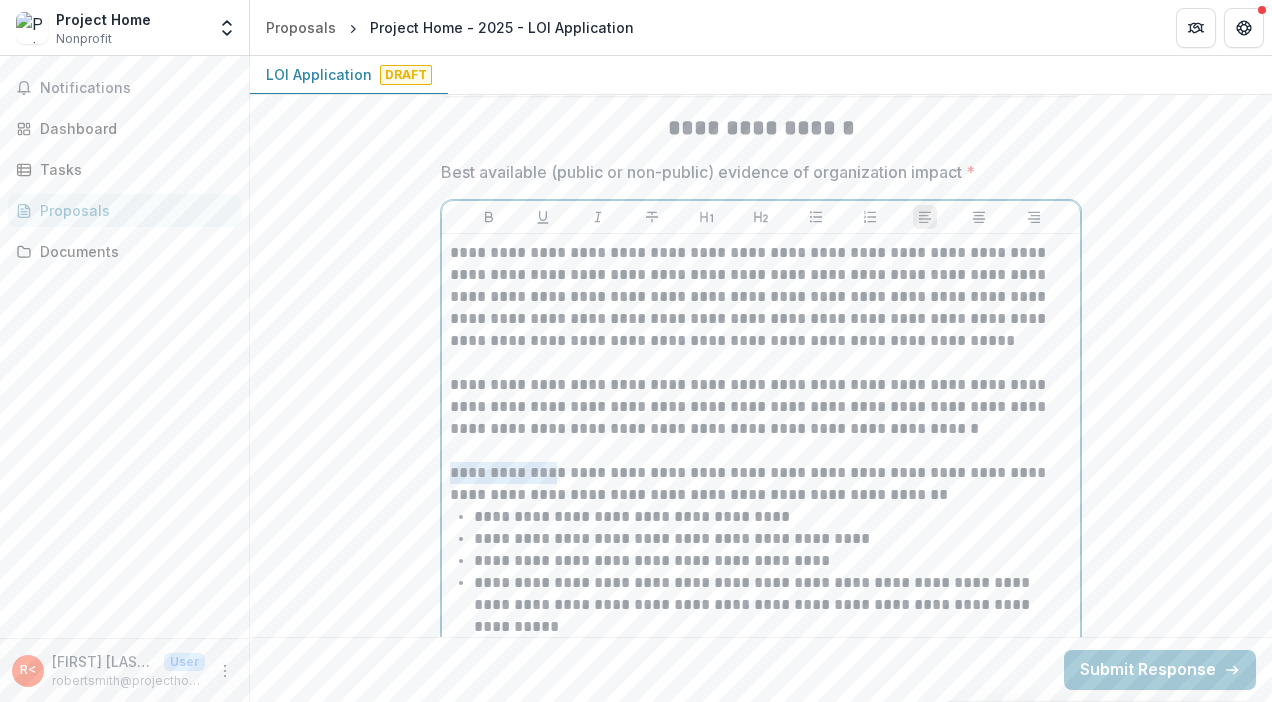 click on "**********" at bounding box center (761, 1441) 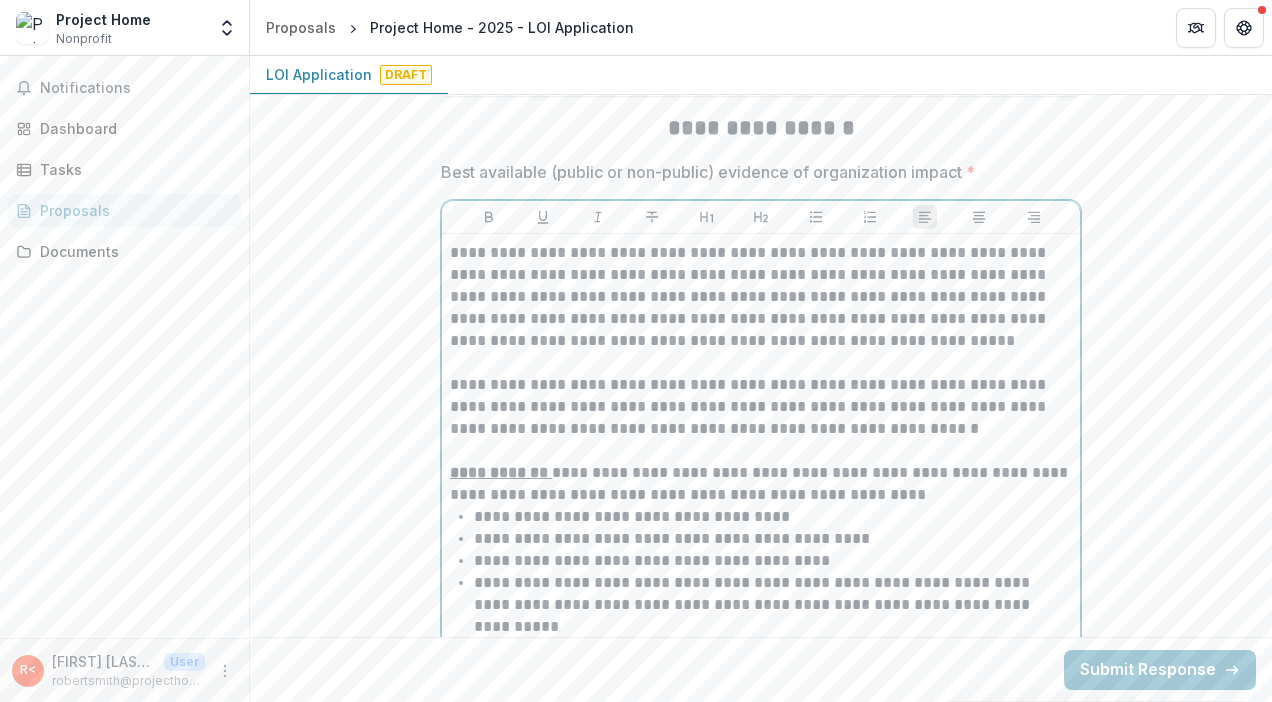 click on "**********" at bounding box center (761, 484) 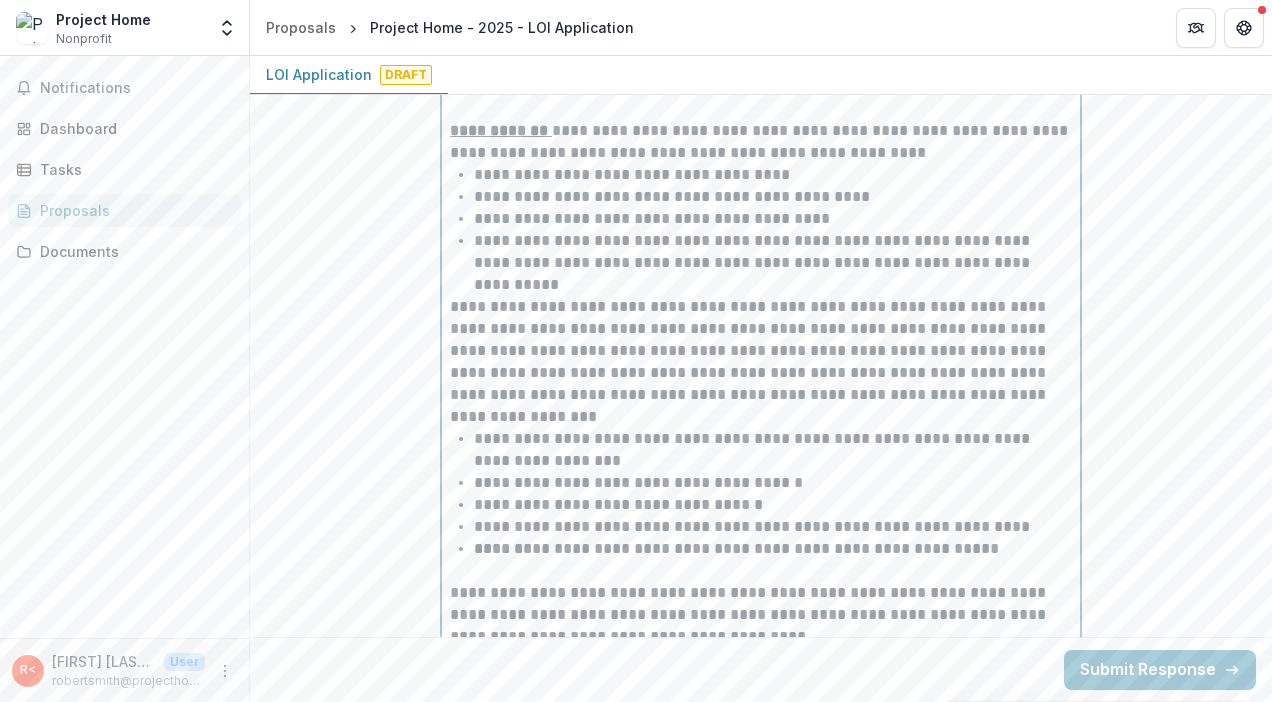 scroll, scrollTop: 4596, scrollLeft: 0, axis: vertical 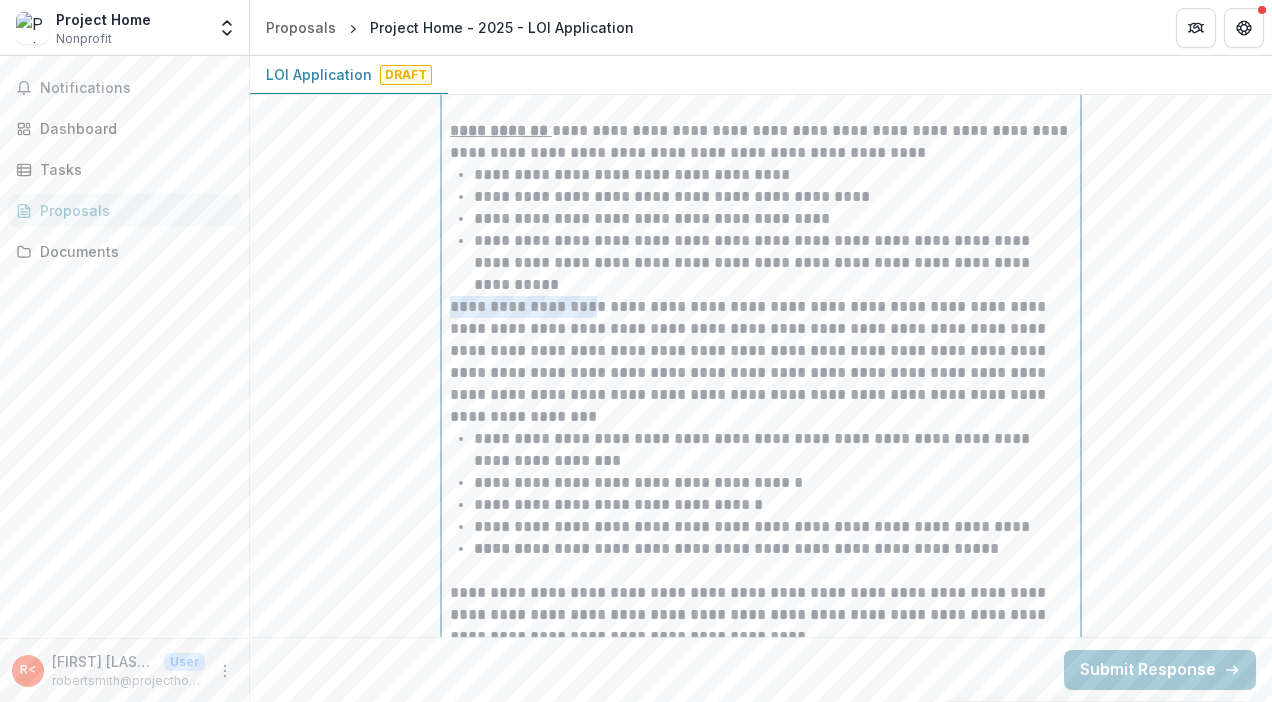 drag, startPoint x: 602, startPoint y: 307, endPoint x: 430, endPoint y: 307, distance: 172 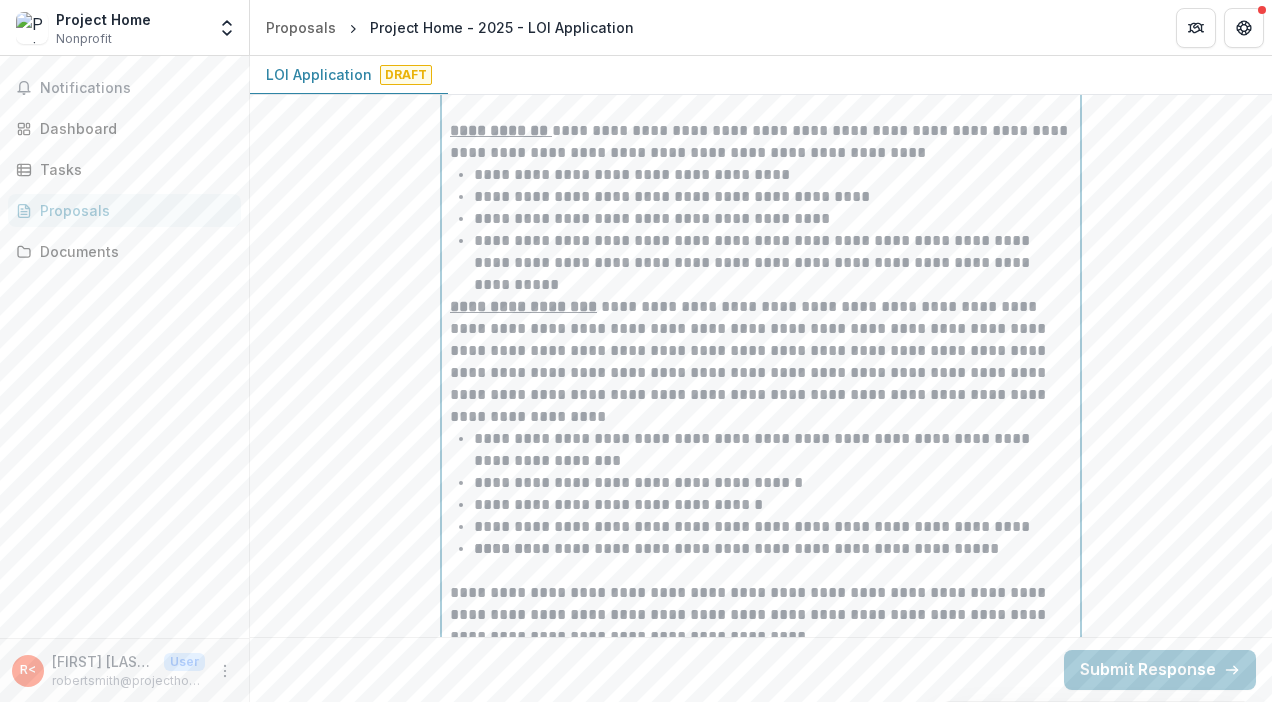 click on "**********" at bounding box center (761, 362) 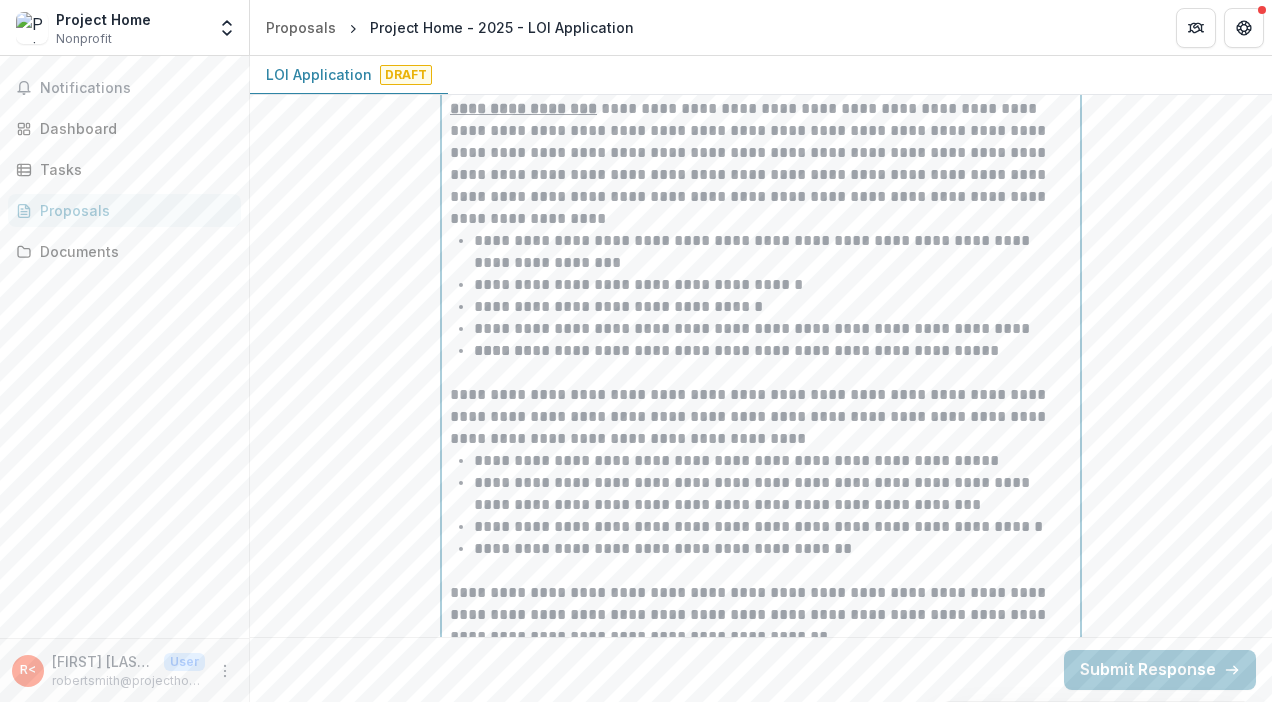 scroll, scrollTop: 4796, scrollLeft: 0, axis: vertical 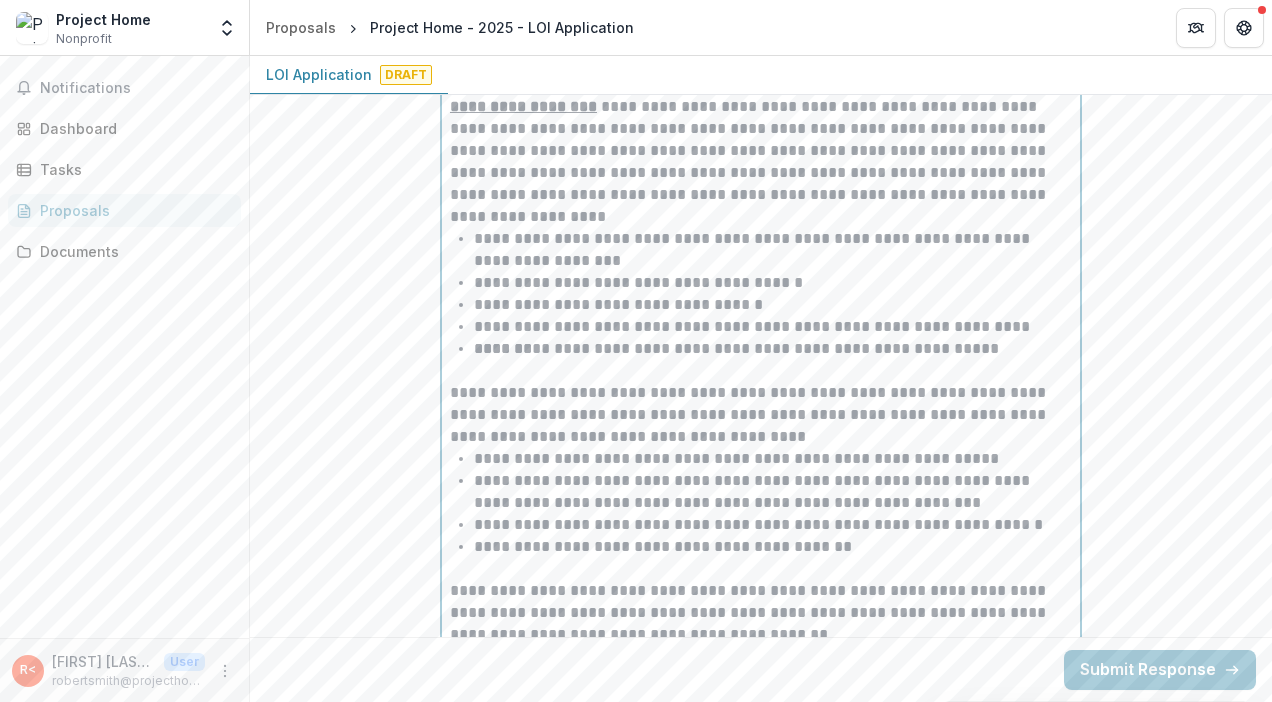 click on "**********" at bounding box center [773, 283] 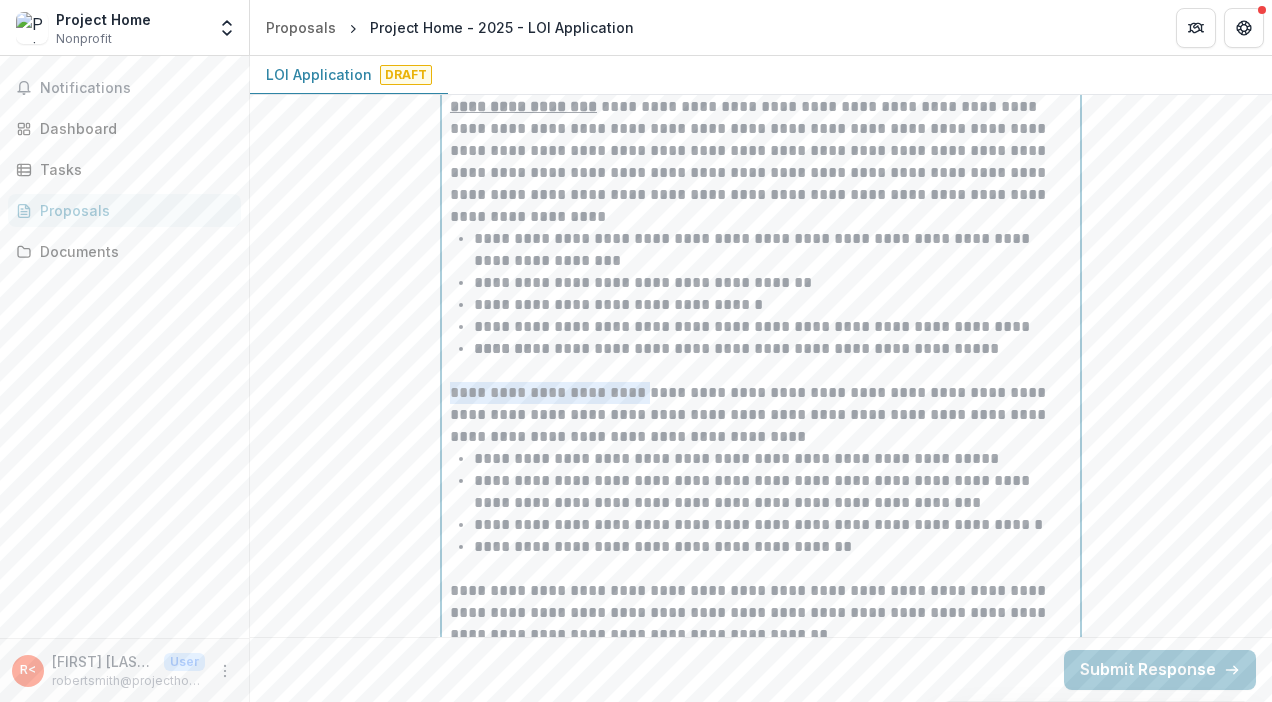 drag, startPoint x: 633, startPoint y: 389, endPoint x: 430, endPoint y: 392, distance: 203.02217 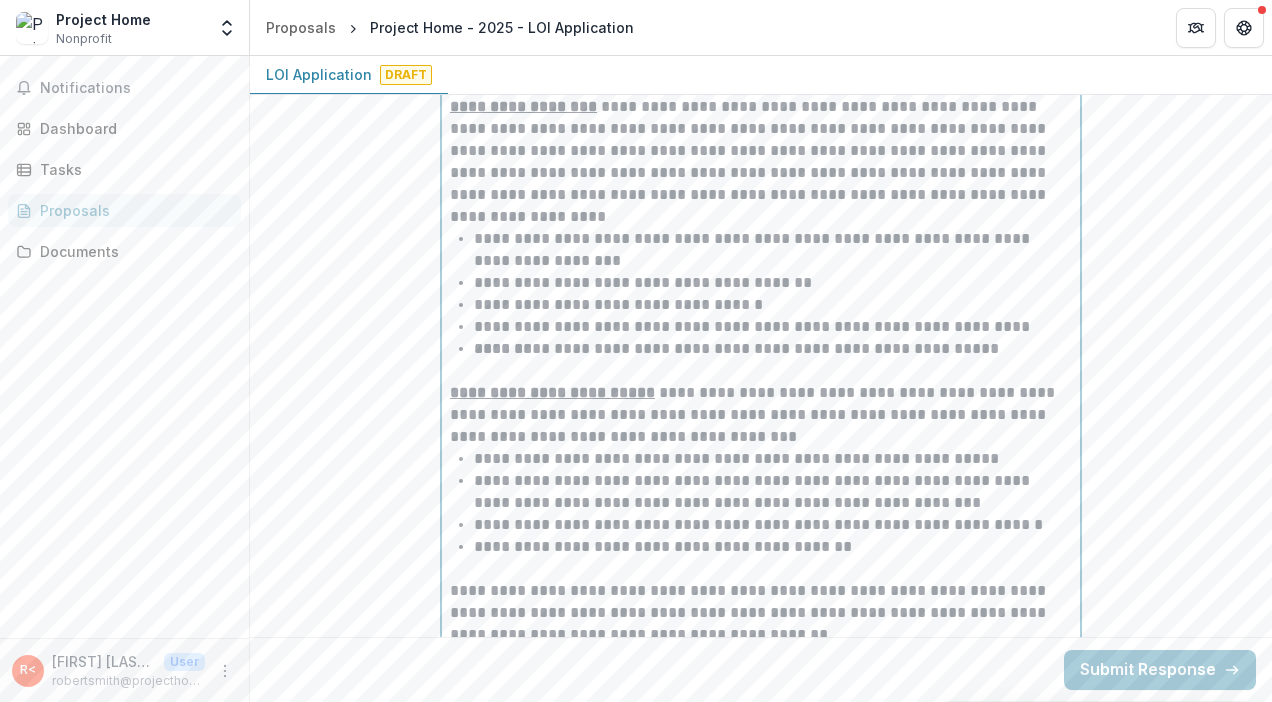 click on "**********" at bounding box center (773, 492) 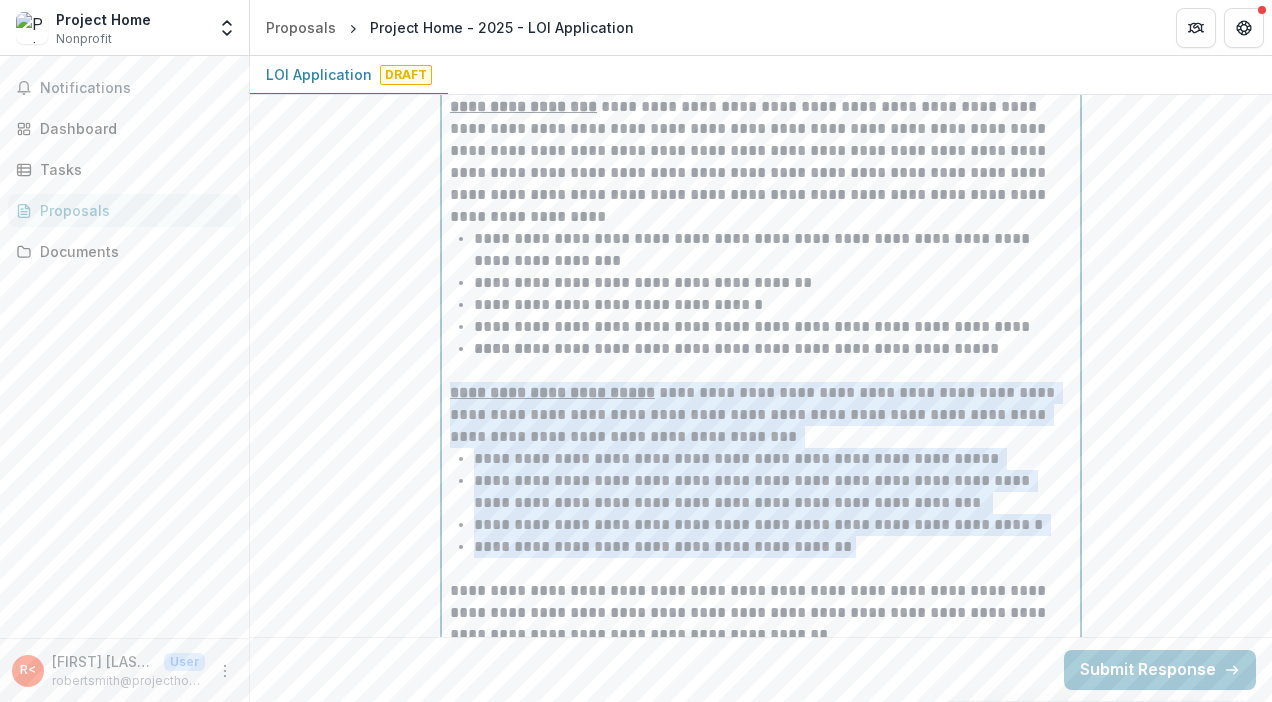 drag, startPoint x: 854, startPoint y: 544, endPoint x: 402, endPoint y: 377, distance: 481.86407 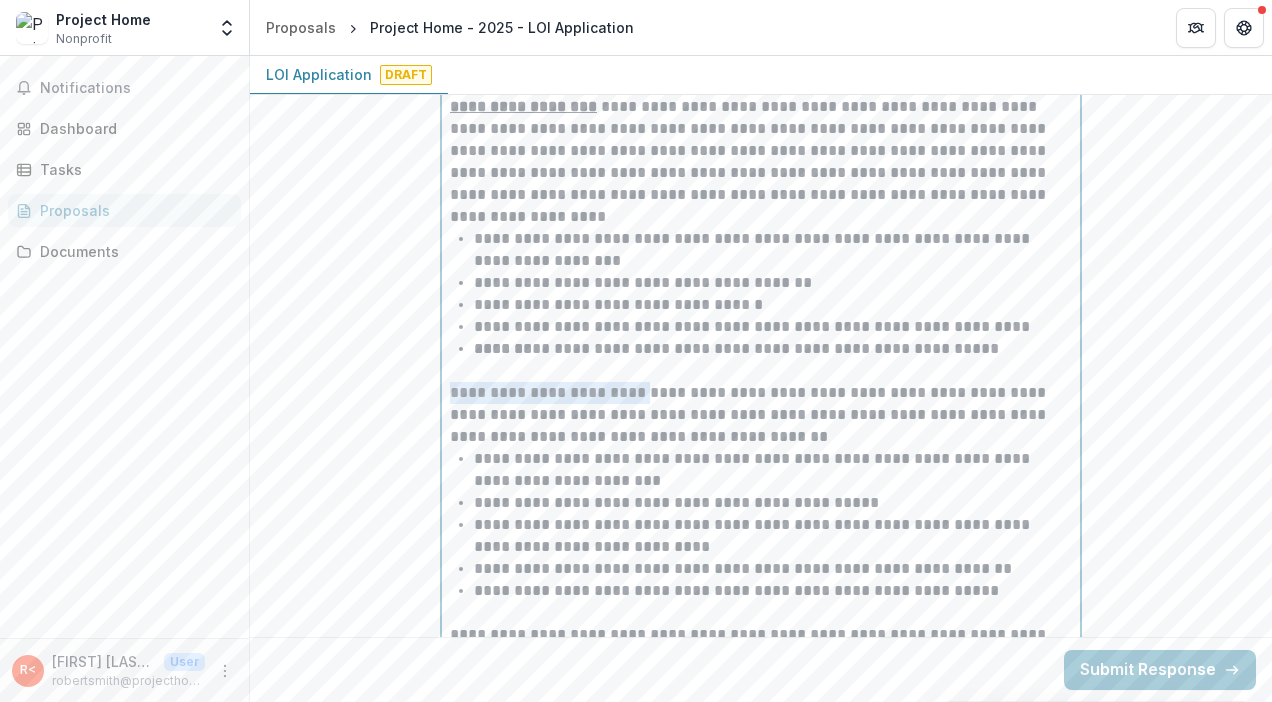 drag, startPoint x: 624, startPoint y: 392, endPoint x: 428, endPoint y: 394, distance: 196.01021 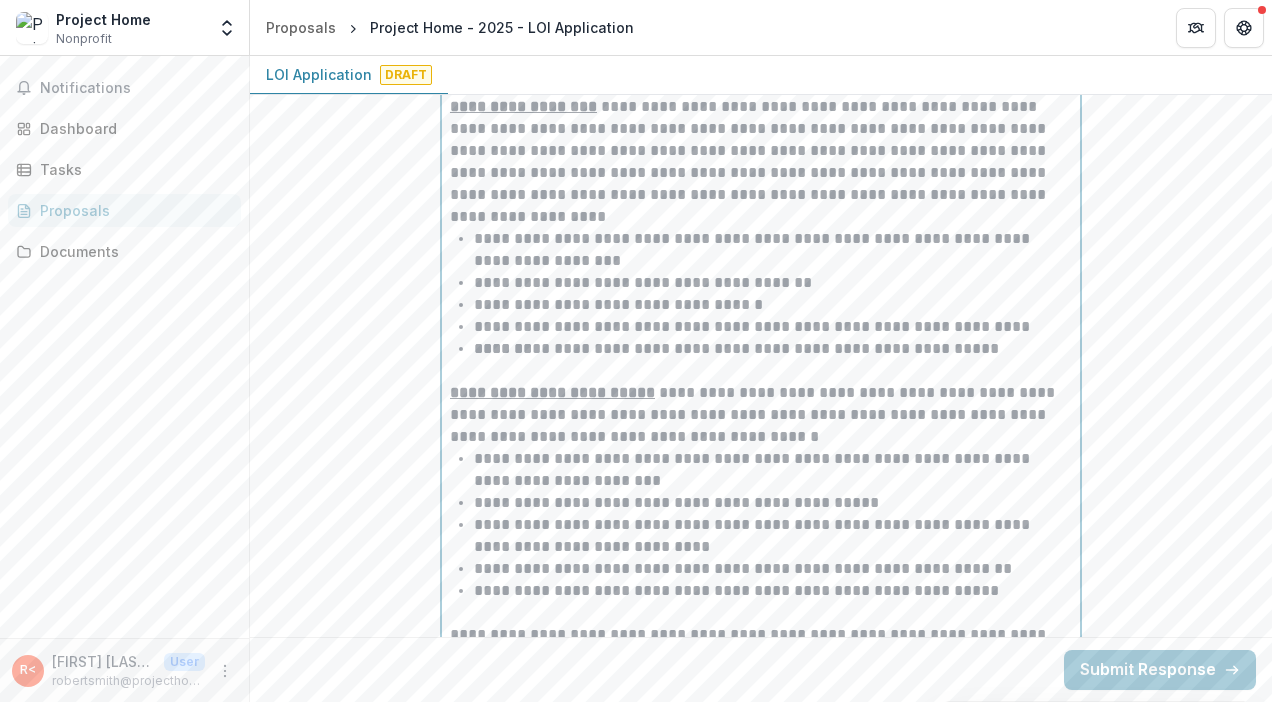 click on "**********" at bounding box center [773, 470] 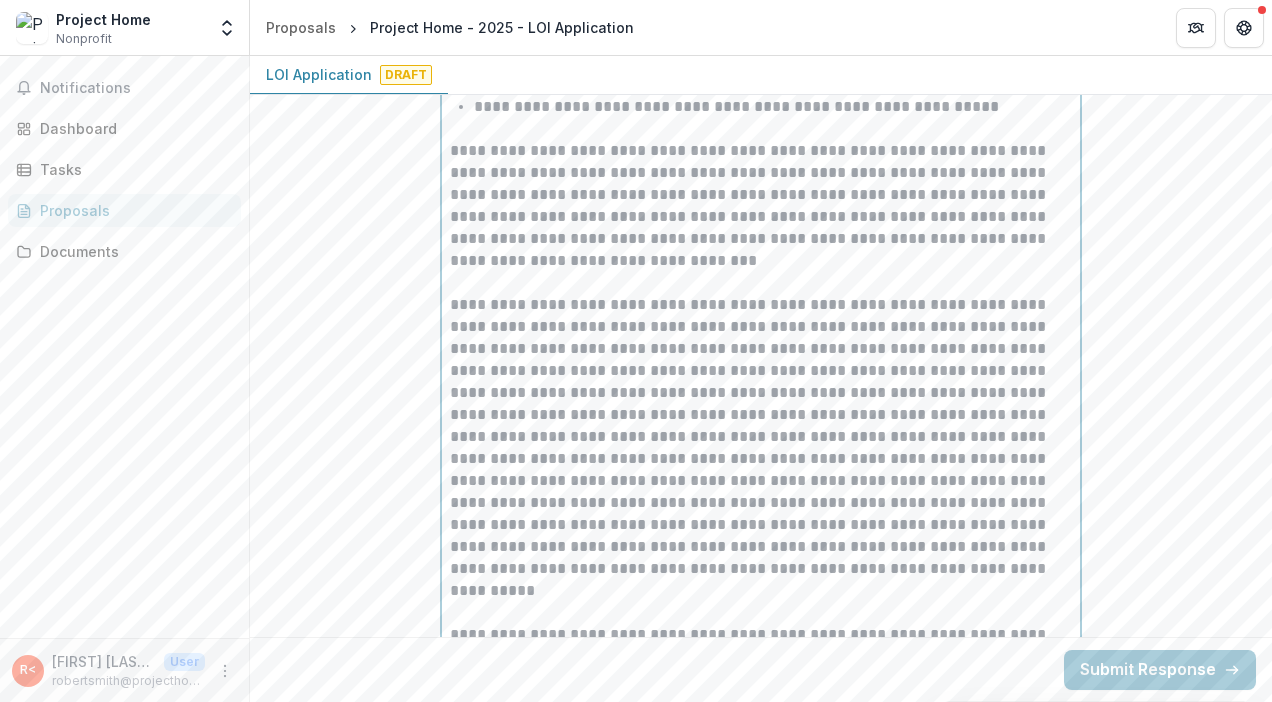 scroll, scrollTop: 5278, scrollLeft: 0, axis: vertical 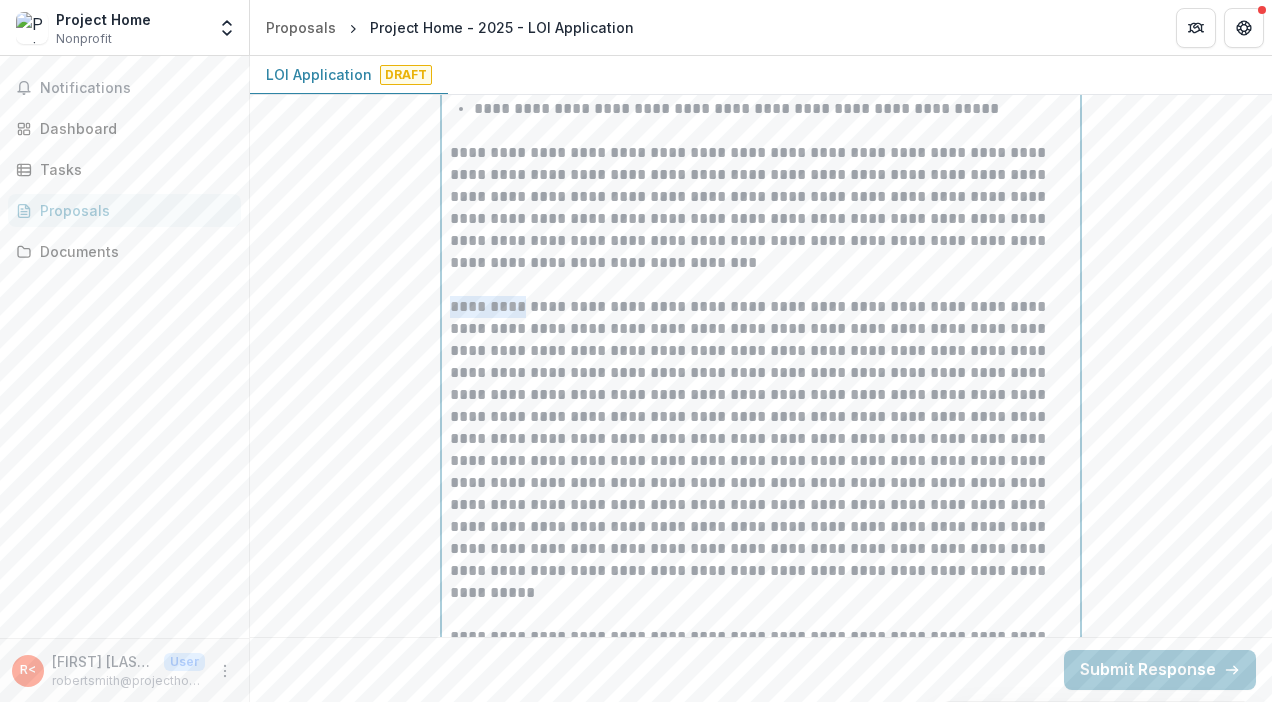 drag, startPoint x: 518, startPoint y: 300, endPoint x: 426, endPoint y: 300, distance: 92 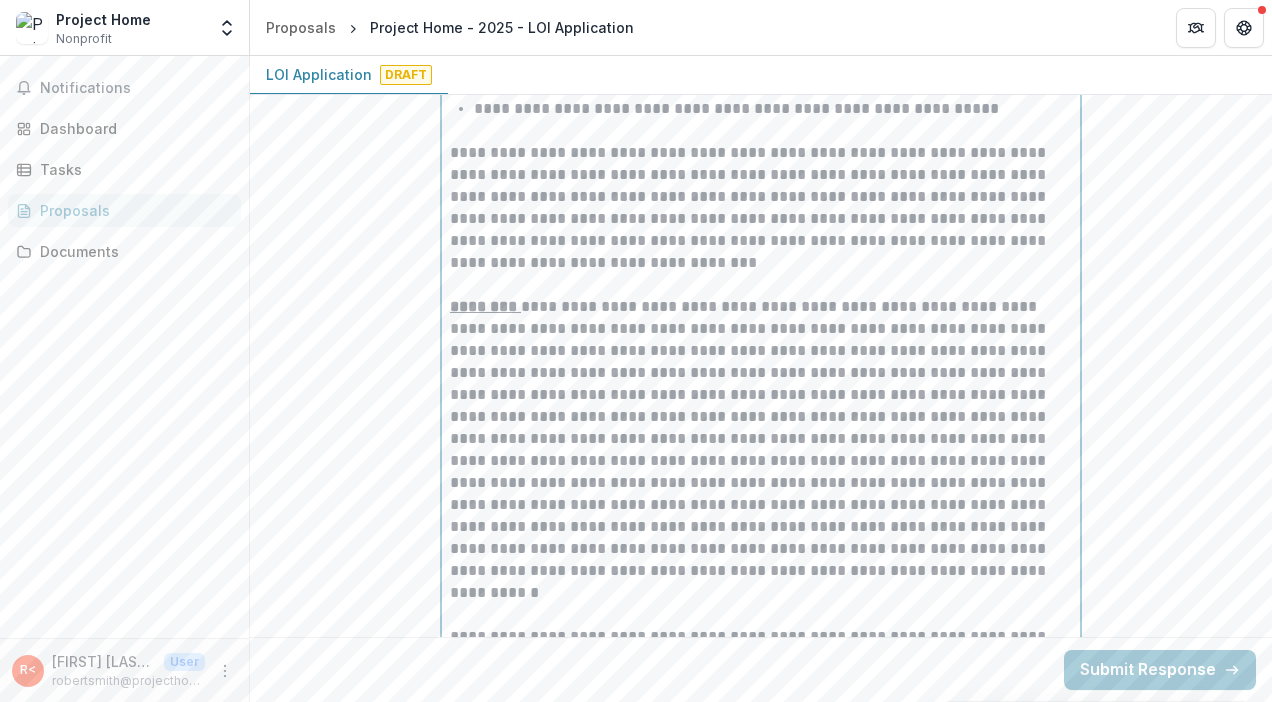 click on "**********" at bounding box center (761, 461) 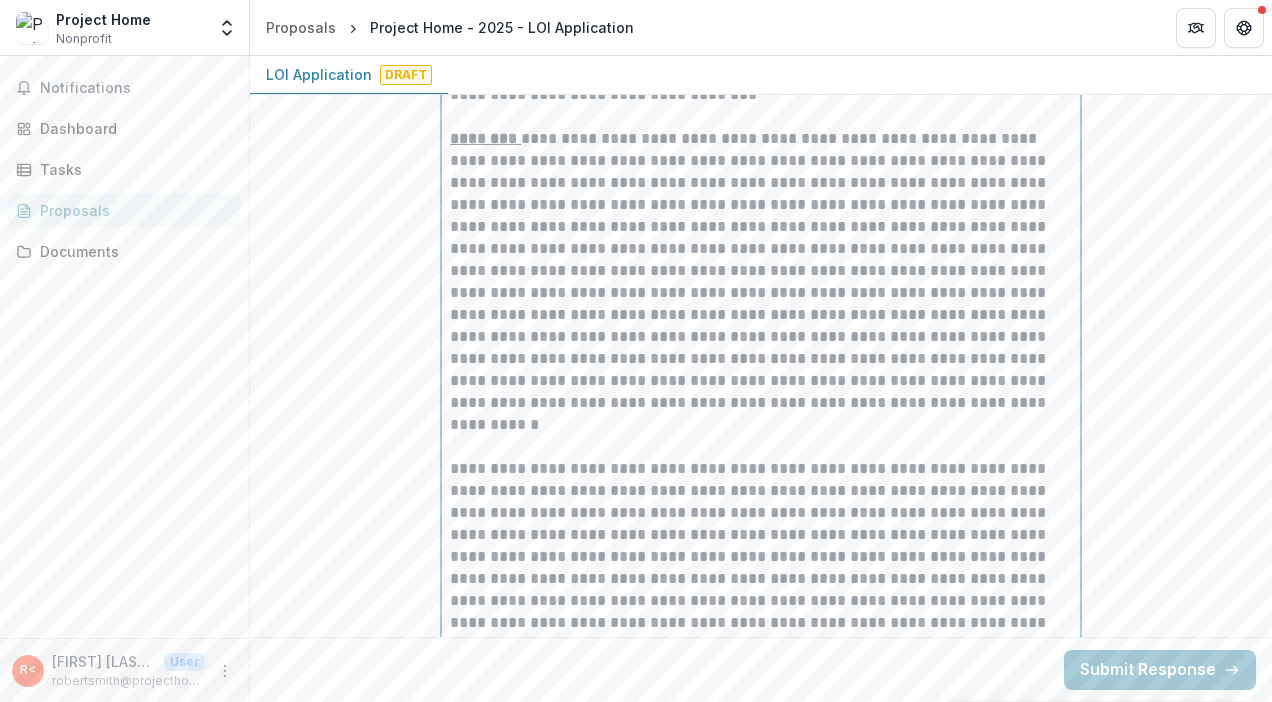 scroll, scrollTop: 5456, scrollLeft: 0, axis: vertical 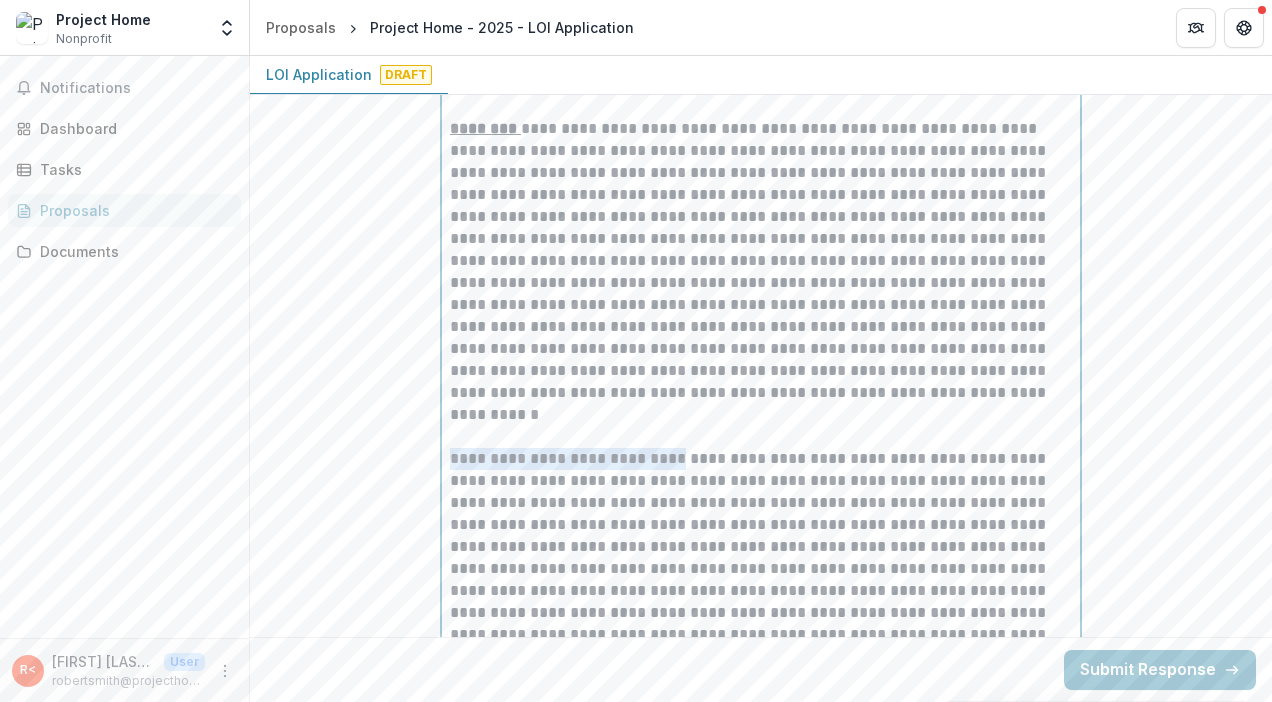 drag, startPoint x: 679, startPoint y: 452, endPoint x: 412, endPoint y: 454, distance: 267.00748 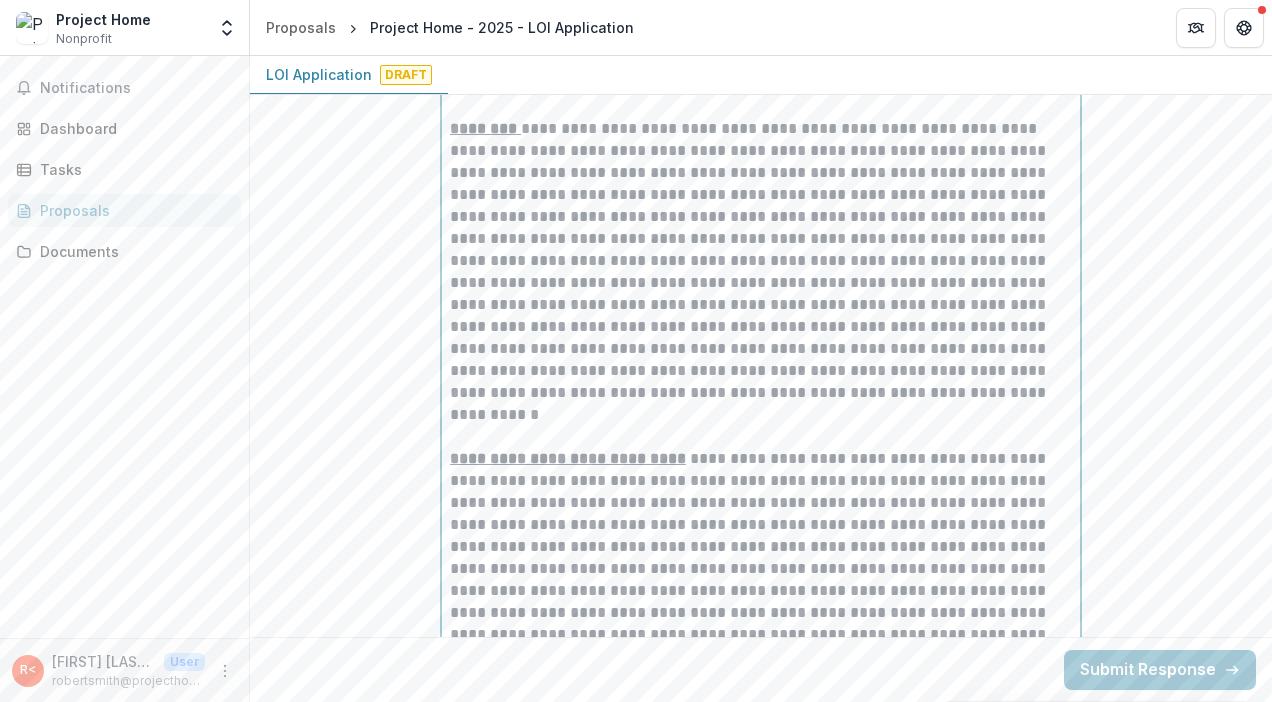 click on "**********" at bounding box center [761, 591] 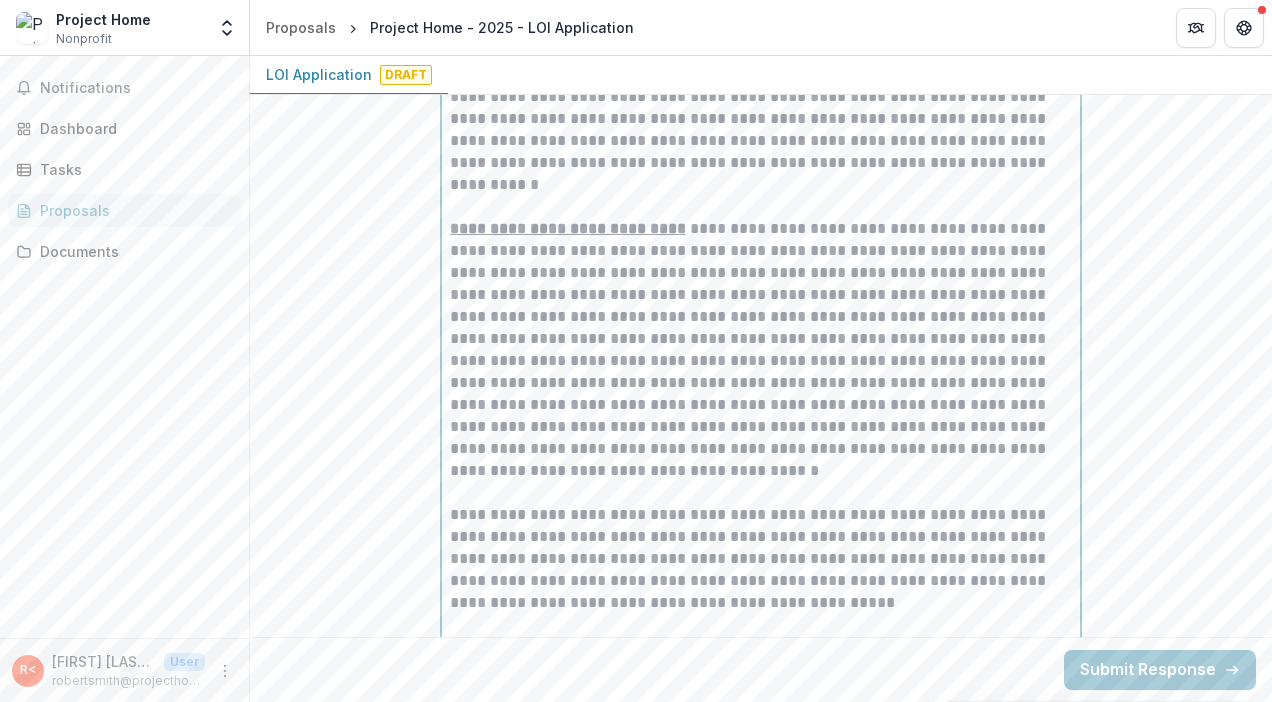 scroll, scrollTop: 5746, scrollLeft: 0, axis: vertical 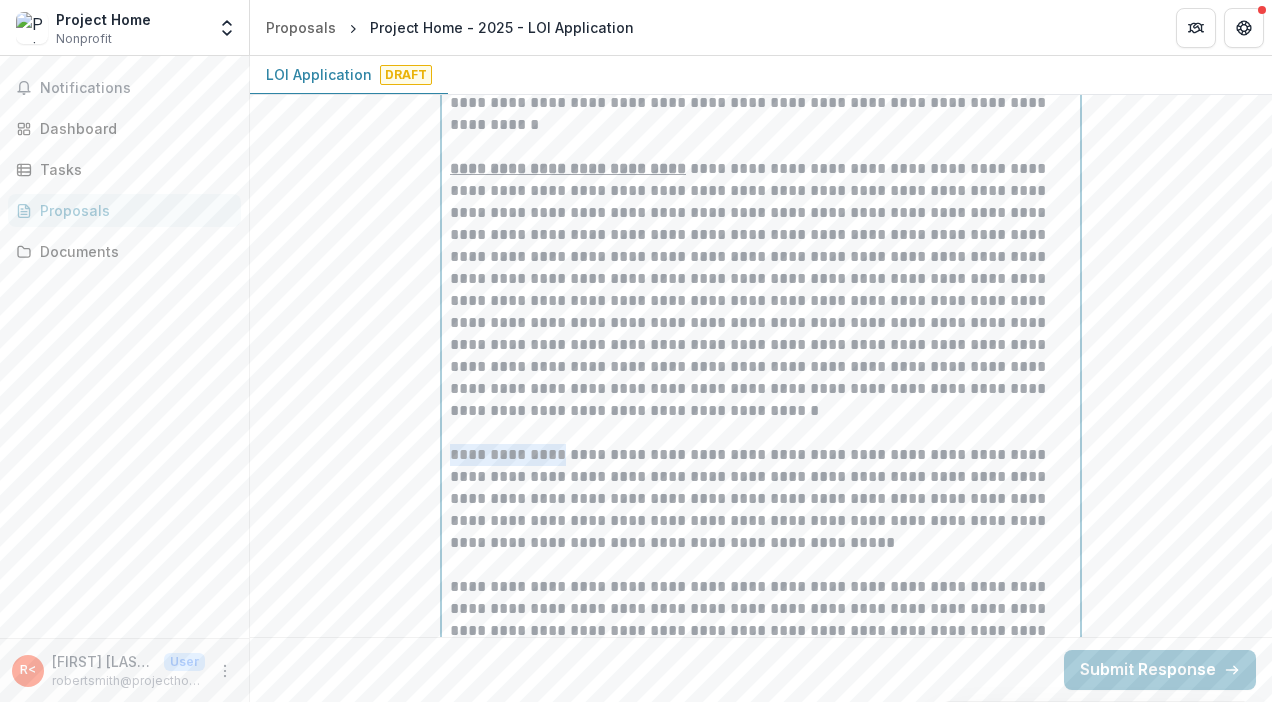 drag, startPoint x: 554, startPoint y: 449, endPoint x: 414, endPoint y: 451, distance: 140.01428 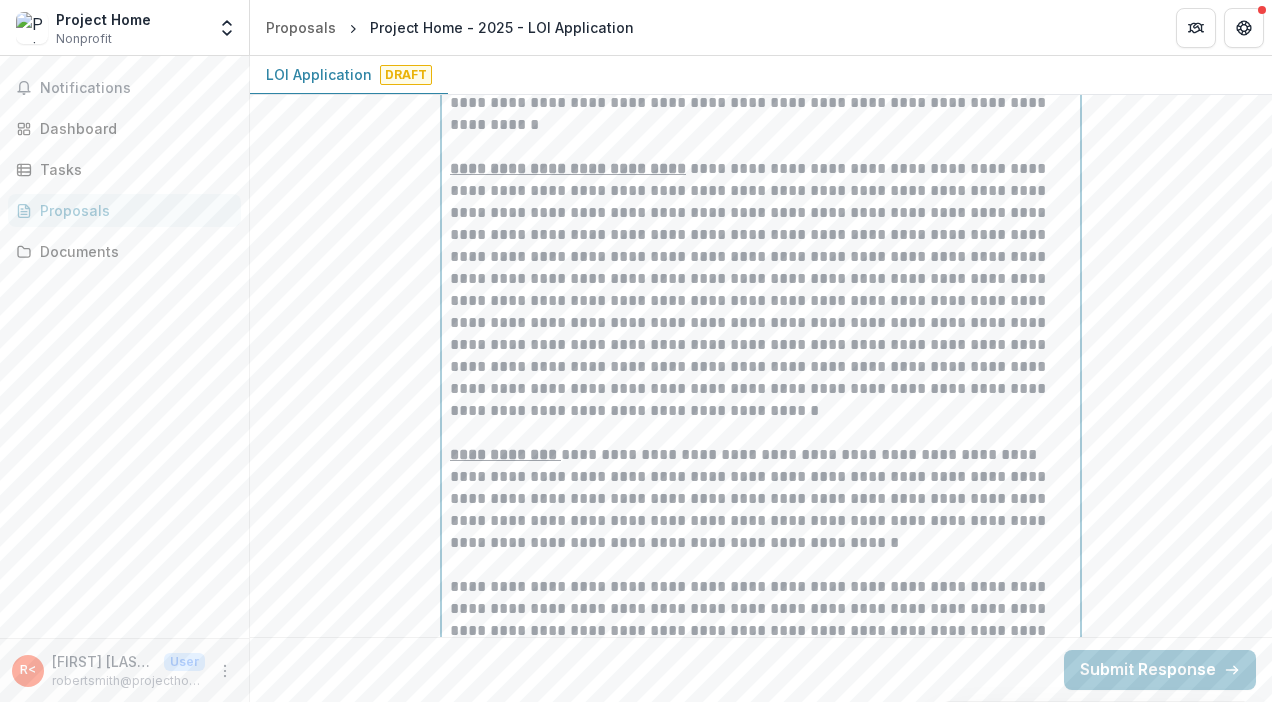 click on "**********" at bounding box center (761, 510) 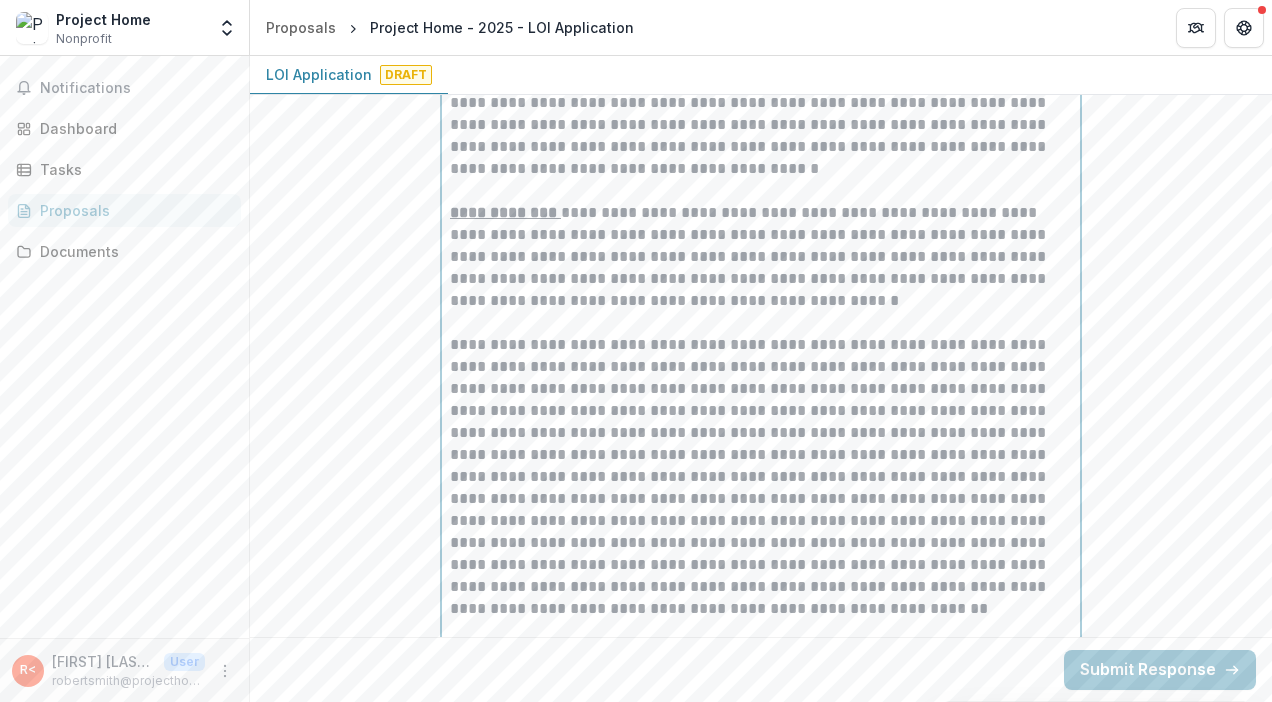 scroll, scrollTop: 5988, scrollLeft: 0, axis: vertical 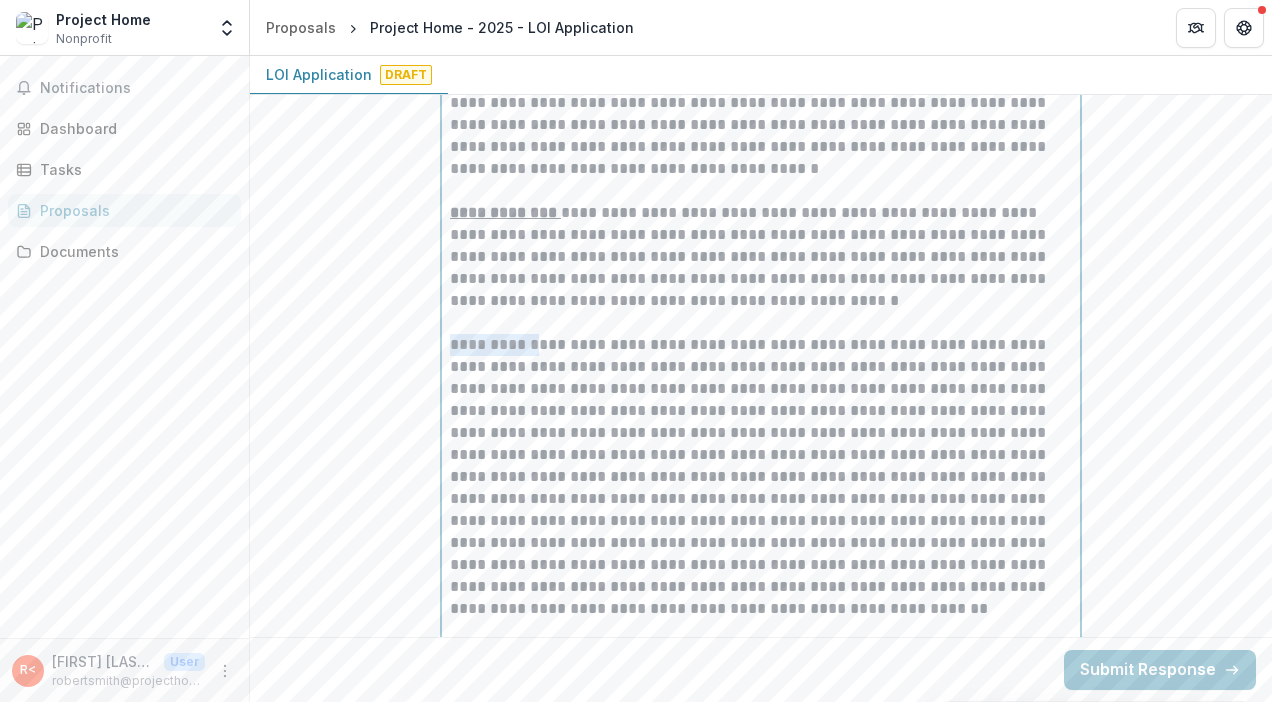 drag, startPoint x: 531, startPoint y: 338, endPoint x: 406, endPoint y: 342, distance: 125.06398 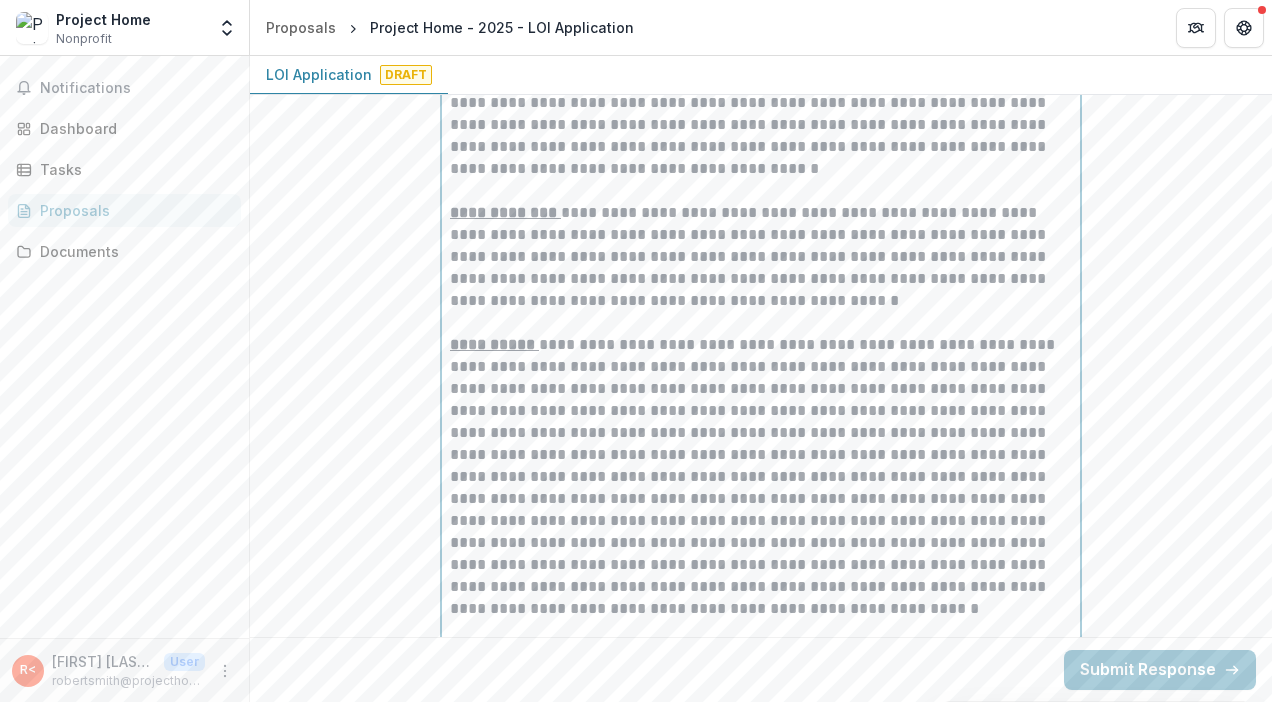 click on "**********" at bounding box center (761, 488) 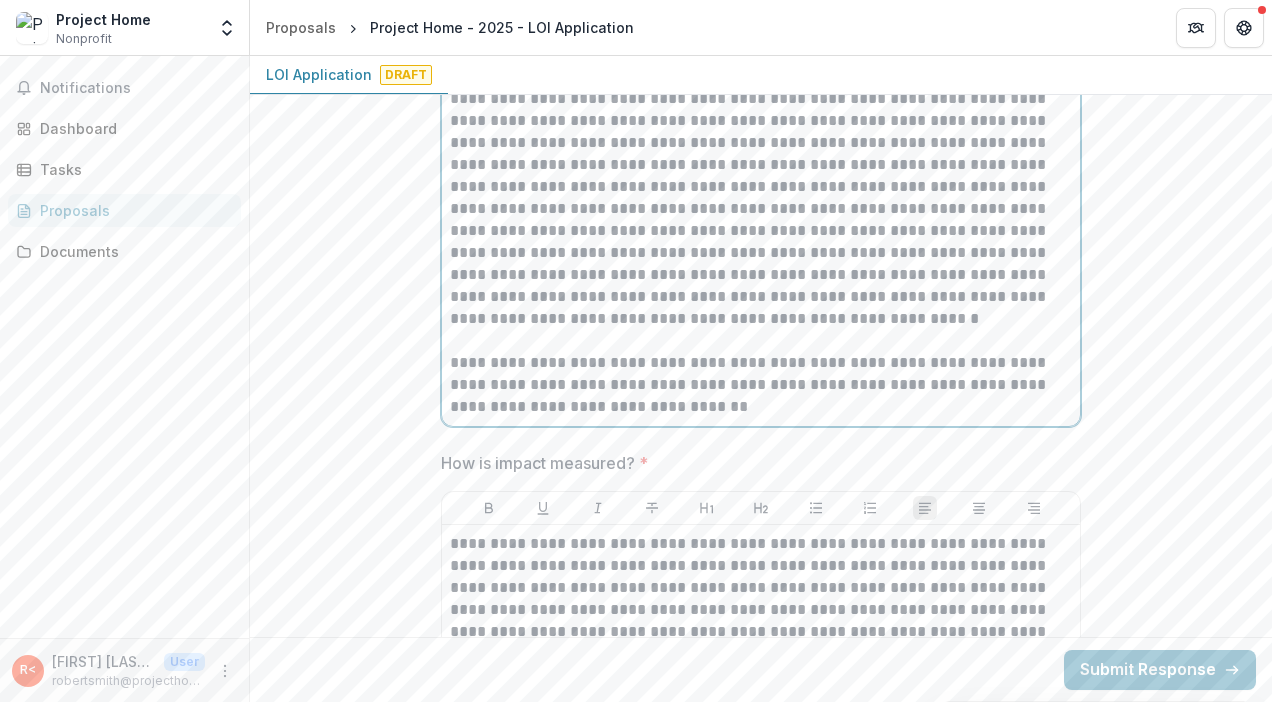 scroll, scrollTop: 6300, scrollLeft: 0, axis: vertical 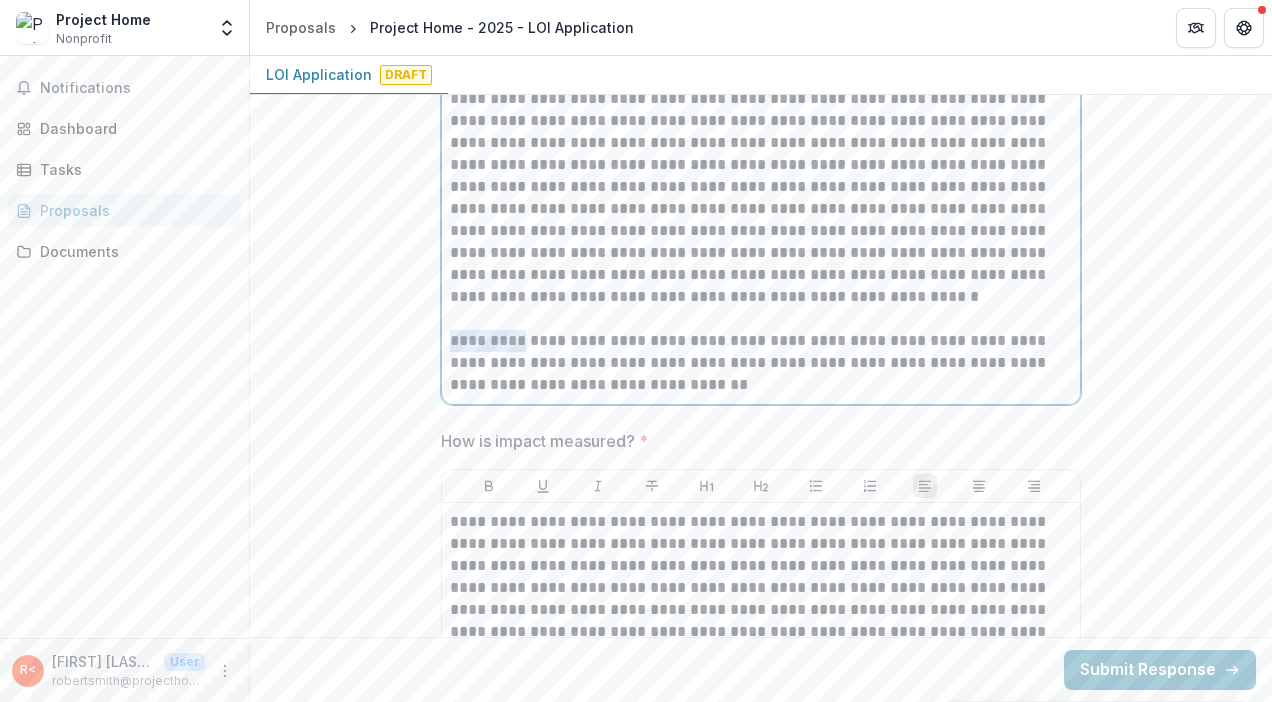 drag, startPoint x: 528, startPoint y: 342, endPoint x: 376, endPoint y: 345, distance: 152.0296 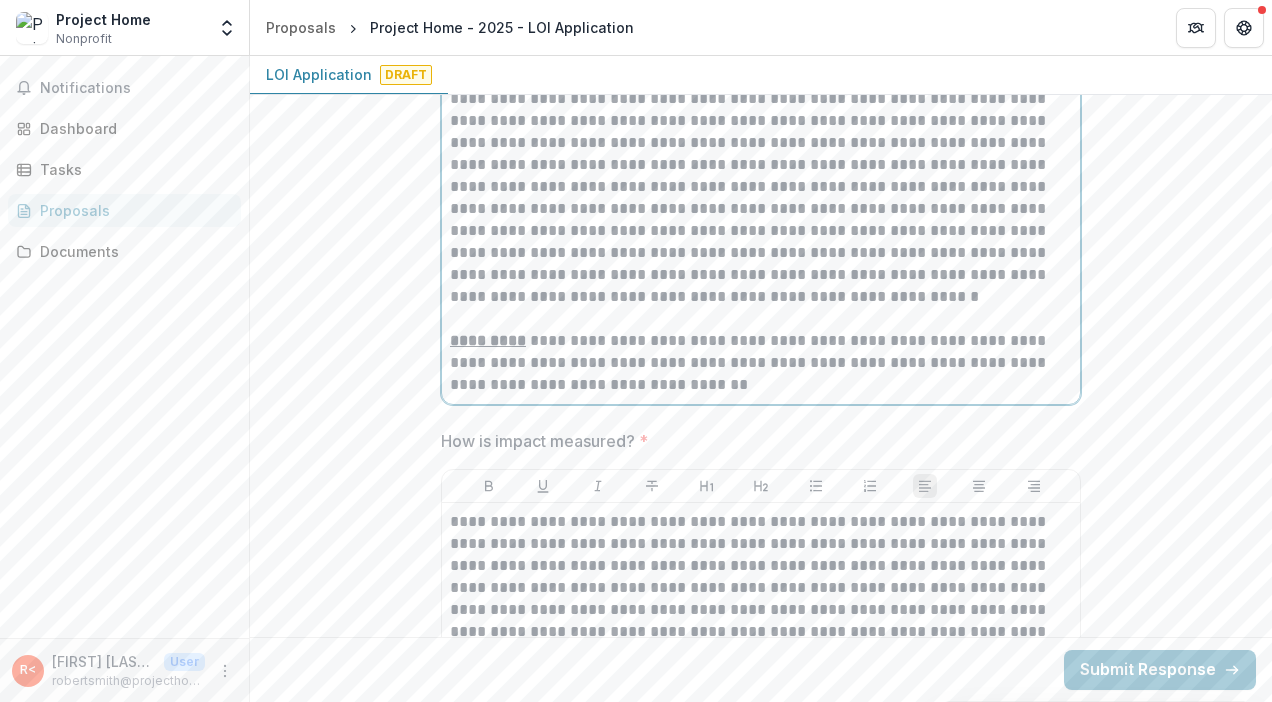 click on "**********" at bounding box center (761, 176) 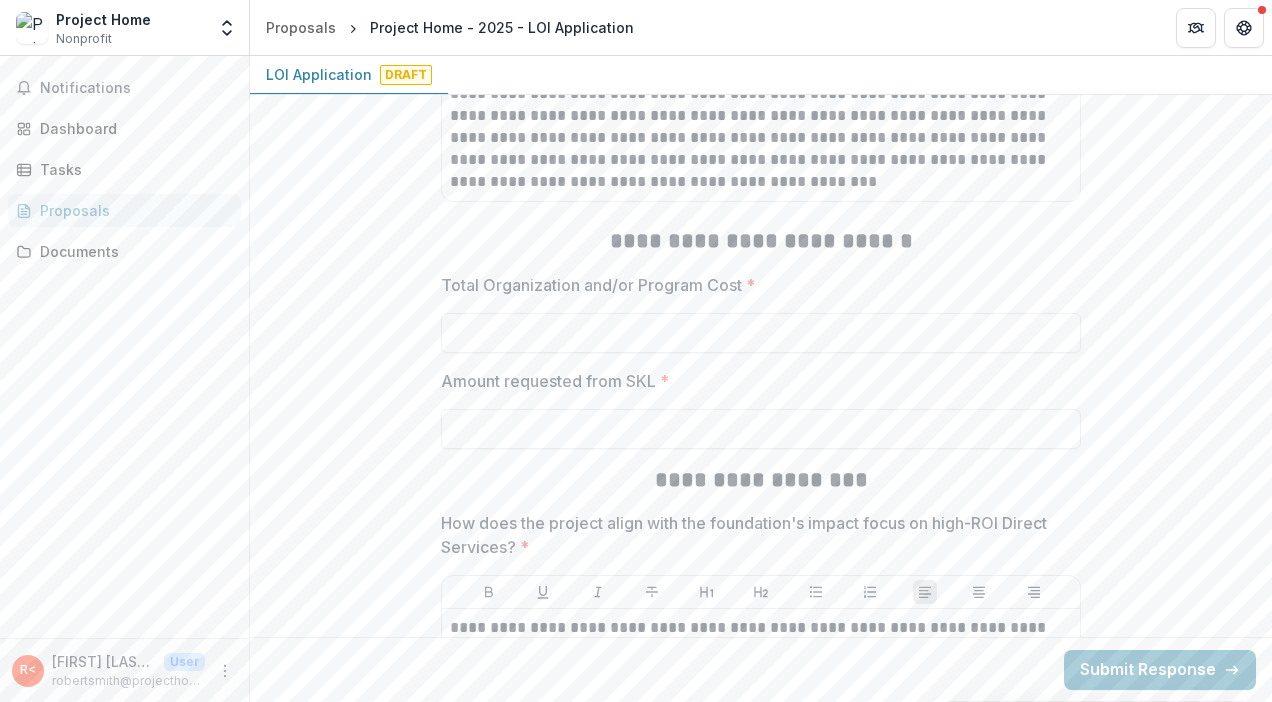 scroll, scrollTop: 7358, scrollLeft: 0, axis: vertical 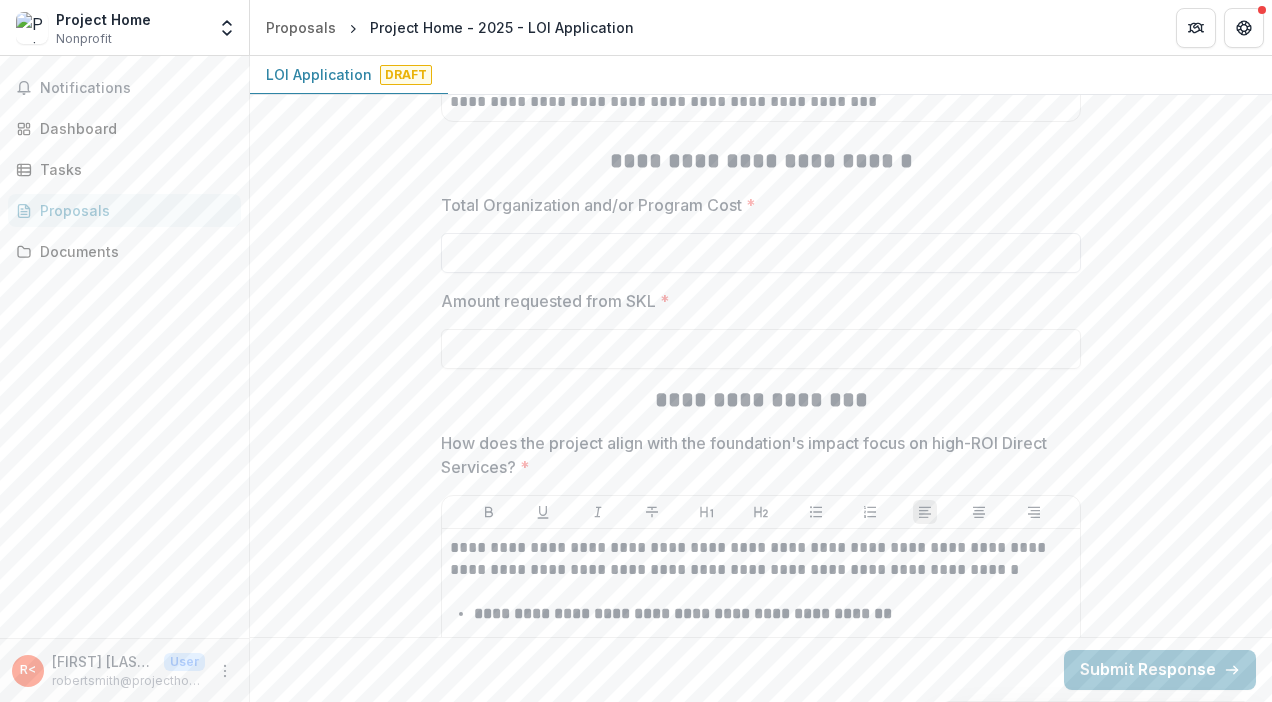 click on "Total Organization and/or Program Cost *" at bounding box center [761, 253] 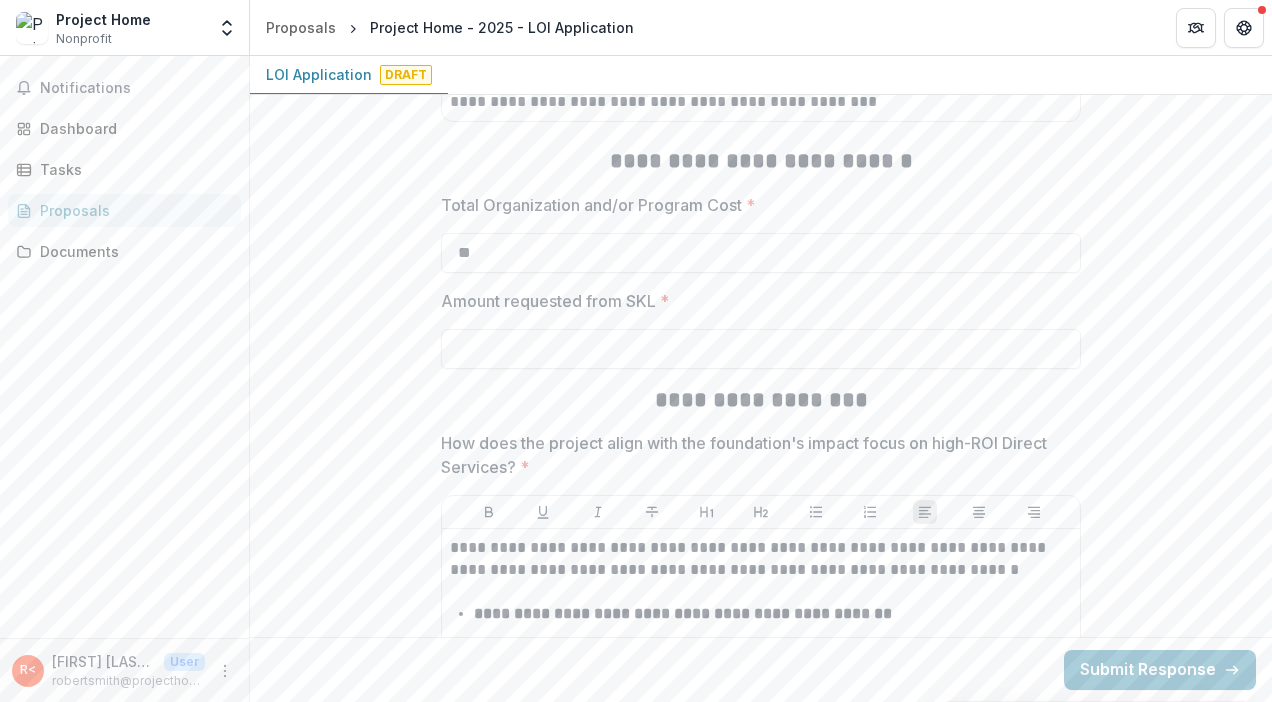 type on "*" 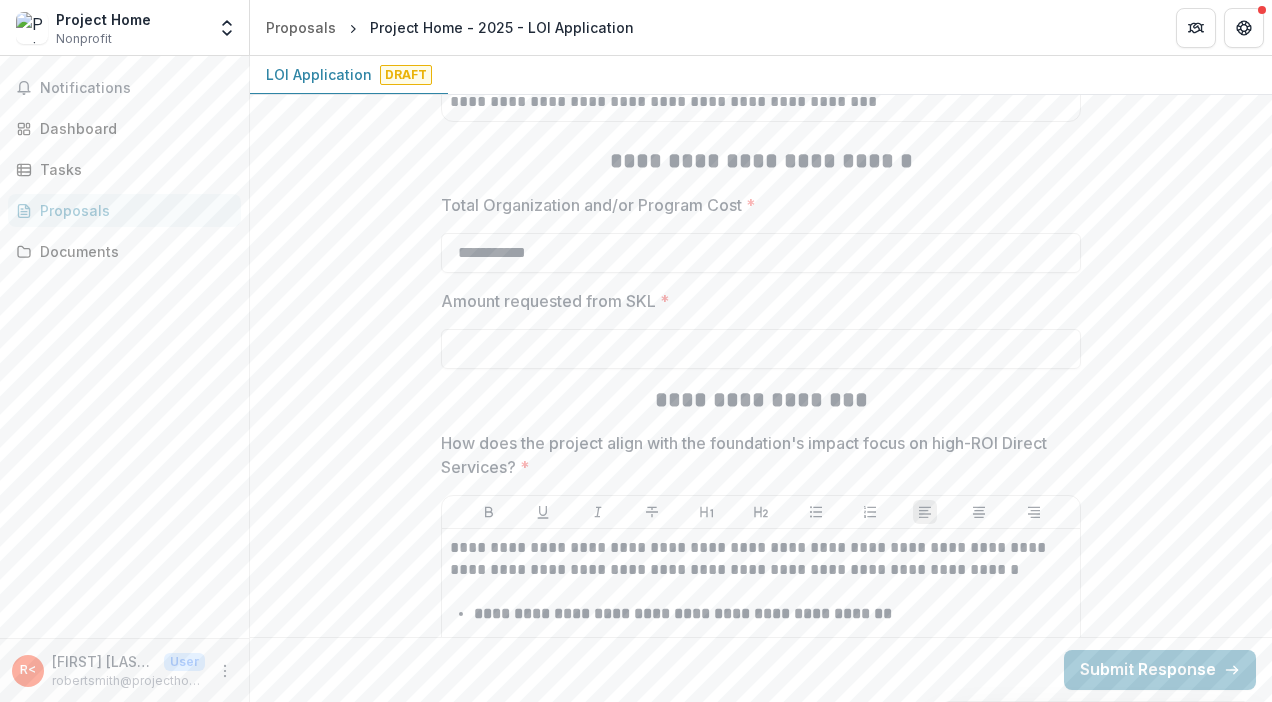 type on "**********" 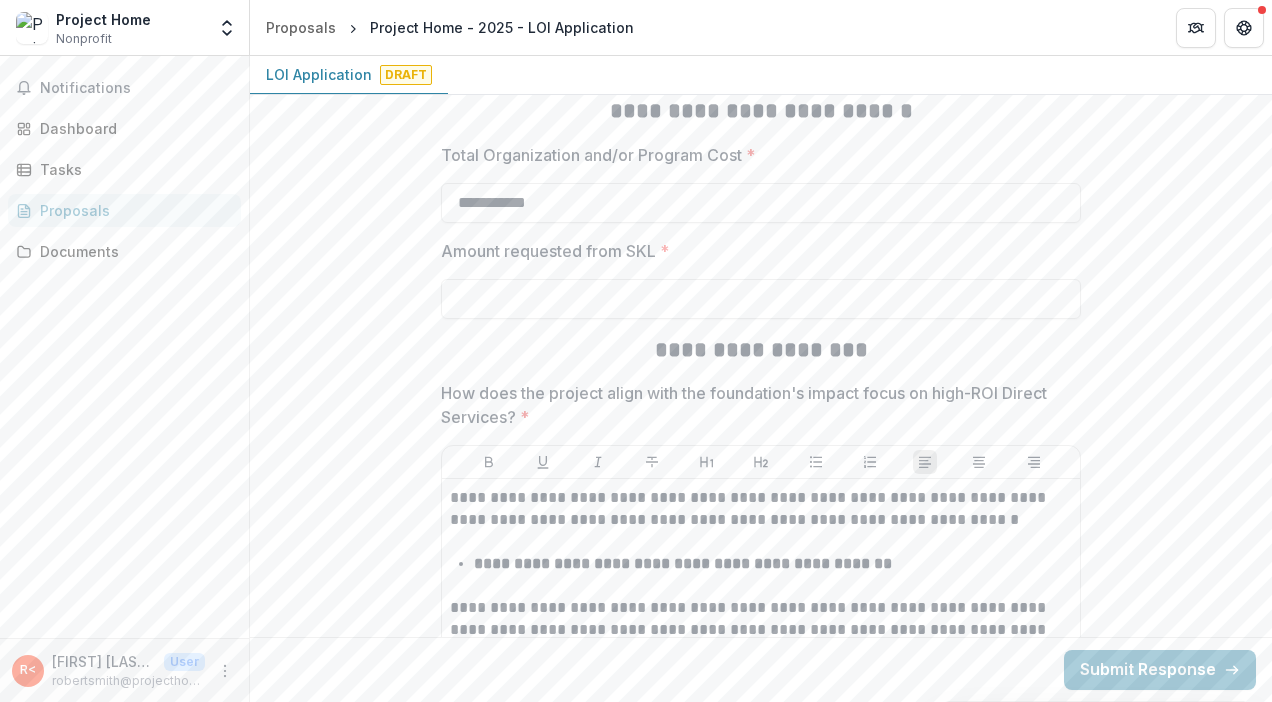 scroll, scrollTop: 7412, scrollLeft: 0, axis: vertical 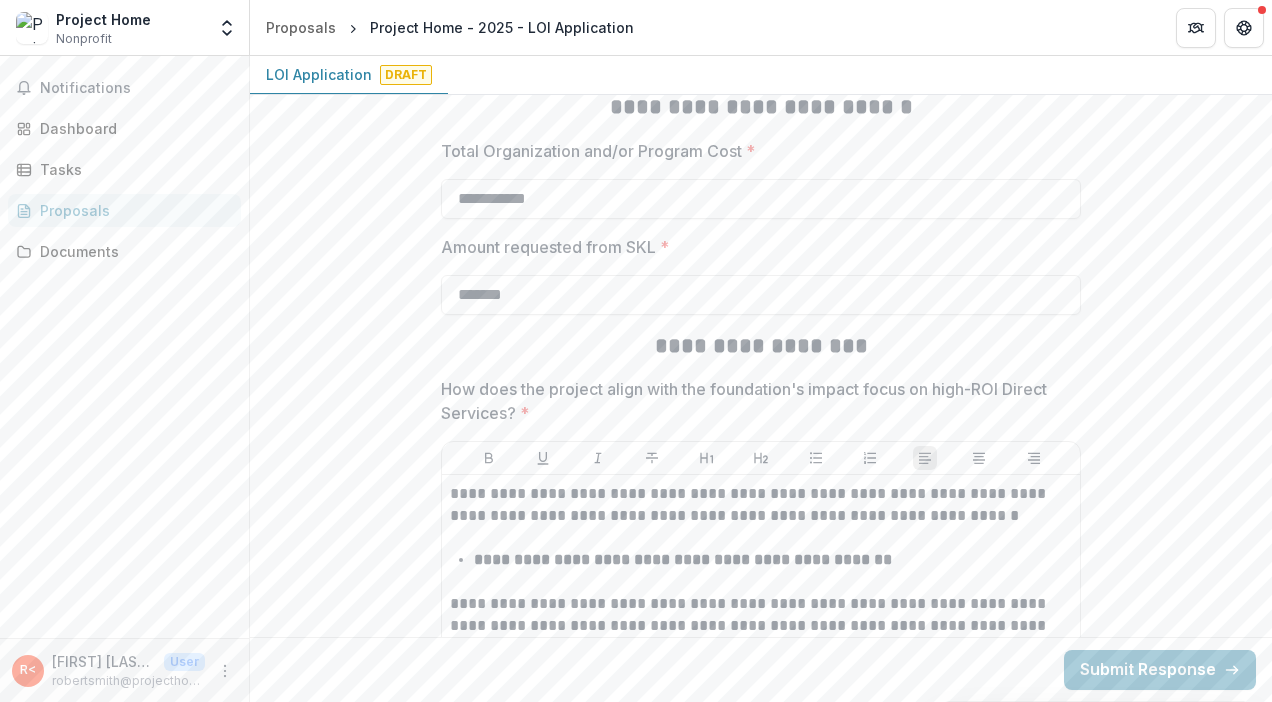 type on "*******" 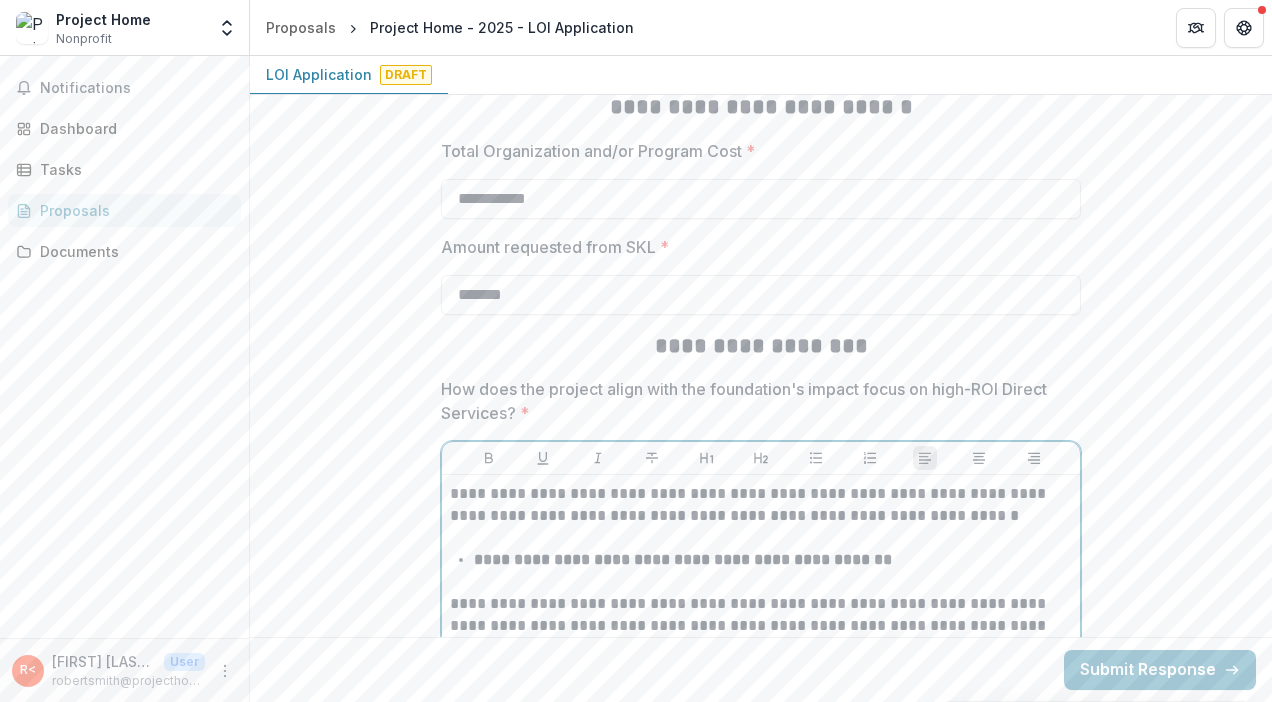 type 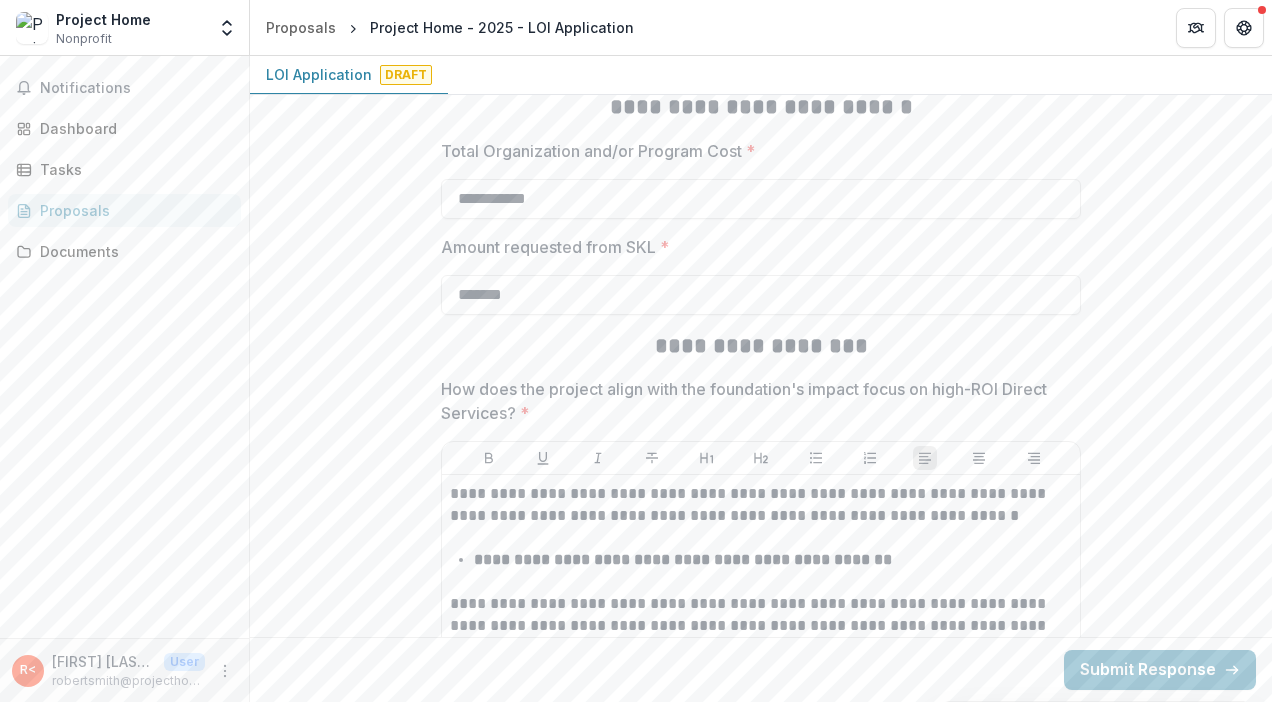 click on "**********" at bounding box center [761, -1940] 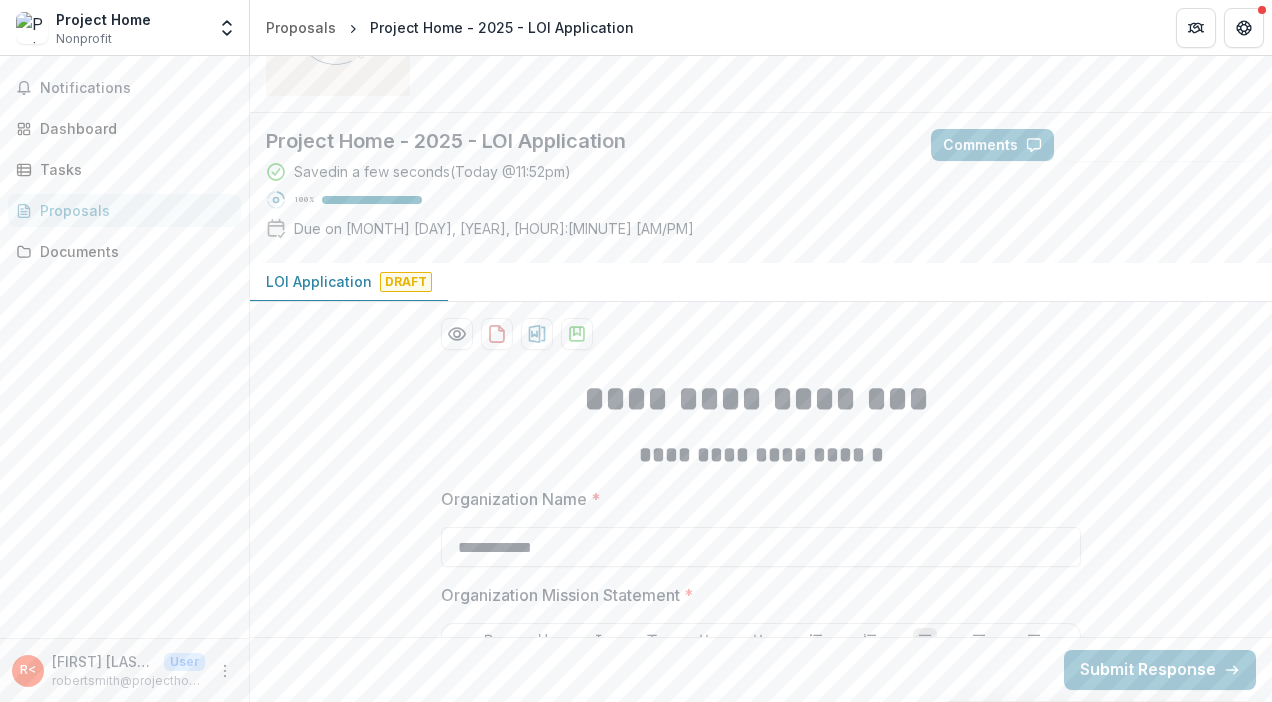 scroll, scrollTop: 184, scrollLeft: 0, axis: vertical 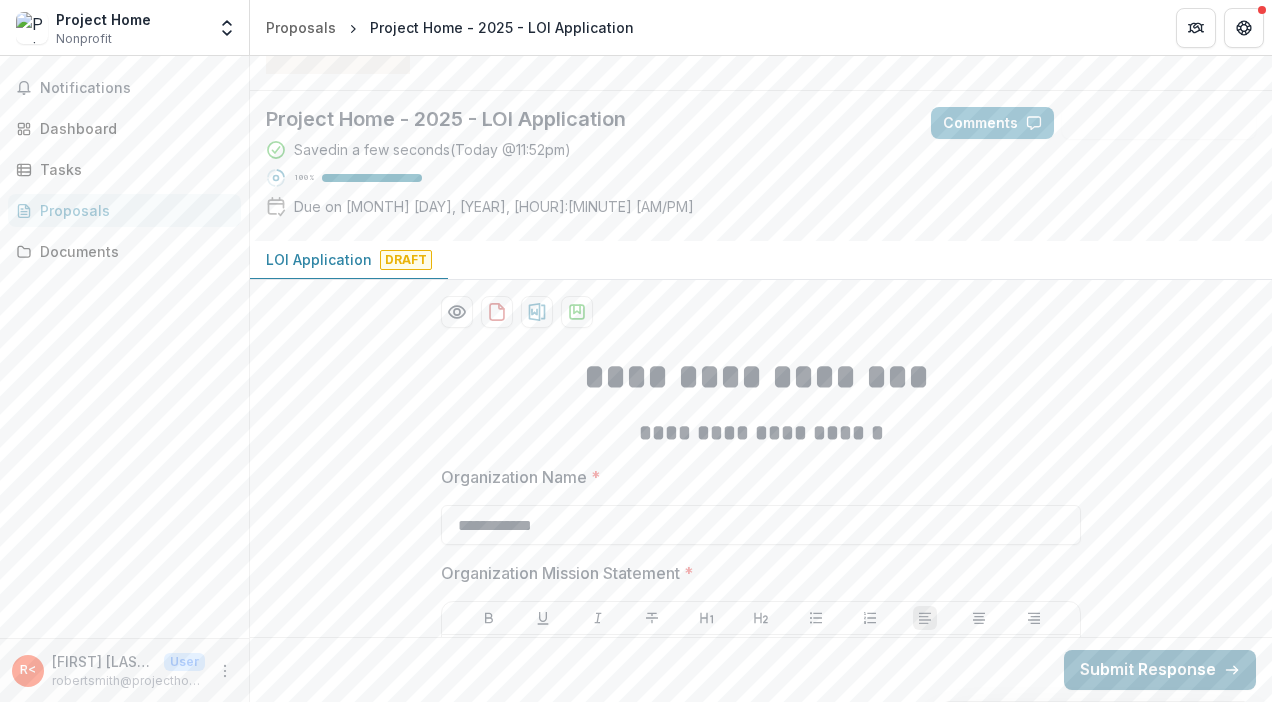 click on "Submit Response" at bounding box center [1160, 670] 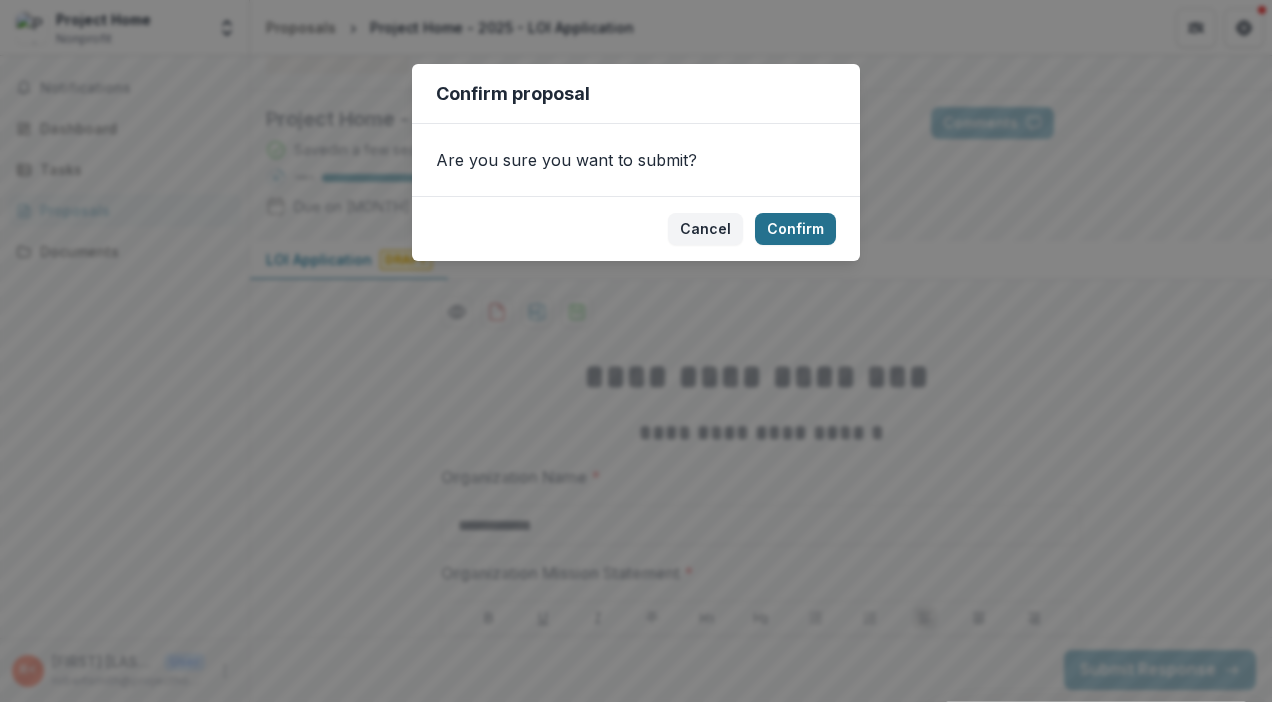 click on "Confirm" at bounding box center (795, 229) 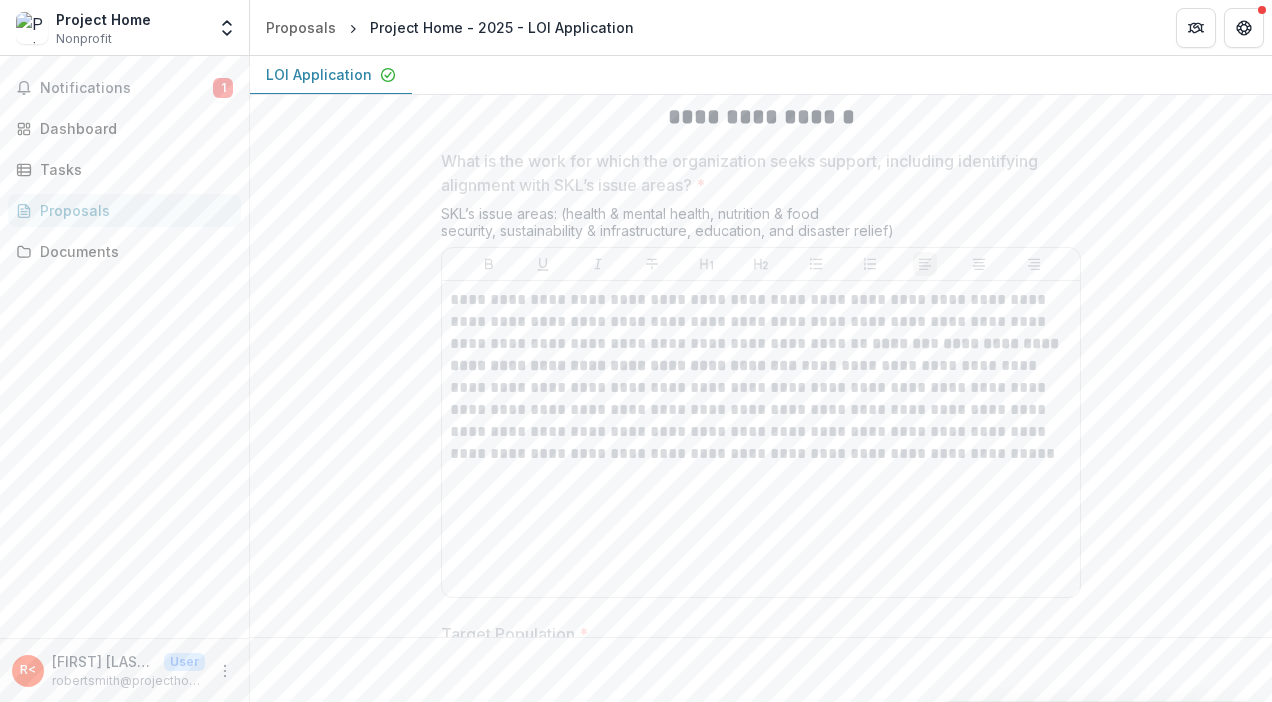 scroll, scrollTop: 3522, scrollLeft: 0, axis: vertical 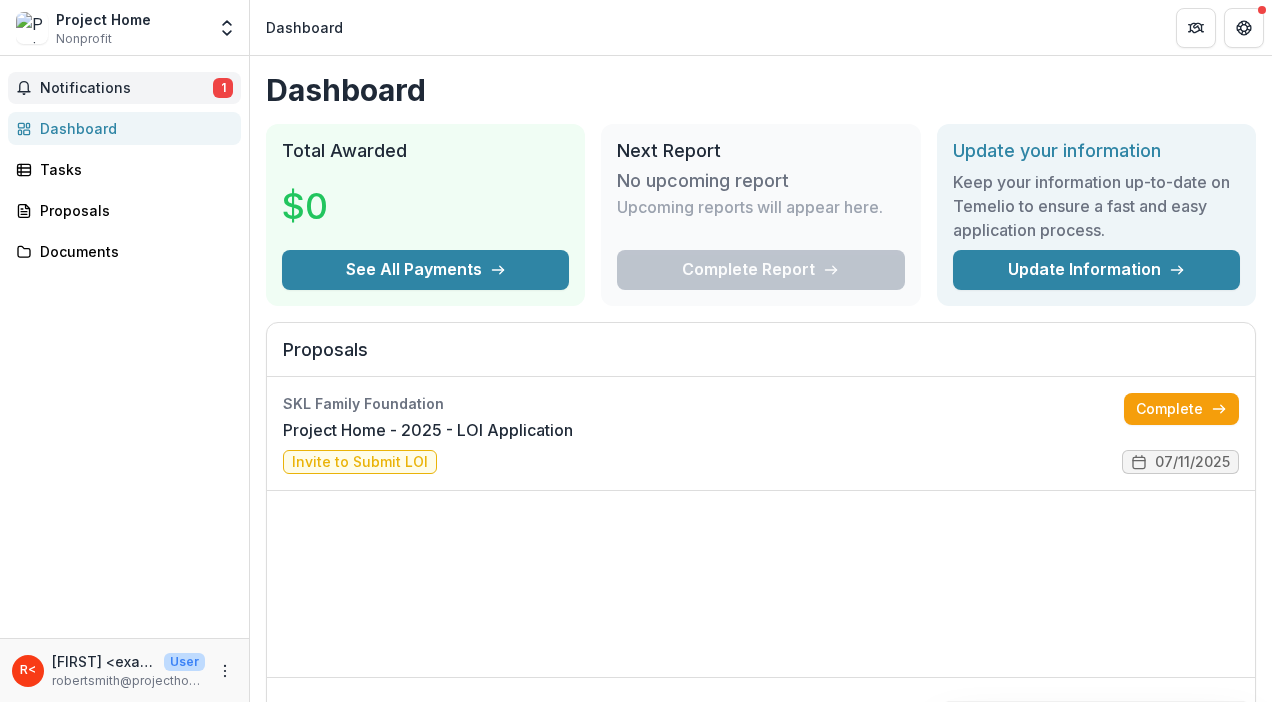 click on "Notifications 1" at bounding box center (124, 88) 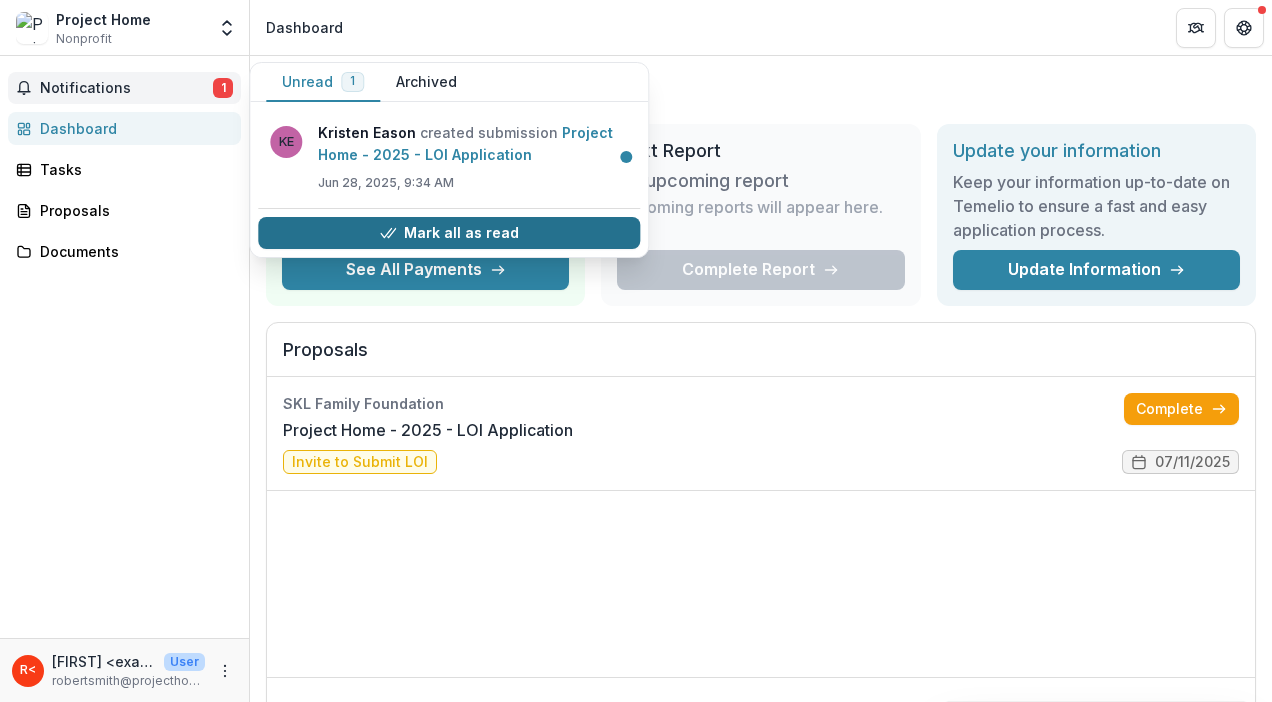 click on "Mark all as read" at bounding box center [449, 233] 